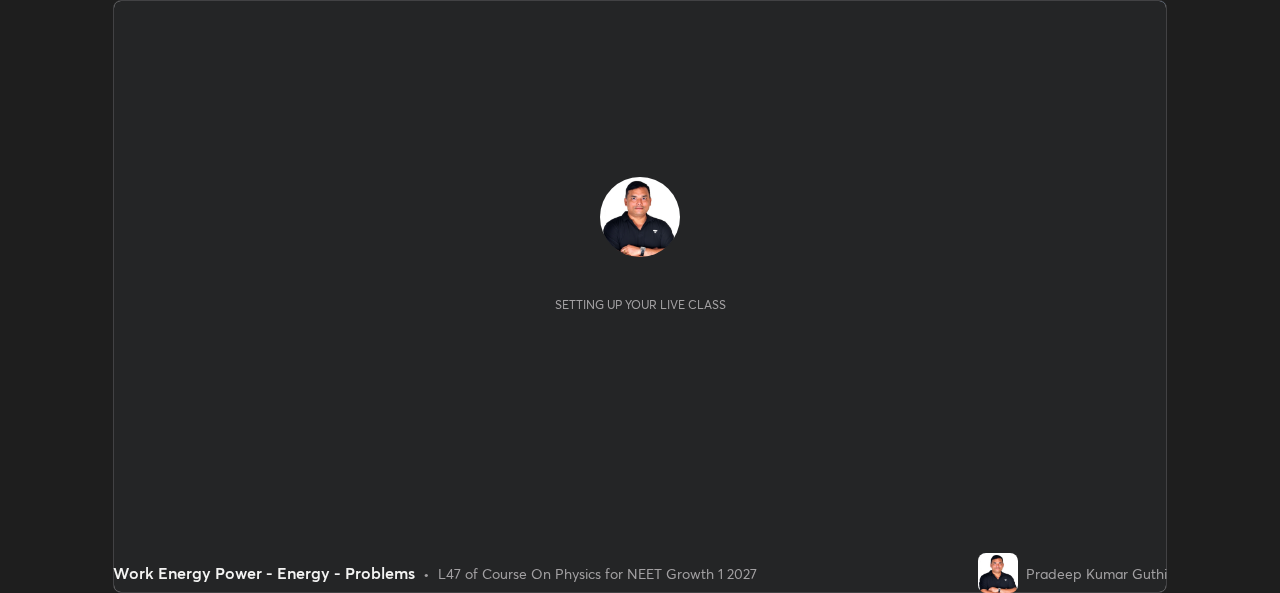 scroll, scrollTop: 0, scrollLeft: 0, axis: both 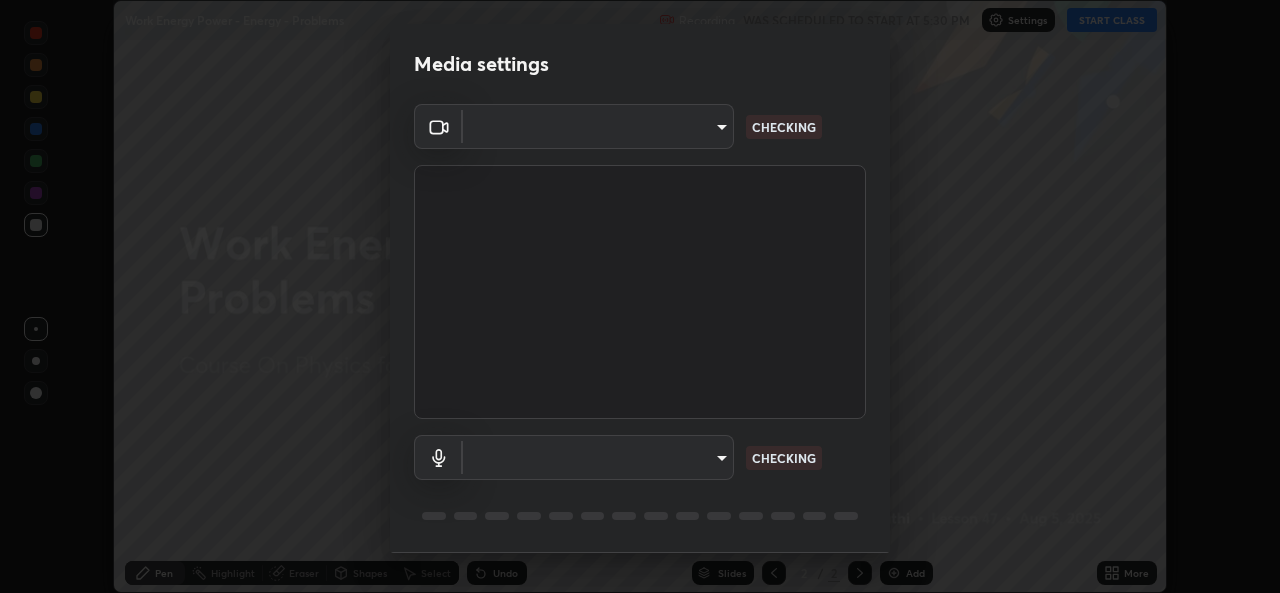 click on "Erase all Work Energy Power - Energy - Problems Recording WAS SCHEDULED TO START AT  5:30 PM Settings START CLASS Setting up your live class Work Energy Power - Energy - Problems • L47 of Course On Physics for NEET Growth 1 2027 [PERSON] Pen Highlight Eraser Shapes Select Undo Slides 2 / 2 Add More No doubts shared Encourage your learners to ask a doubt for better clarity Report an issue Reason for reporting Buffering Chat not working Audio - Video sync issue Educator video quality low ​ Attach an image Report Media settings ​ CHECKING ​ CHECKING 1 / 5 Next" at bounding box center (640, 296) 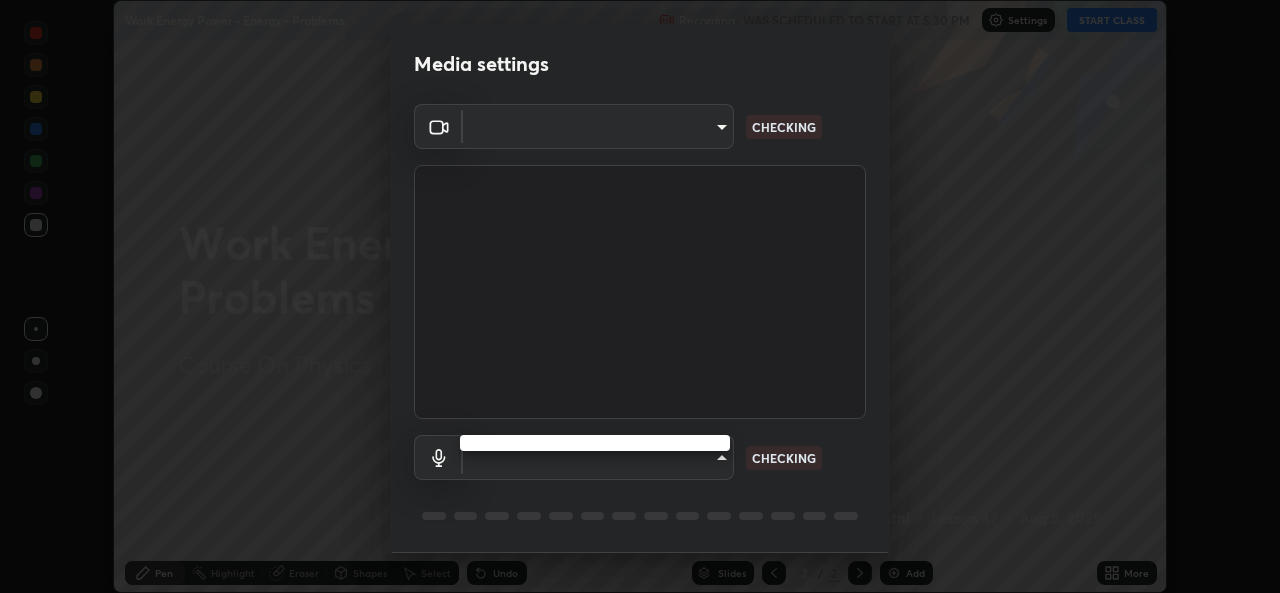 type on "57fe27bd87a5c904b82cfb68591c05e5b7b0fb216399449cf39a3c9620d95e23" 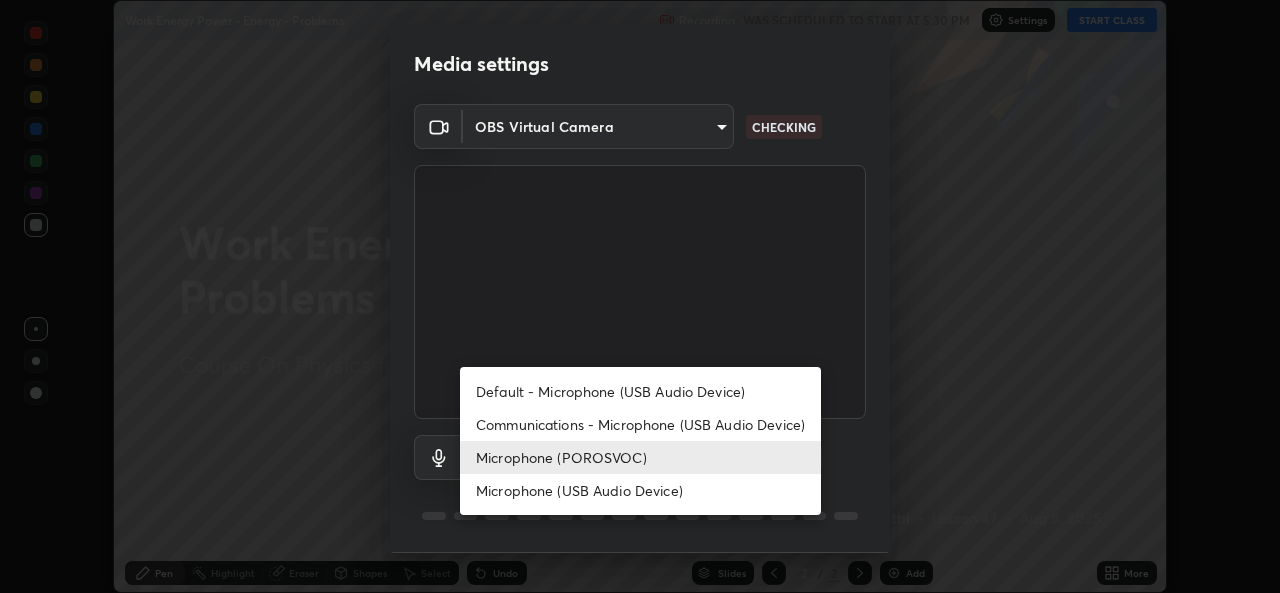 click on "Microphone (POROSVOC)" at bounding box center [640, 457] 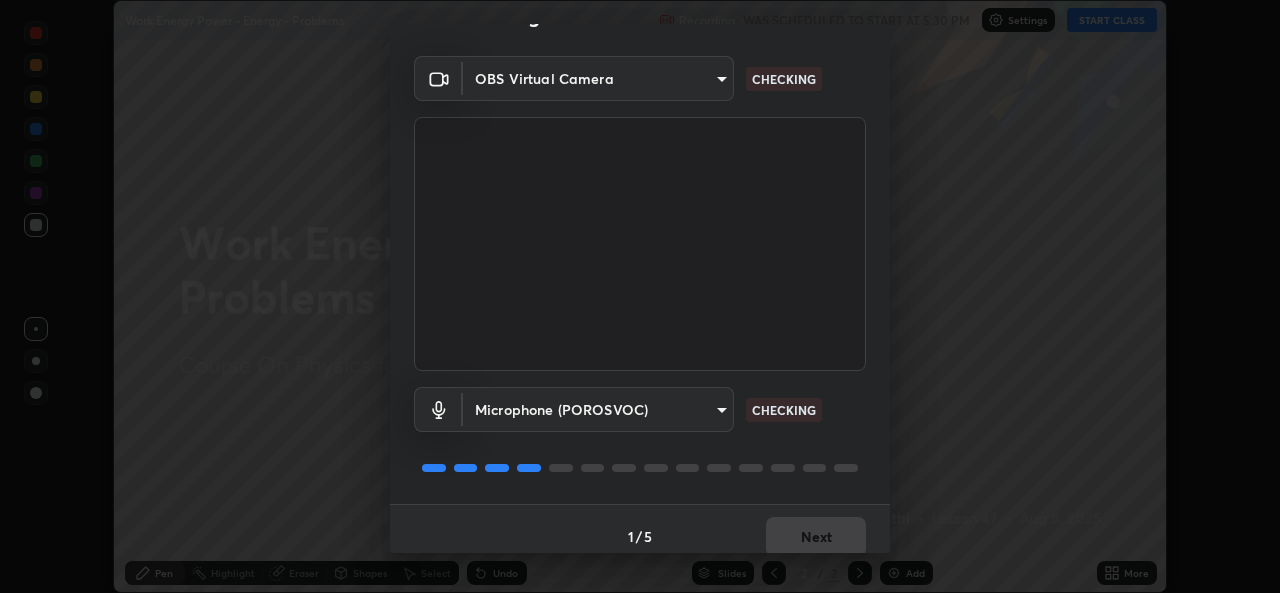 scroll, scrollTop: 63, scrollLeft: 0, axis: vertical 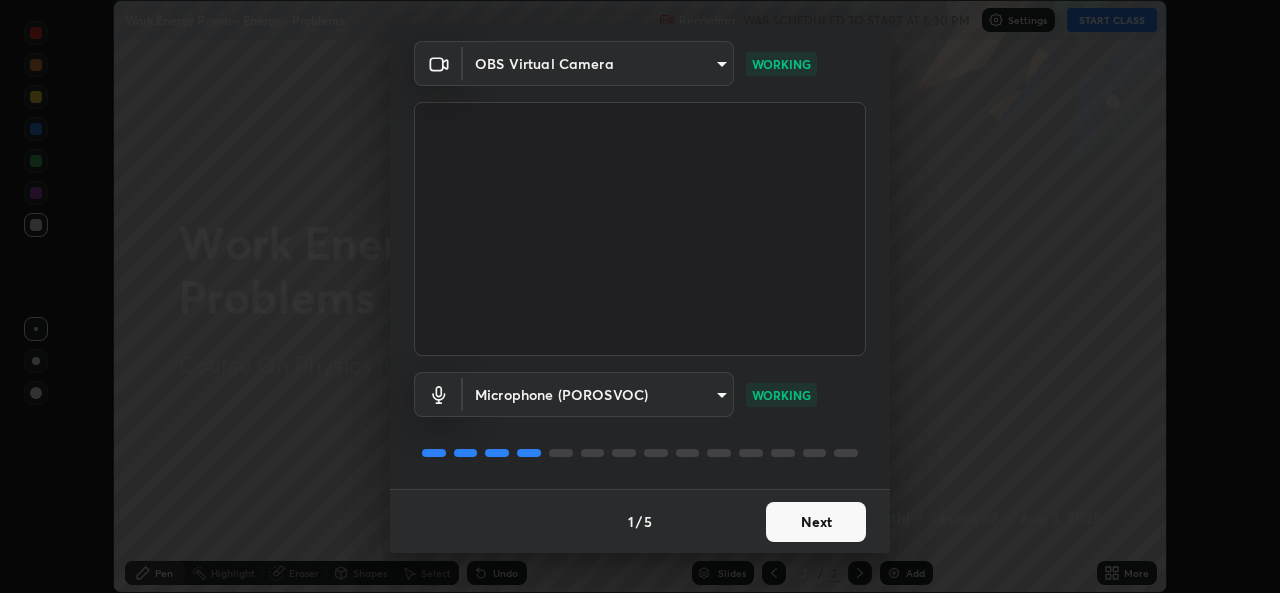 click on "Next" at bounding box center [816, 522] 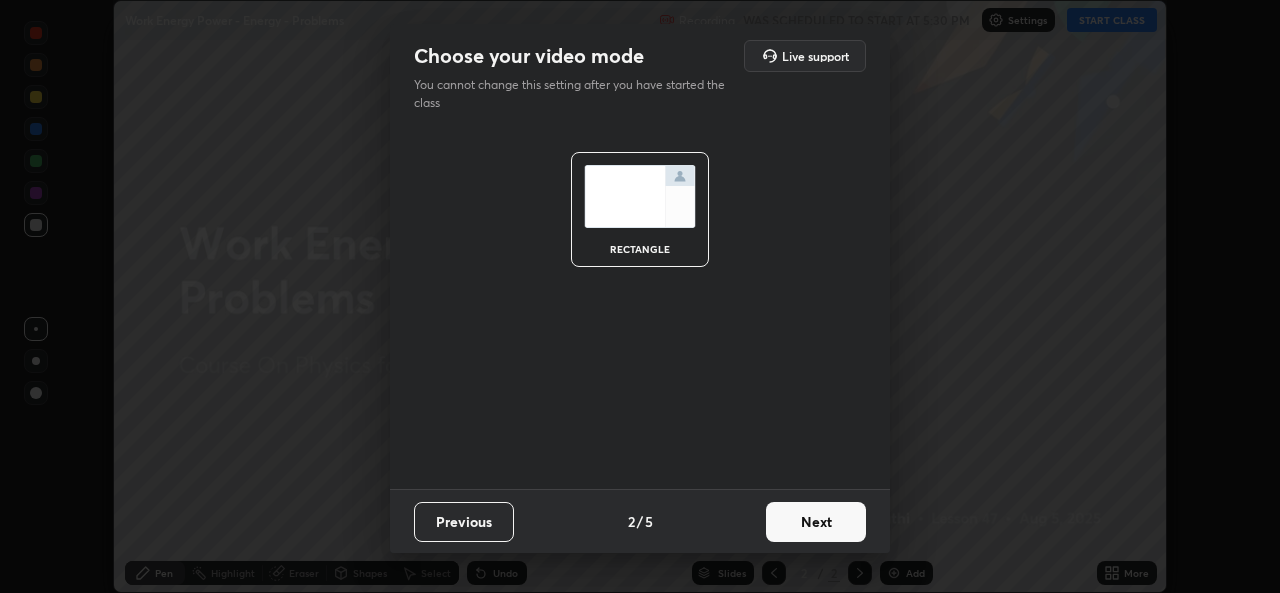 scroll, scrollTop: 0, scrollLeft: 0, axis: both 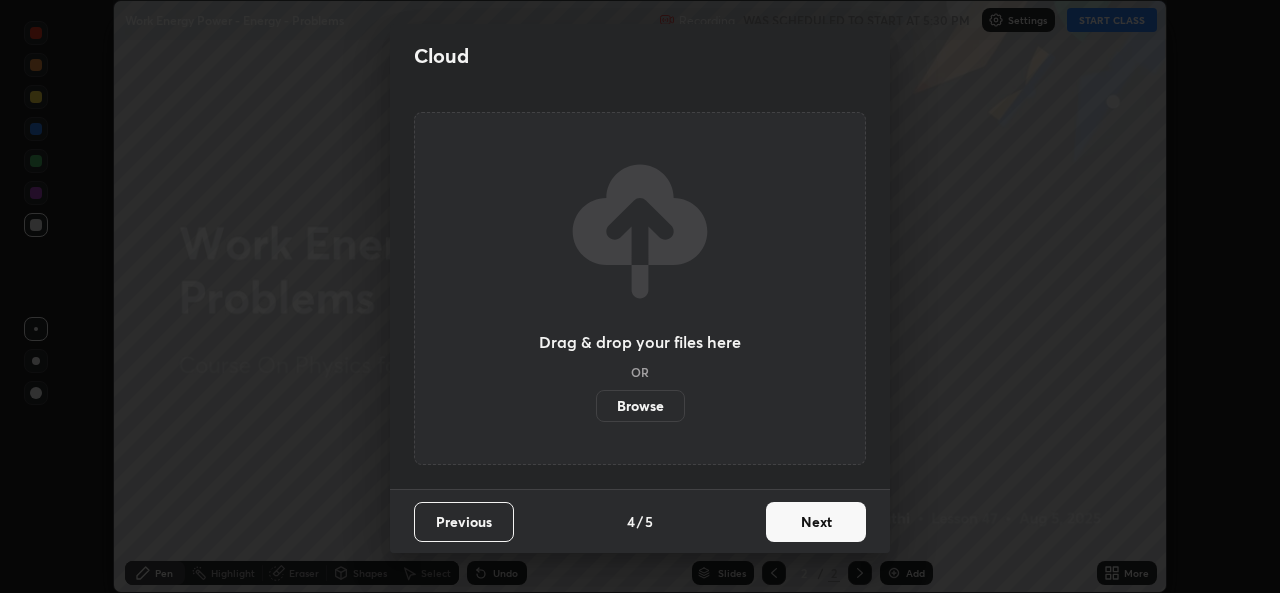 click on "Next" at bounding box center [816, 522] 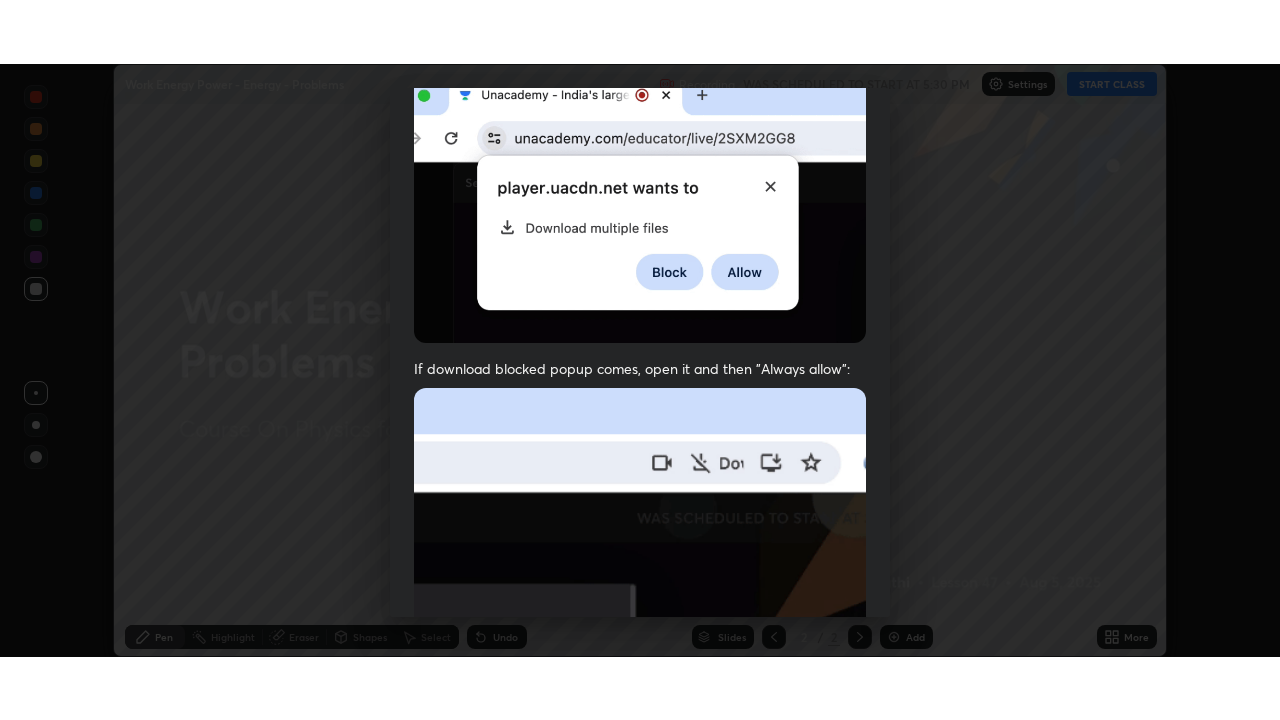 scroll, scrollTop: 471, scrollLeft: 0, axis: vertical 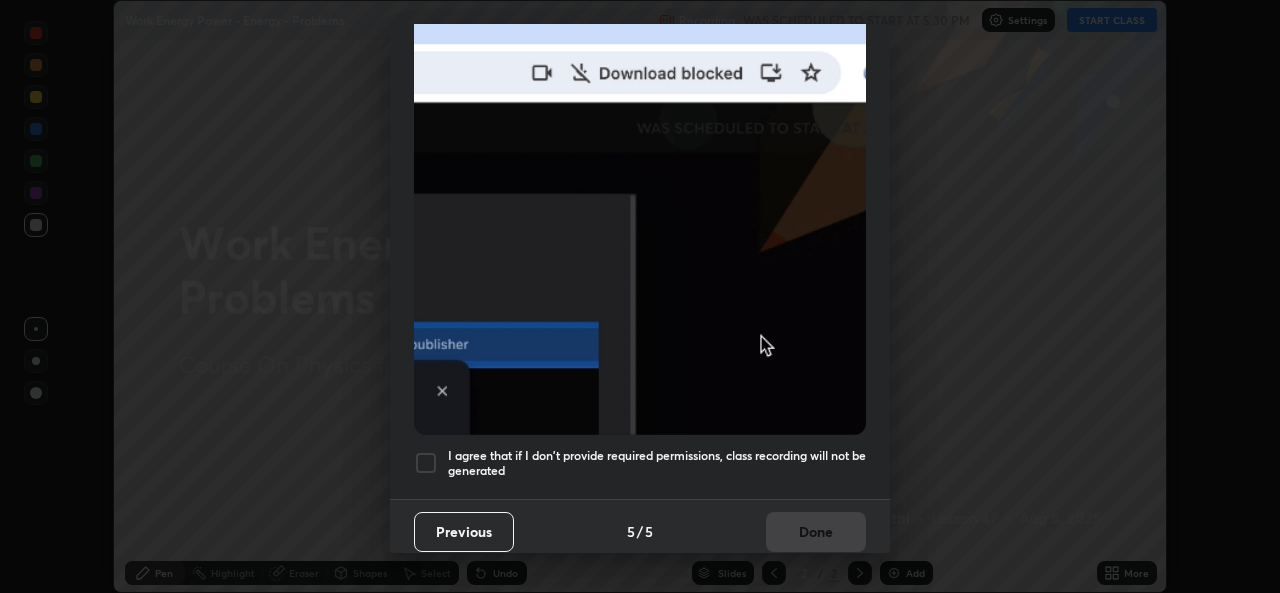 click at bounding box center [426, 463] 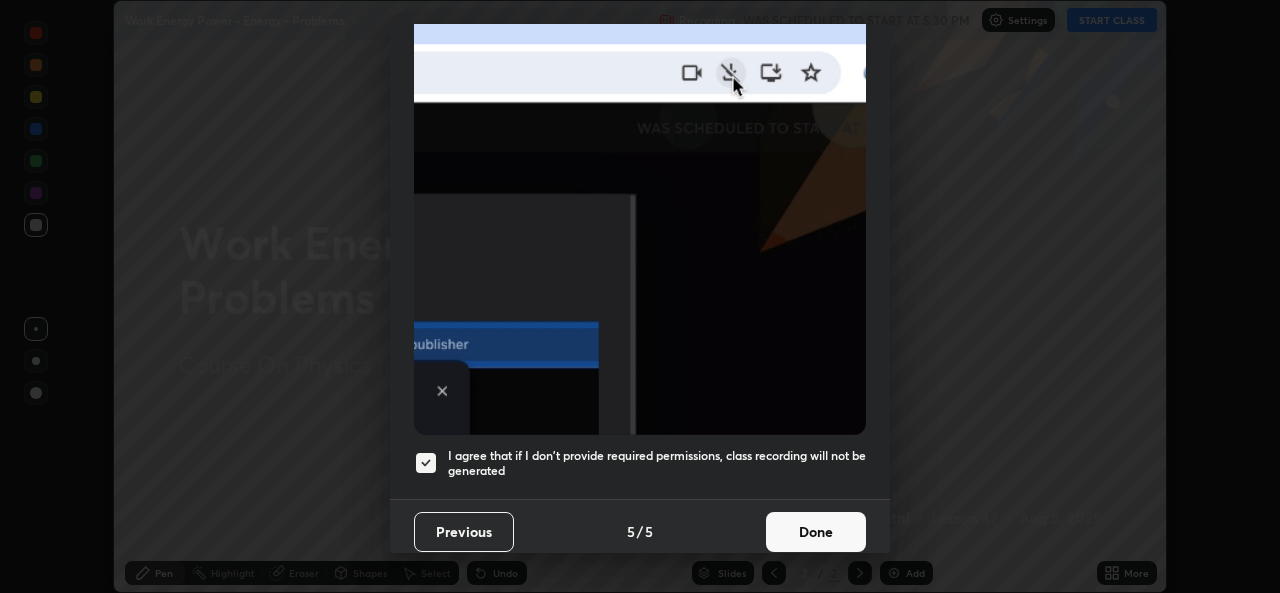 click on "Done" at bounding box center (816, 532) 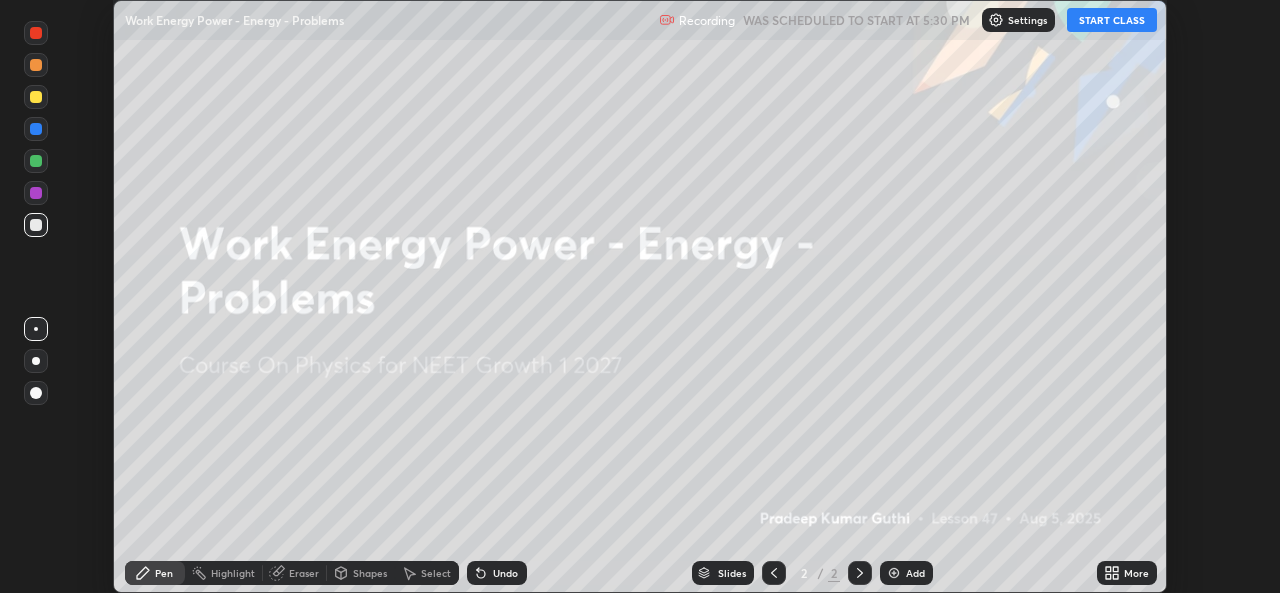 click on "START CLASS" at bounding box center [1112, 20] 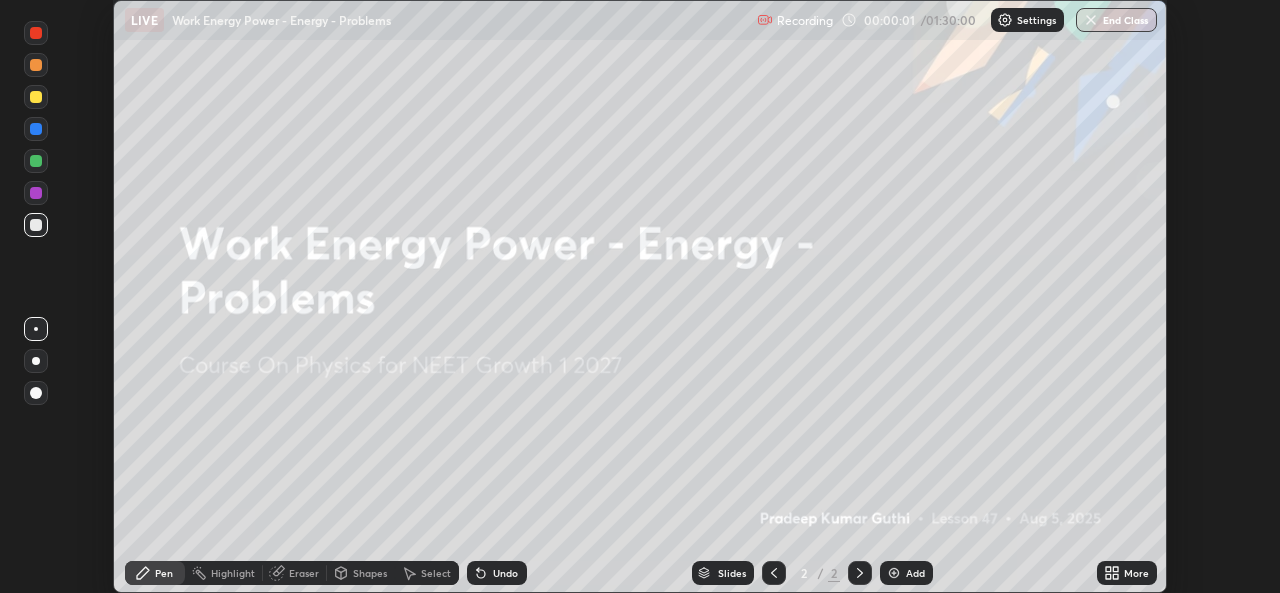 click on "Add" at bounding box center (915, 573) 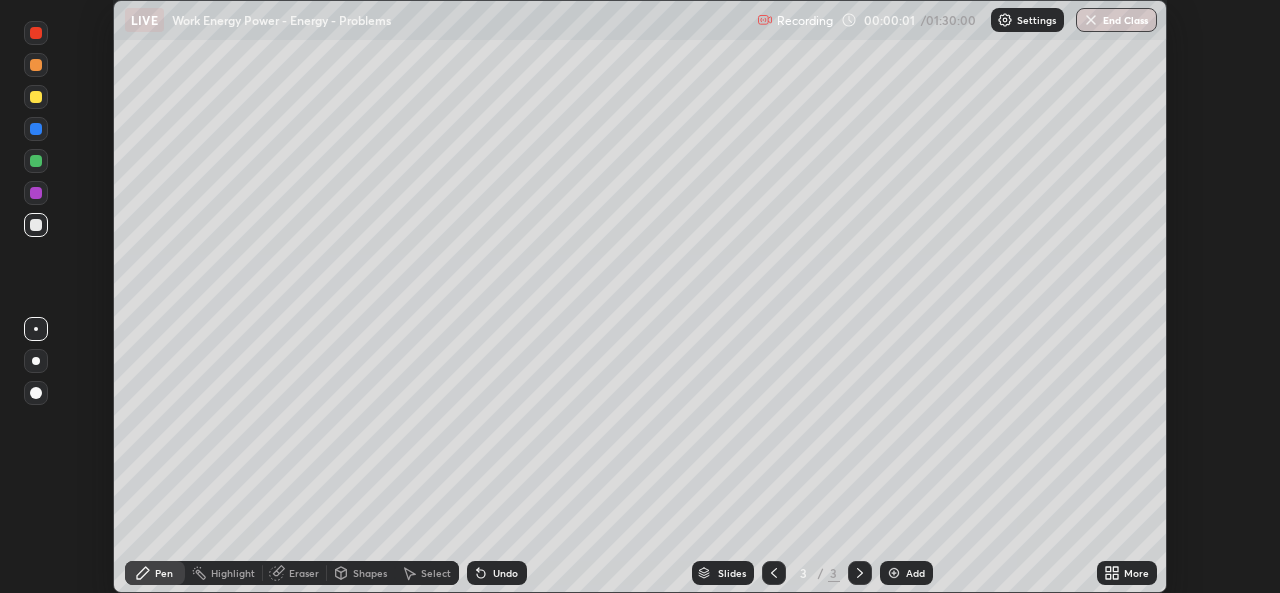 click 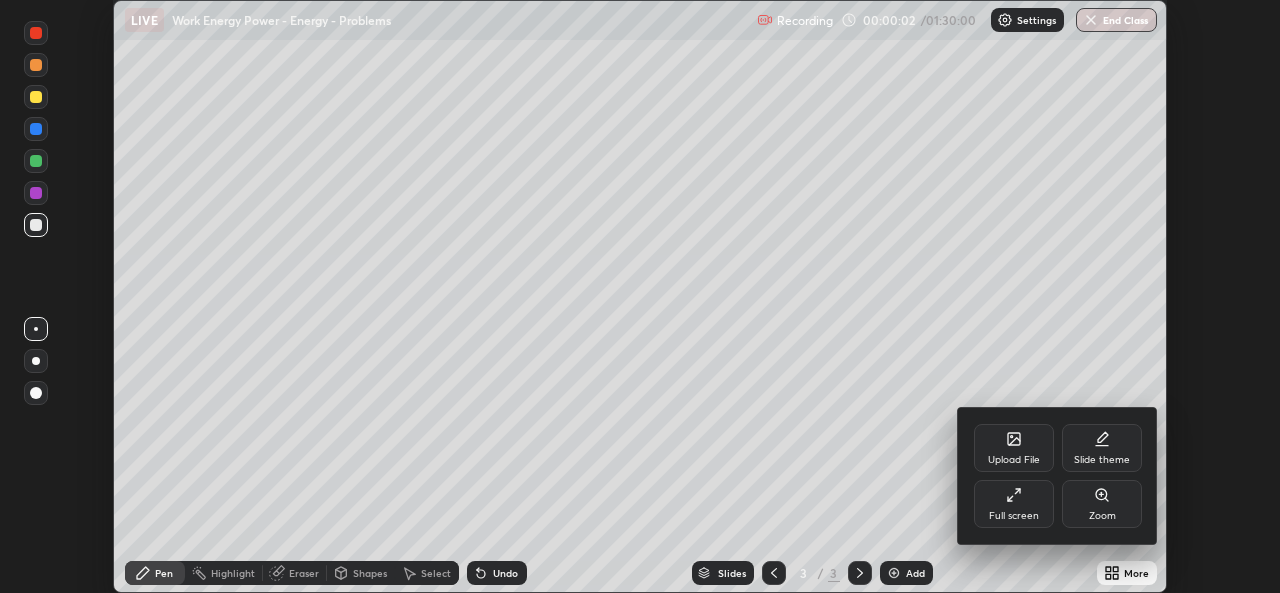 click 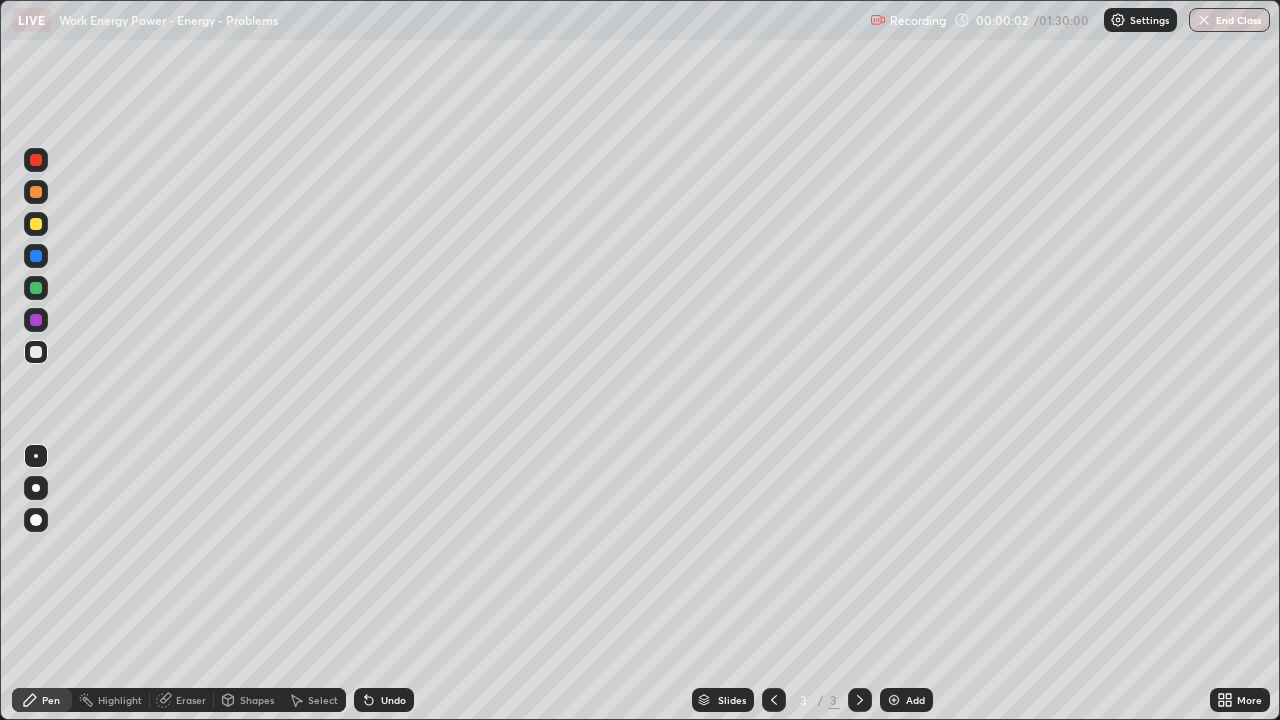 scroll, scrollTop: 99280, scrollLeft: 98720, axis: both 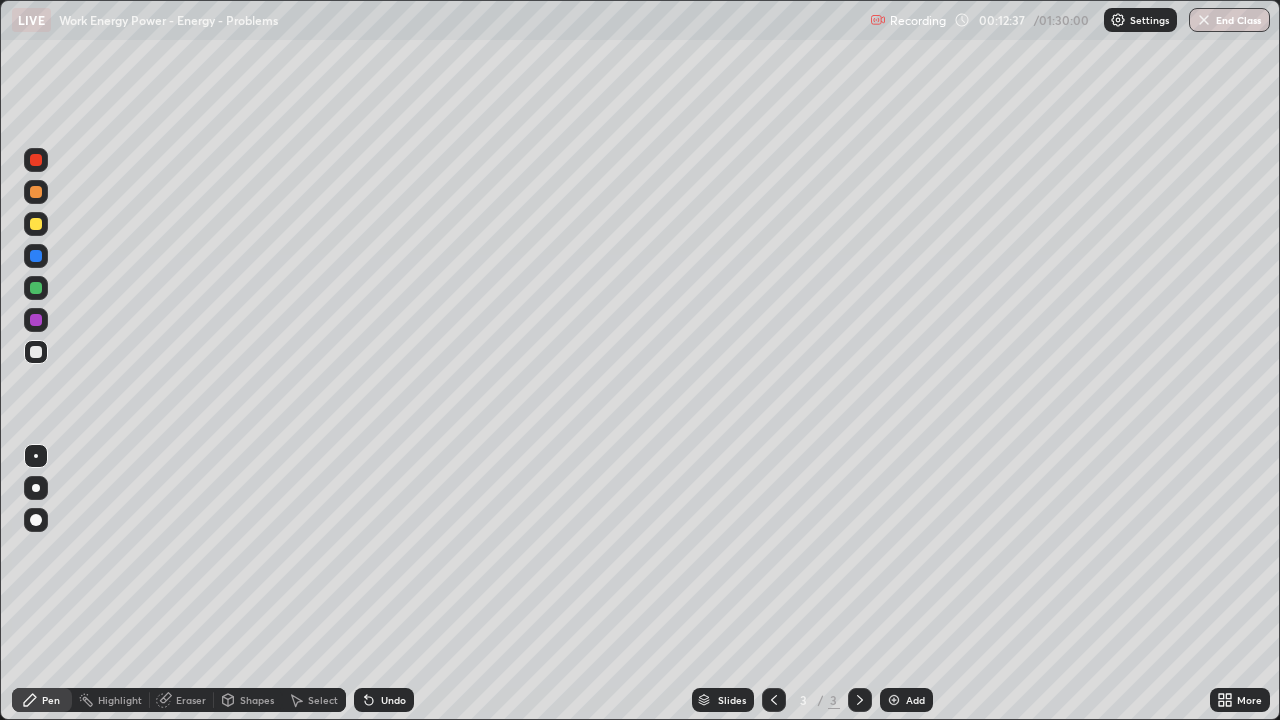 click at bounding box center (36, 224) 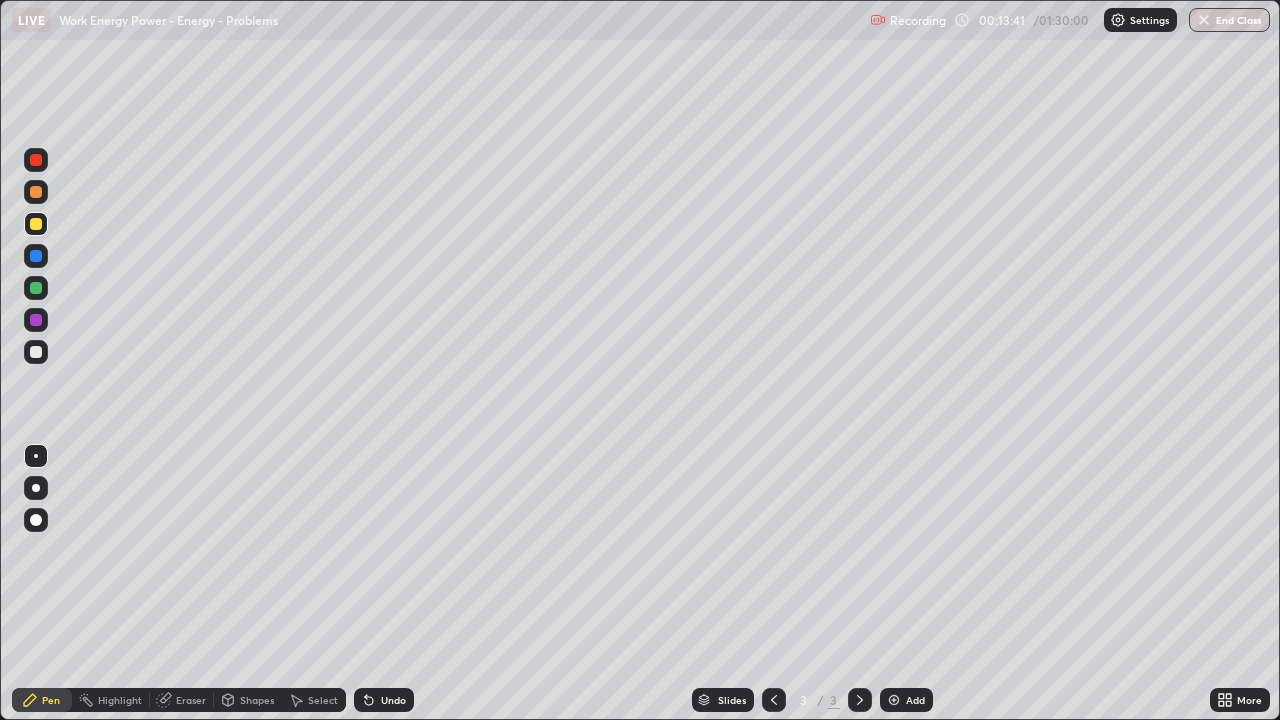 click at bounding box center [36, 352] 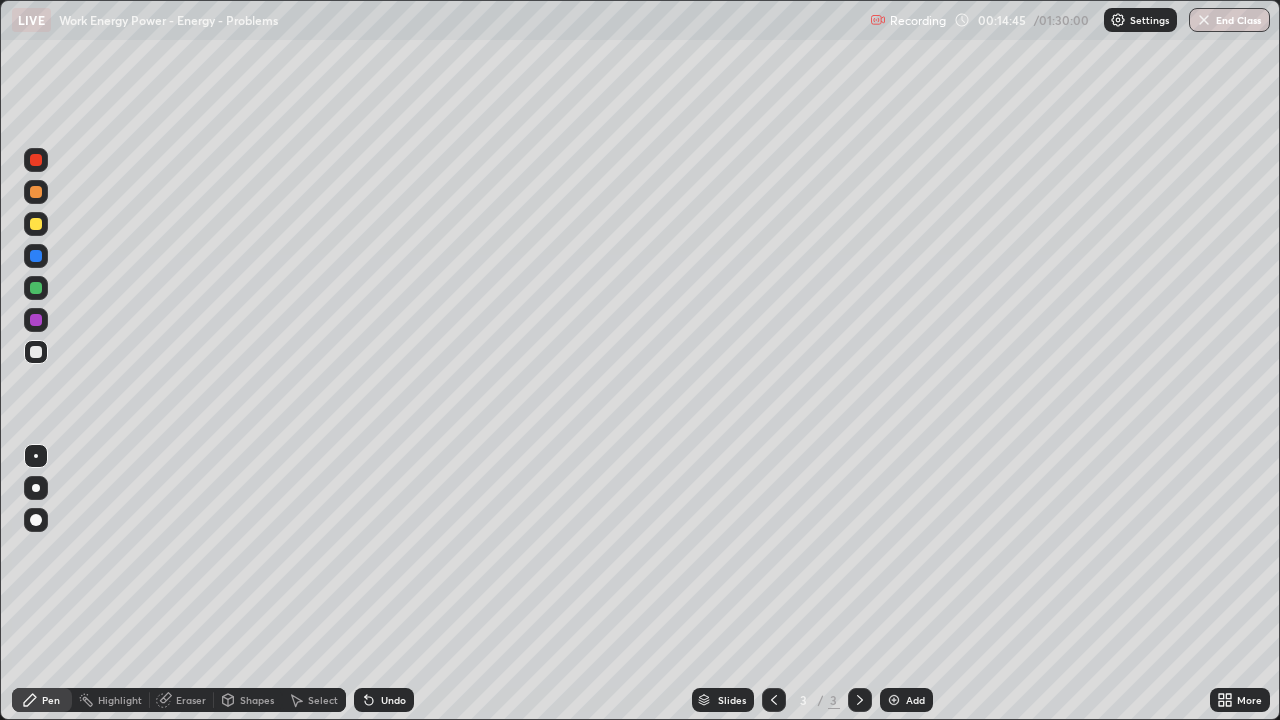 click at bounding box center [36, 320] 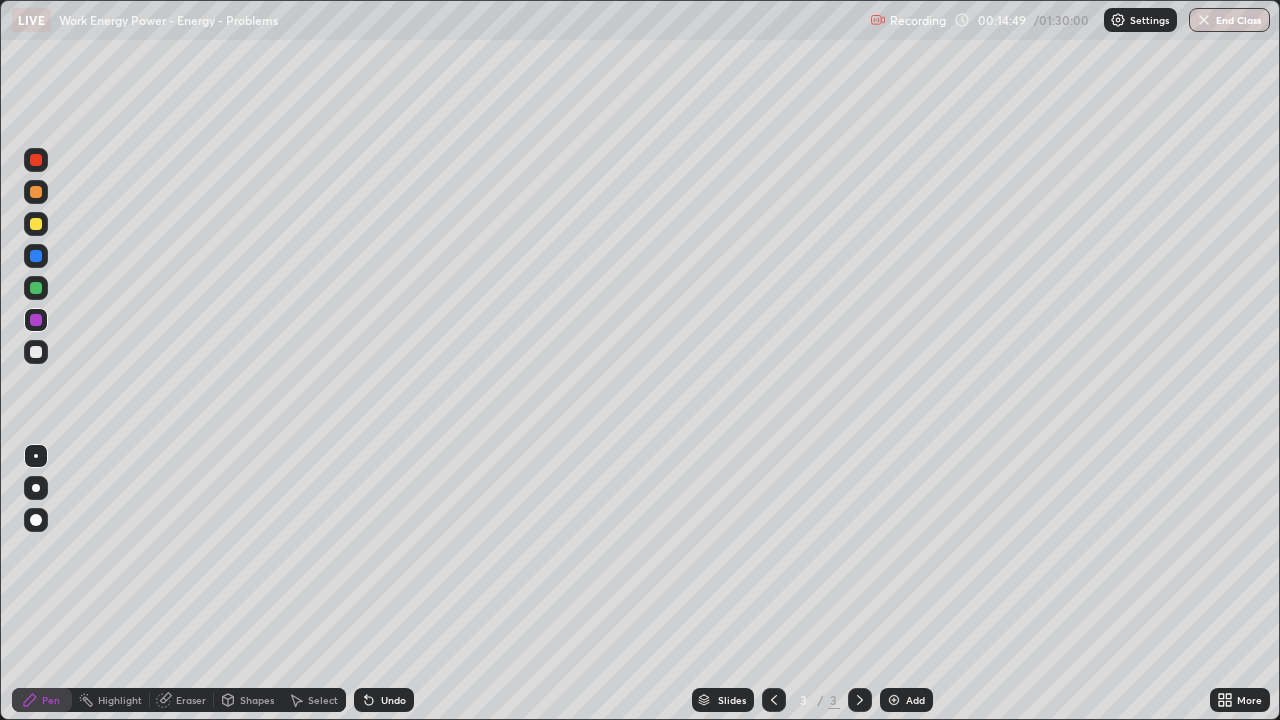 click at bounding box center (36, 224) 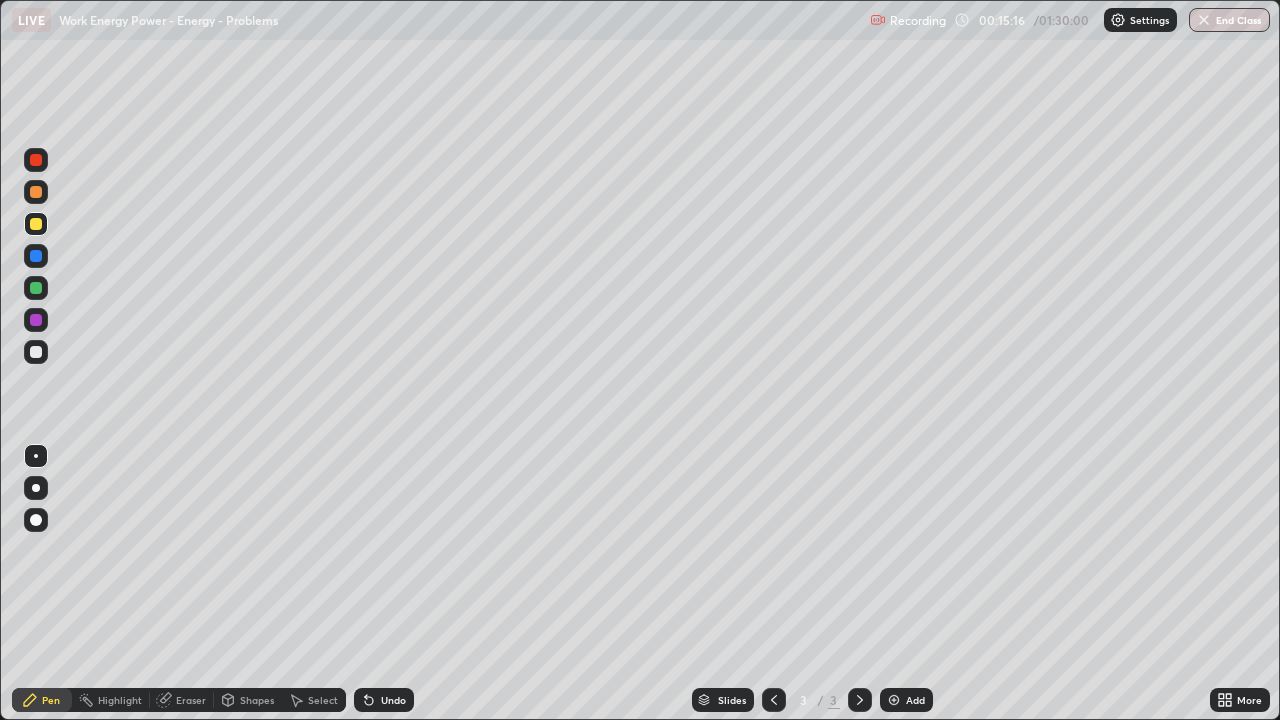 click at bounding box center (36, 352) 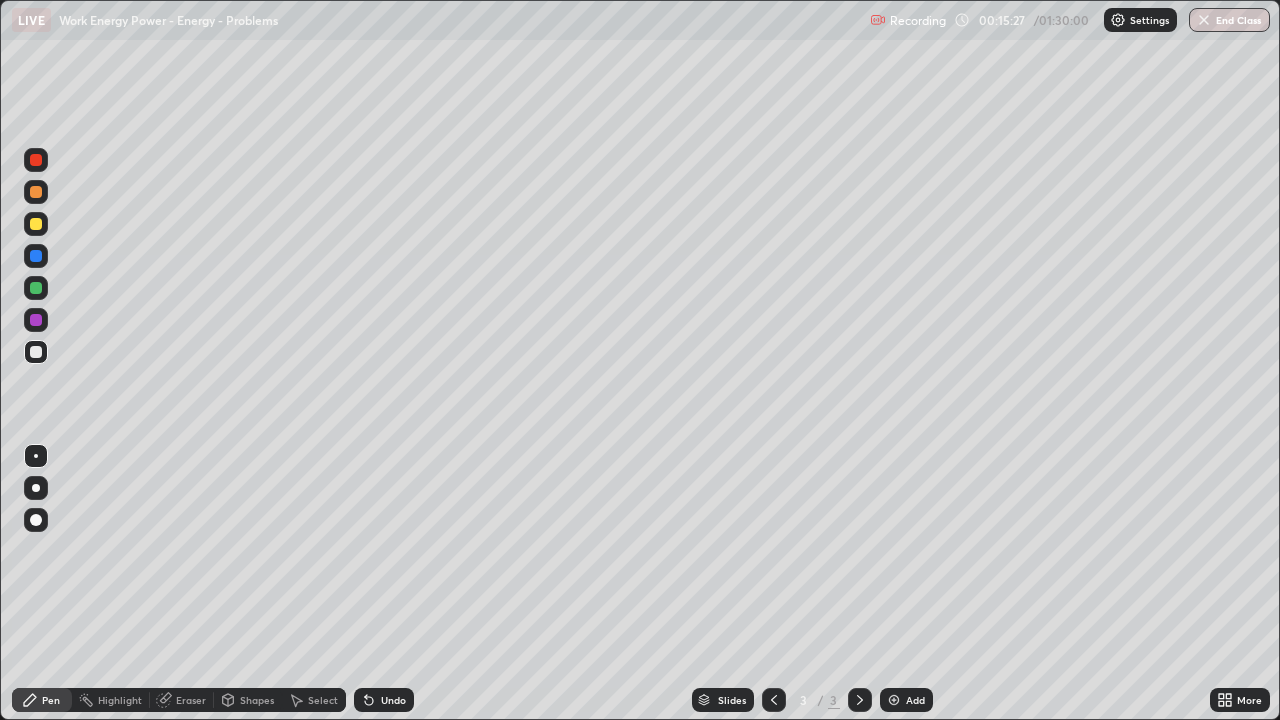 click at bounding box center [36, 320] 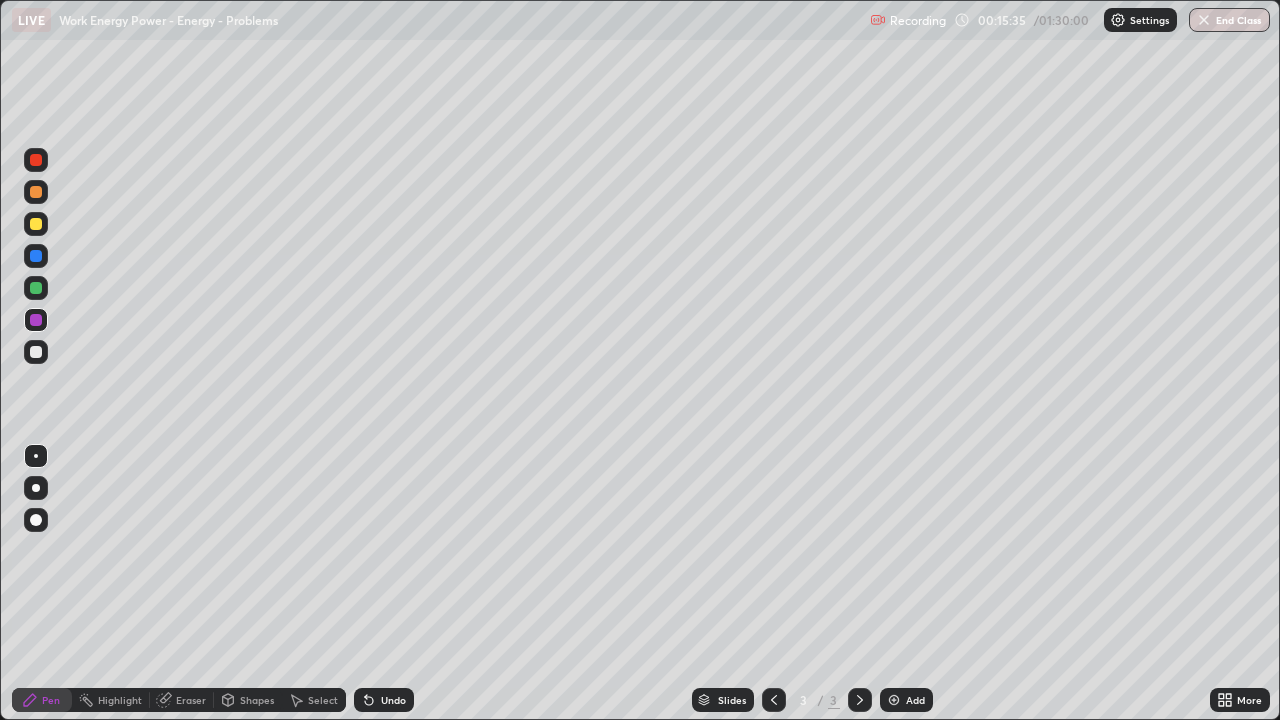 click at bounding box center (36, 352) 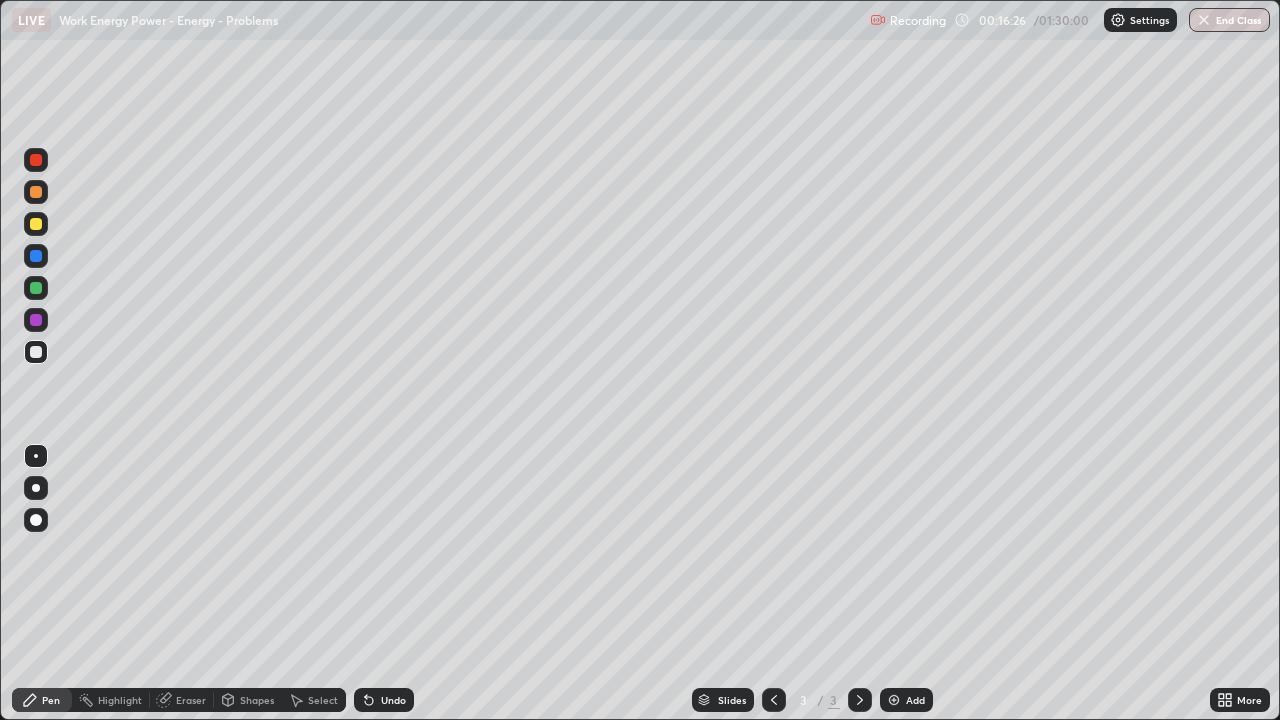 click on "Undo" at bounding box center (393, 700) 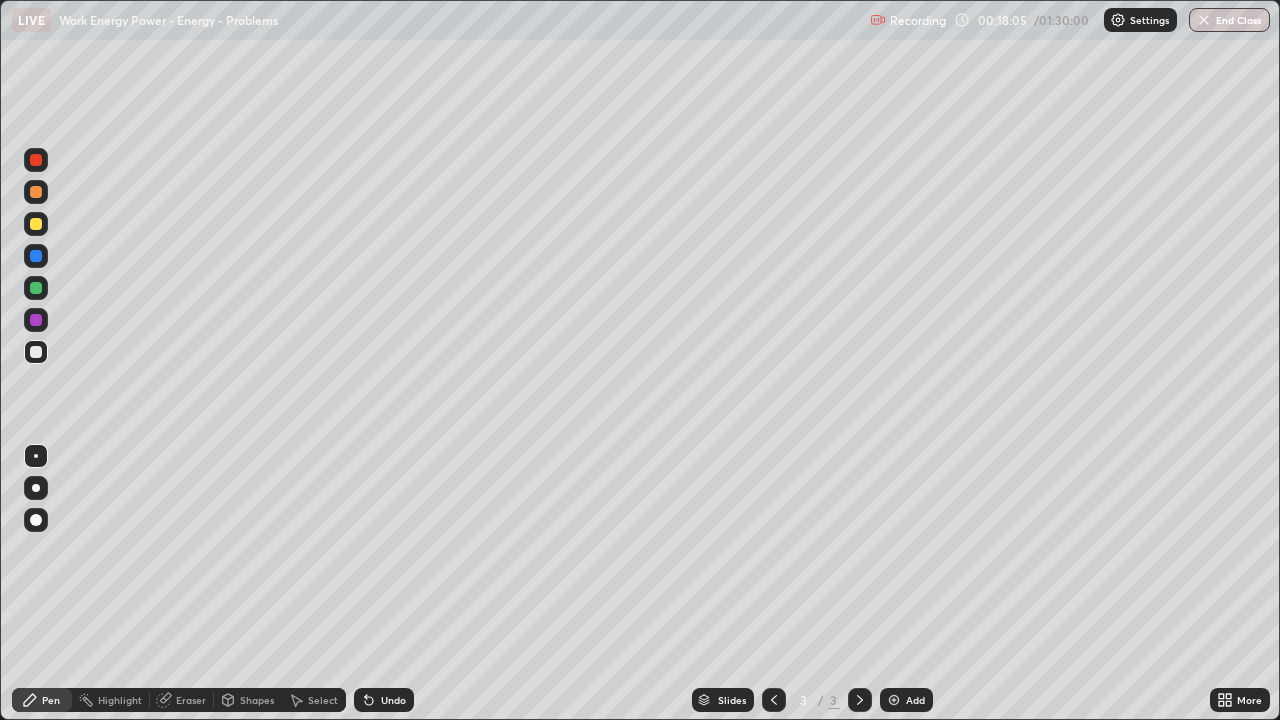 click at bounding box center (36, 320) 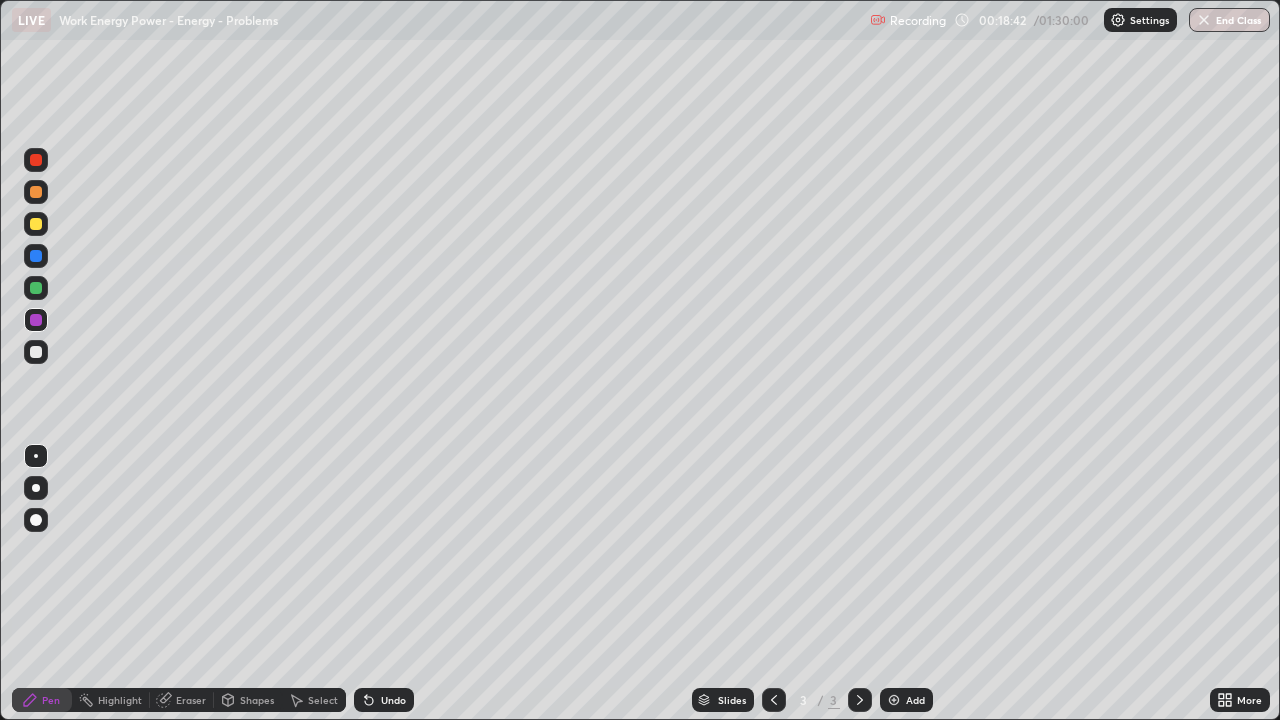 click at bounding box center [36, 352] 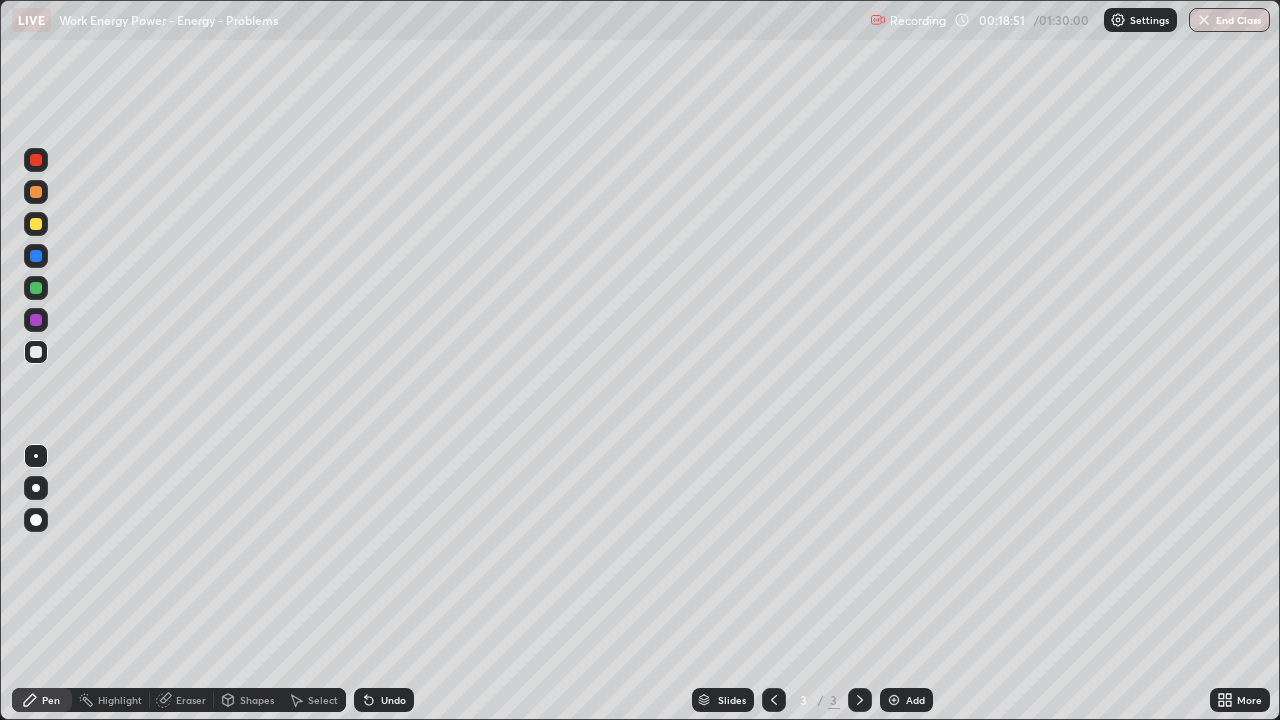 click on "Add" at bounding box center [915, 700] 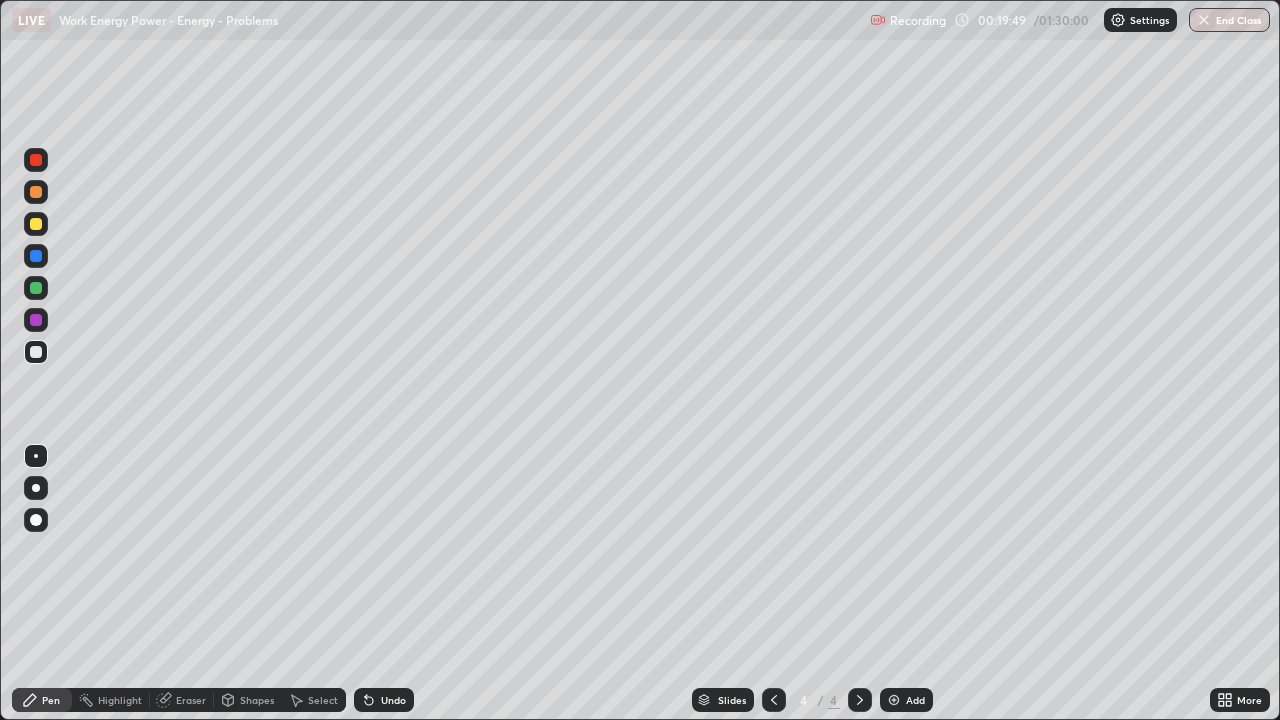 click at bounding box center (36, 224) 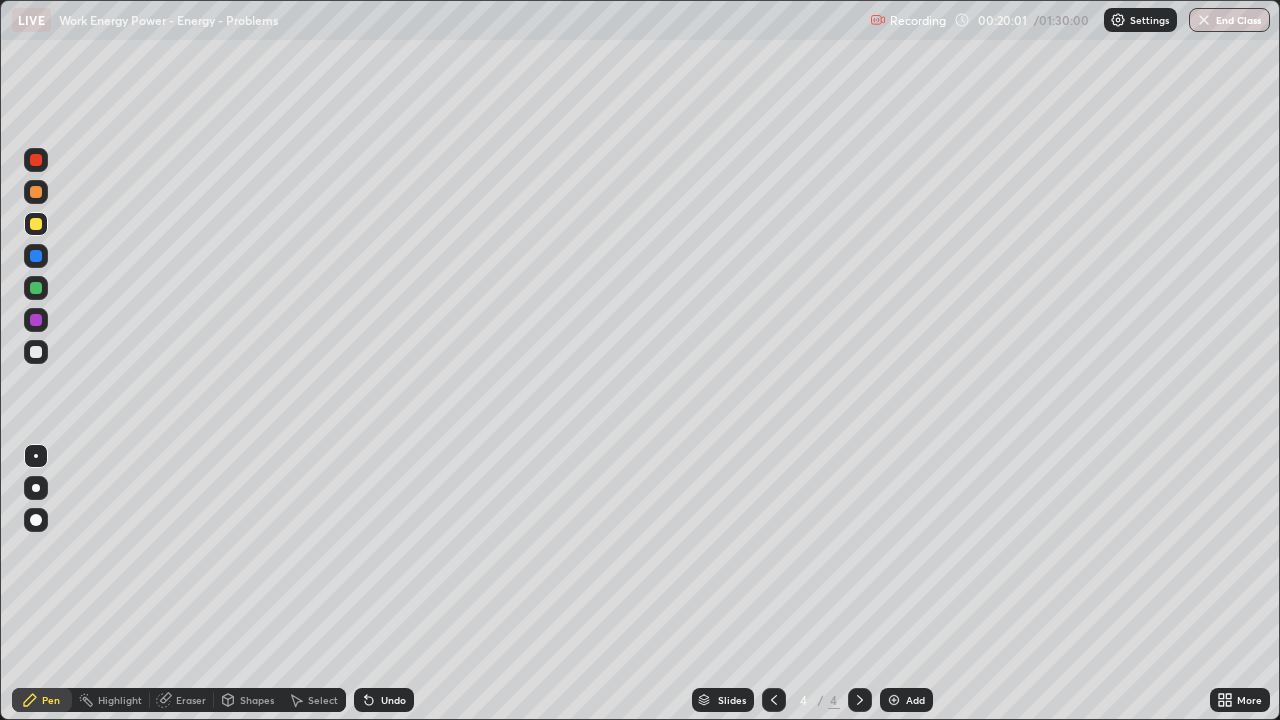 click at bounding box center (36, 352) 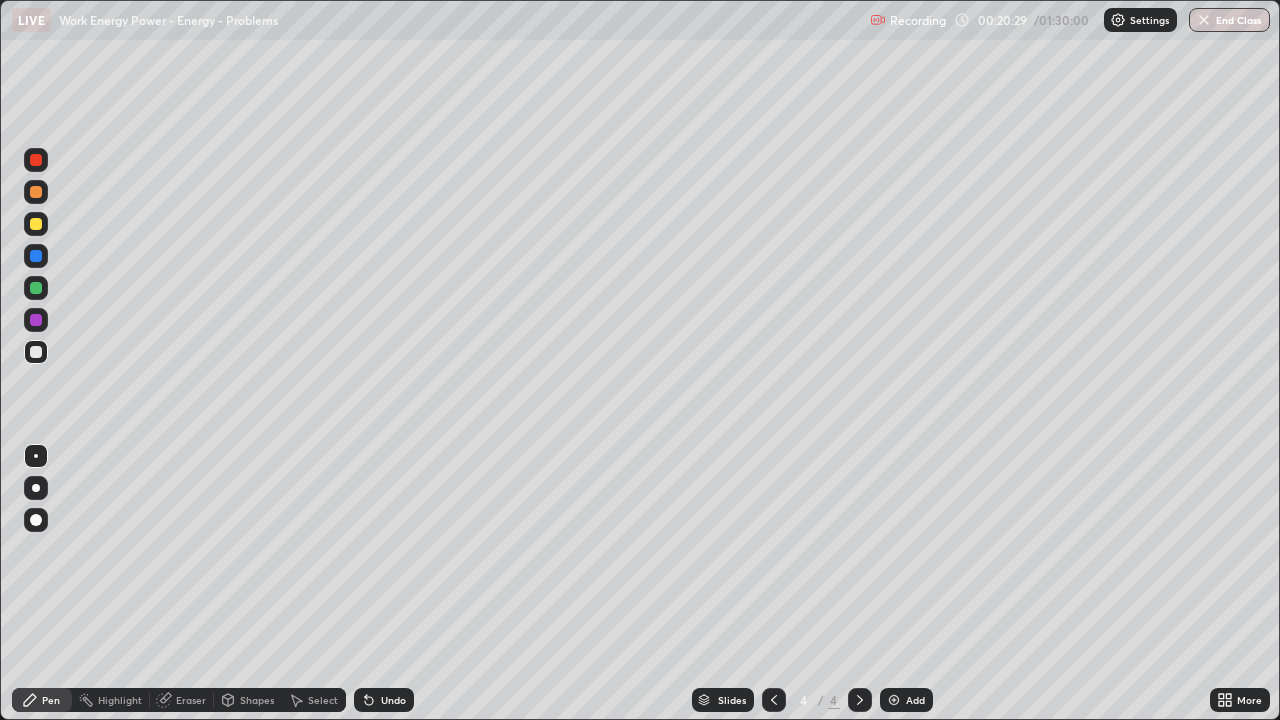 click at bounding box center (36, 224) 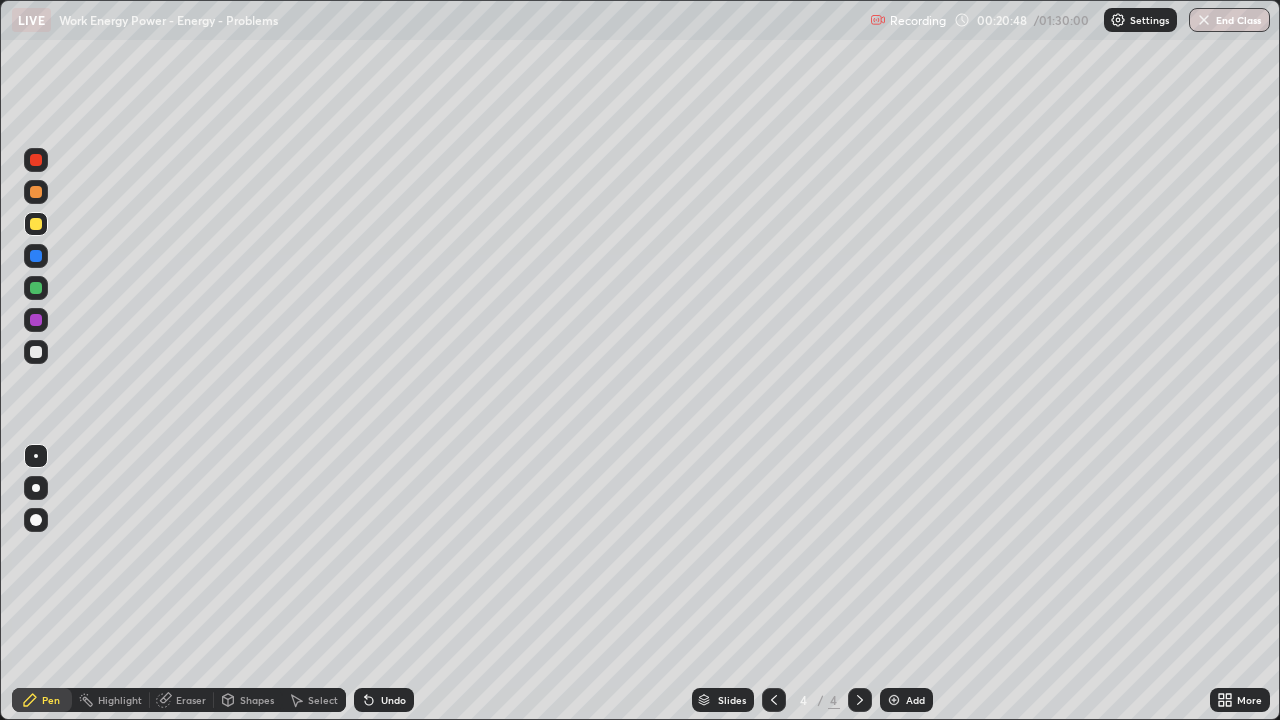 click at bounding box center [36, 288] 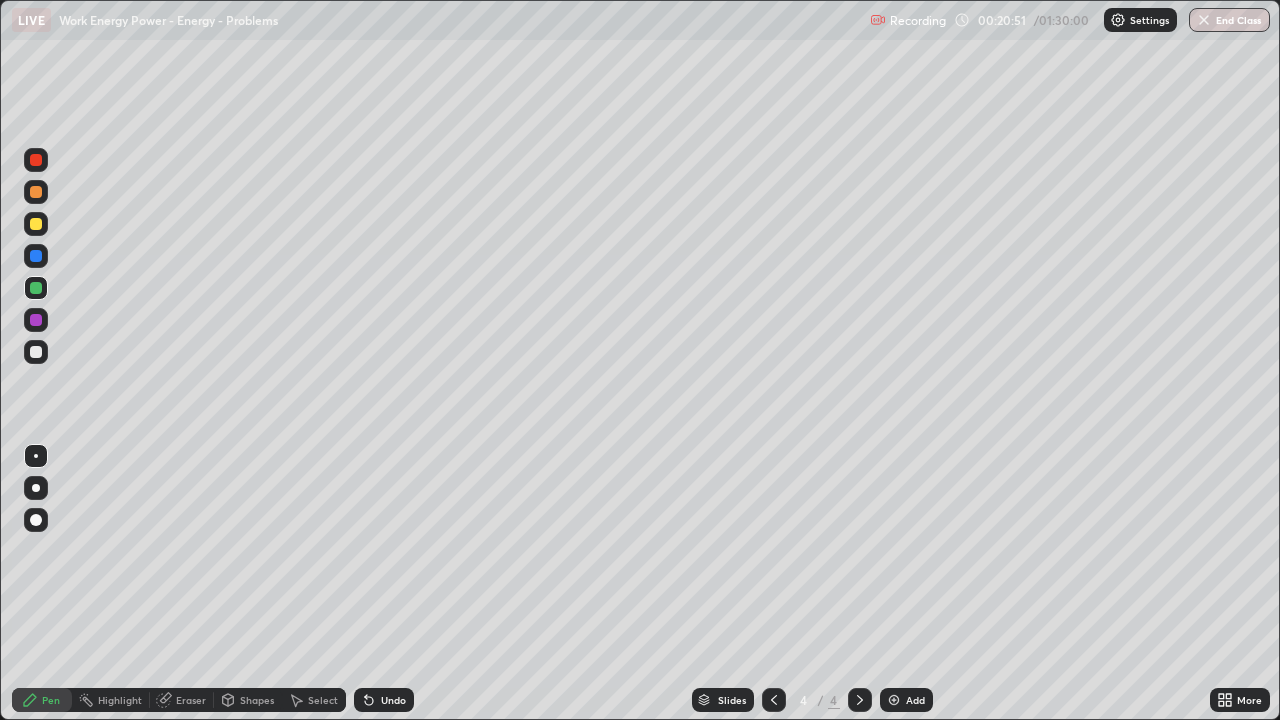 click at bounding box center (36, 224) 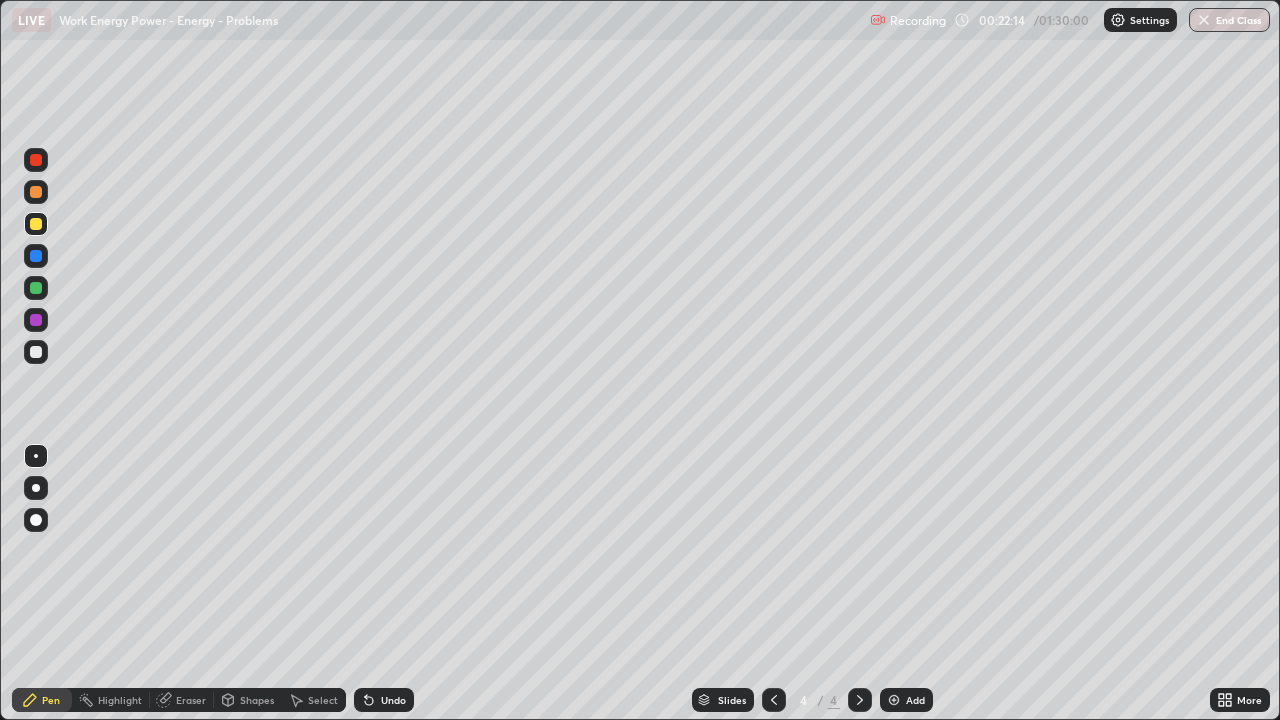click at bounding box center (36, 352) 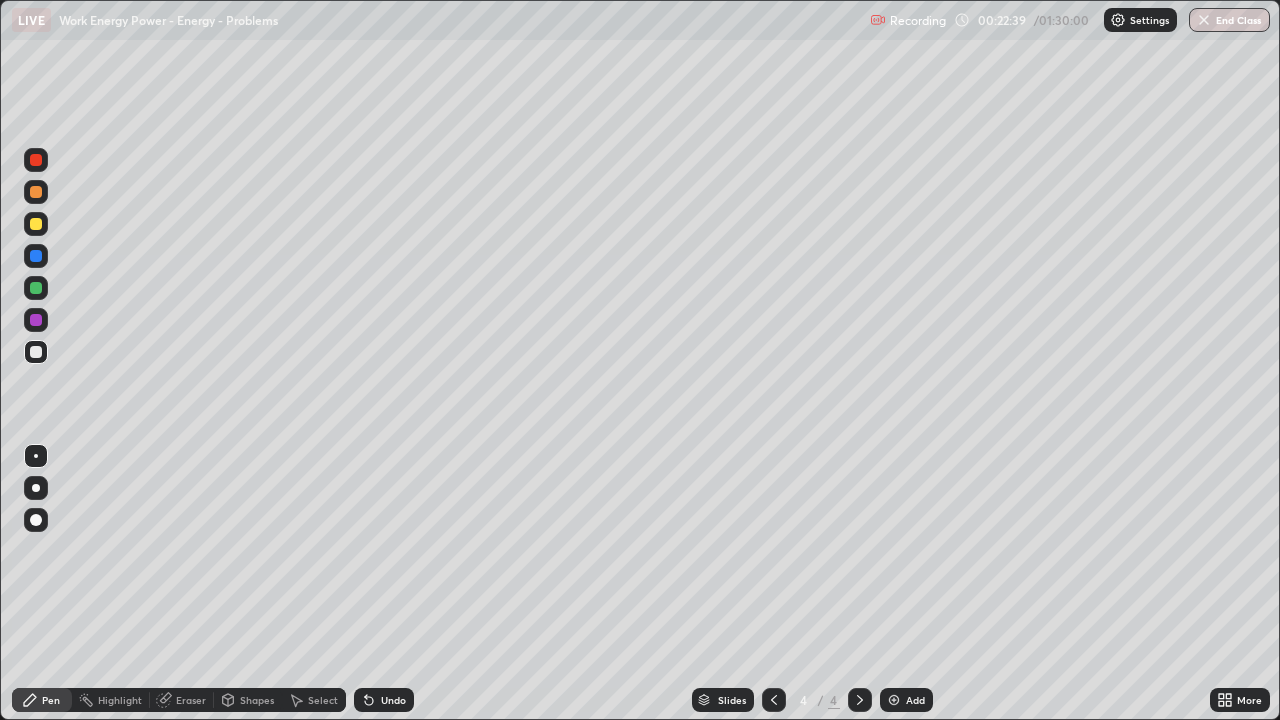 click at bounding box center (36, 224) 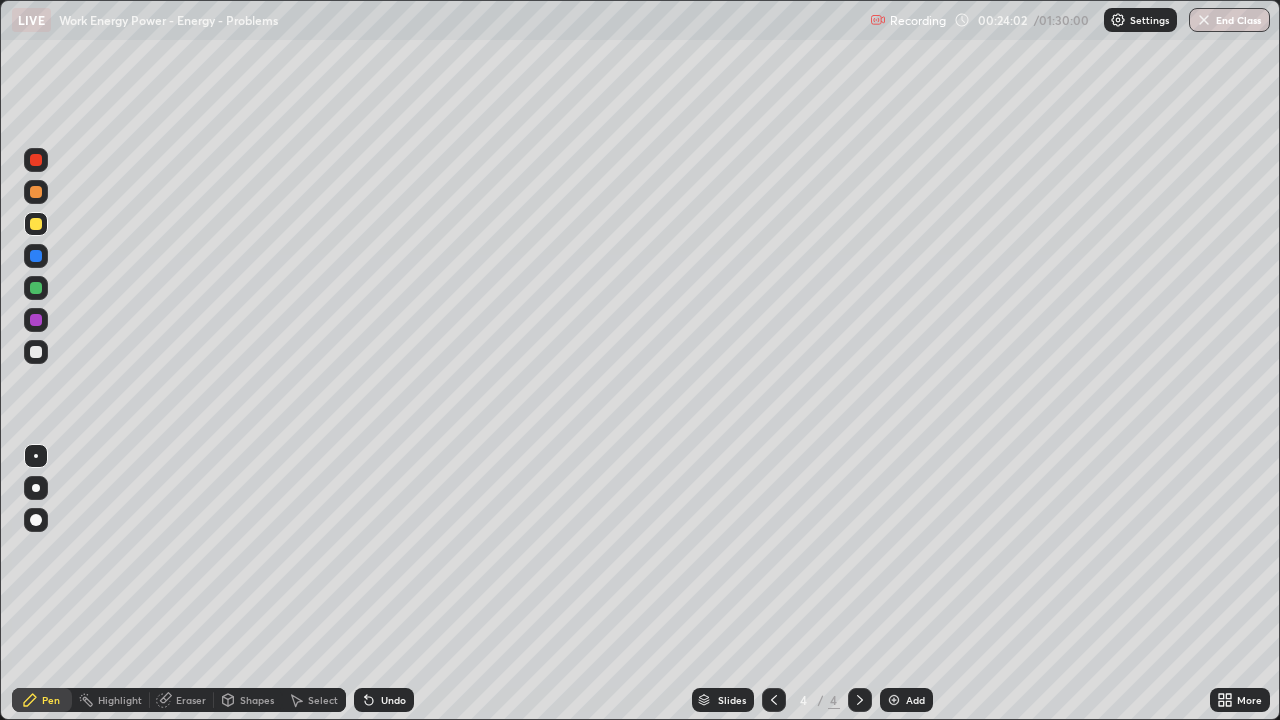 click at bounding box center (36, 352) 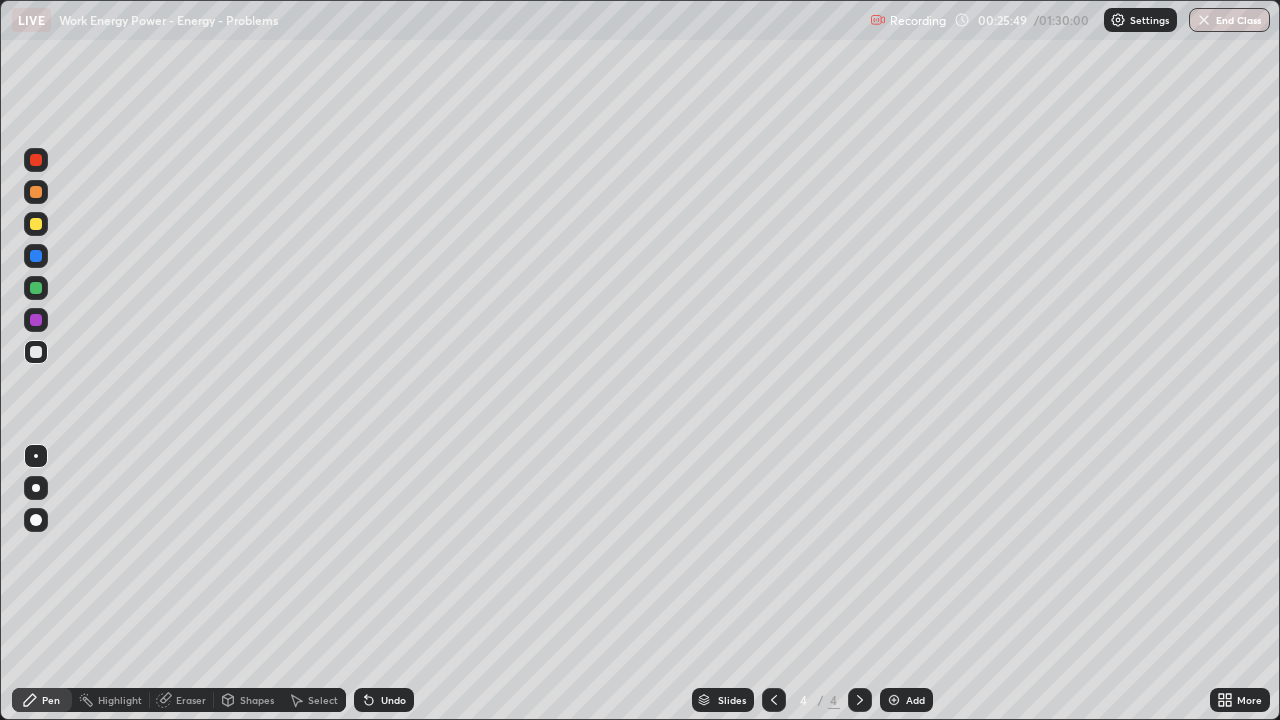 click at bounding box center [36, 320] 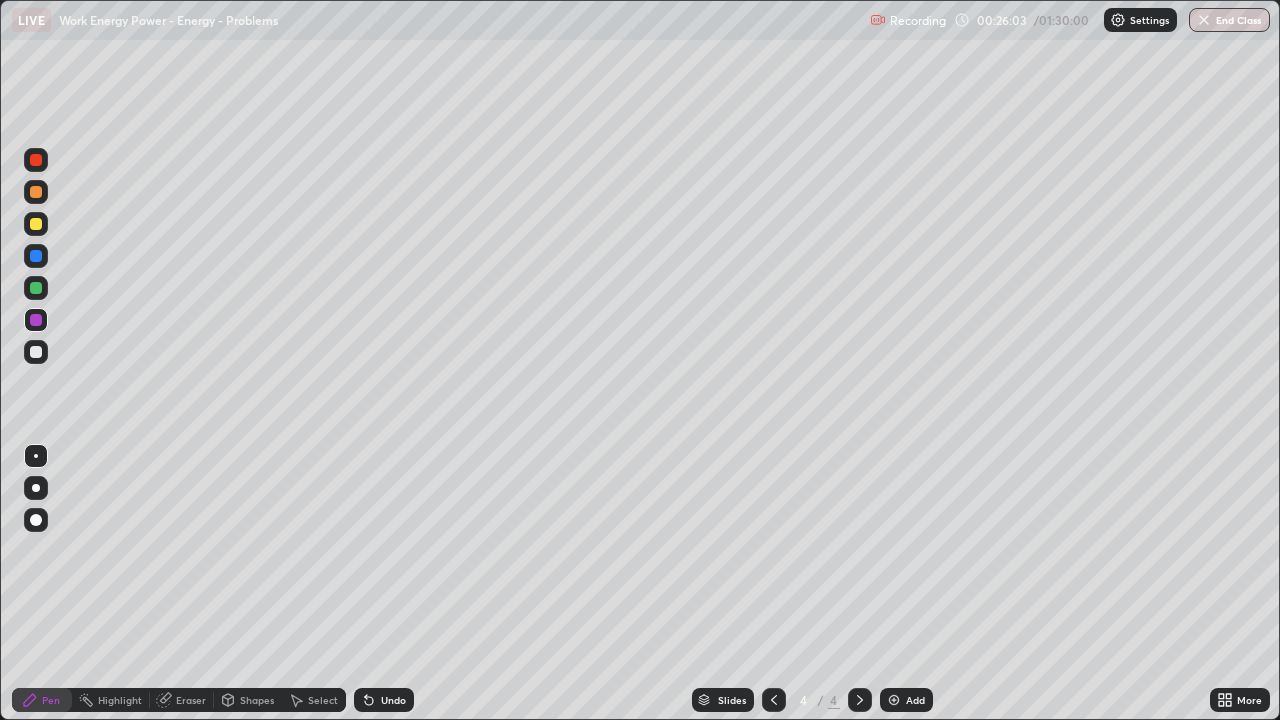 click at bounding box center [36, 224] 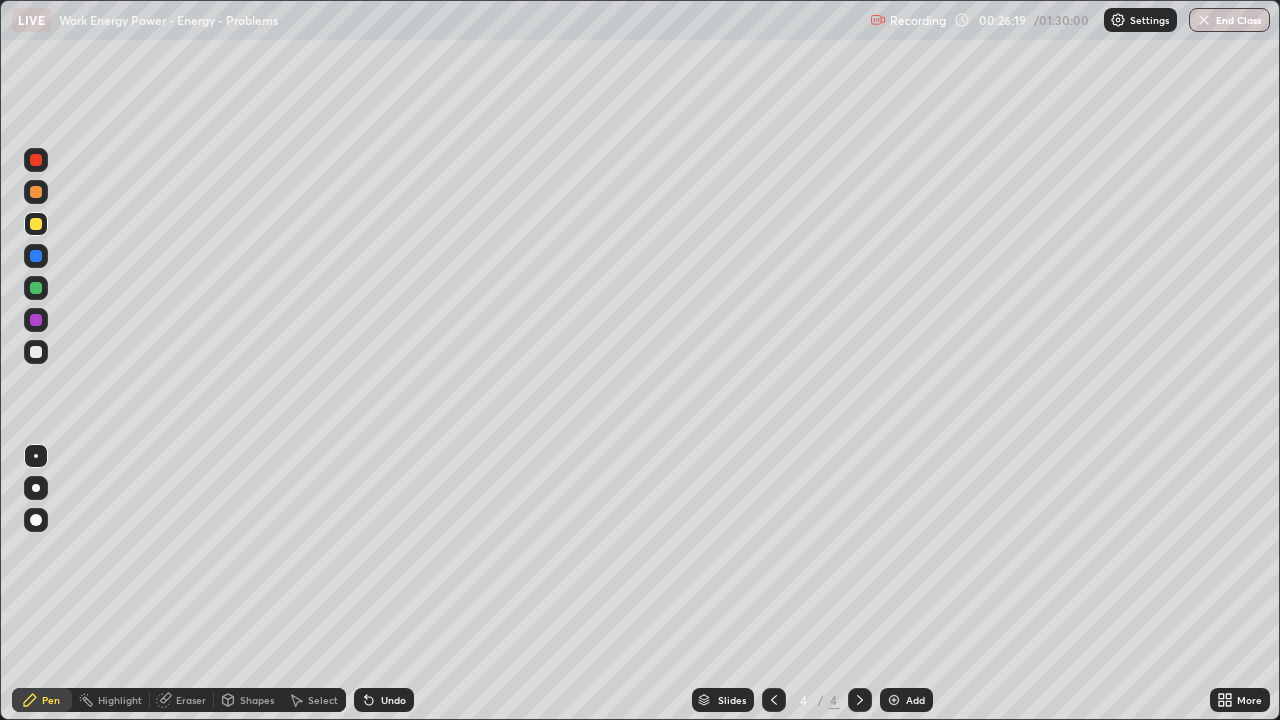 click at bounding box center [36, 192] 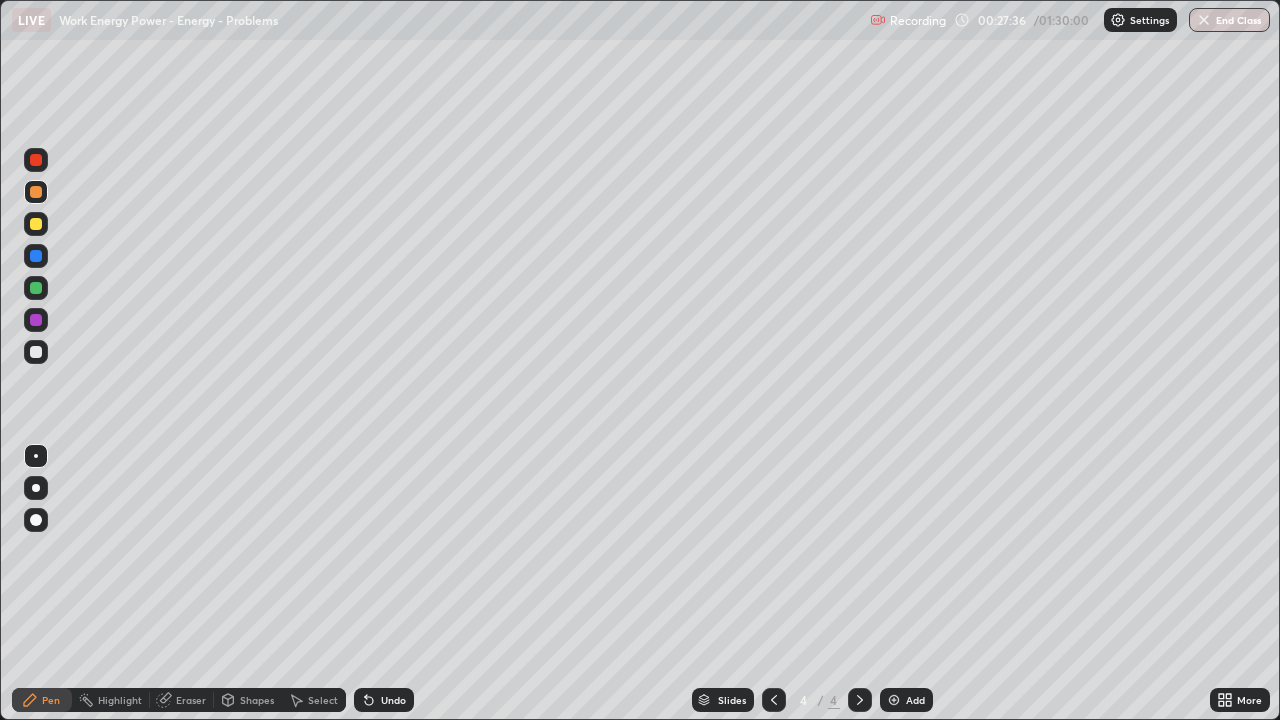 click at bounding box center [36, 288] 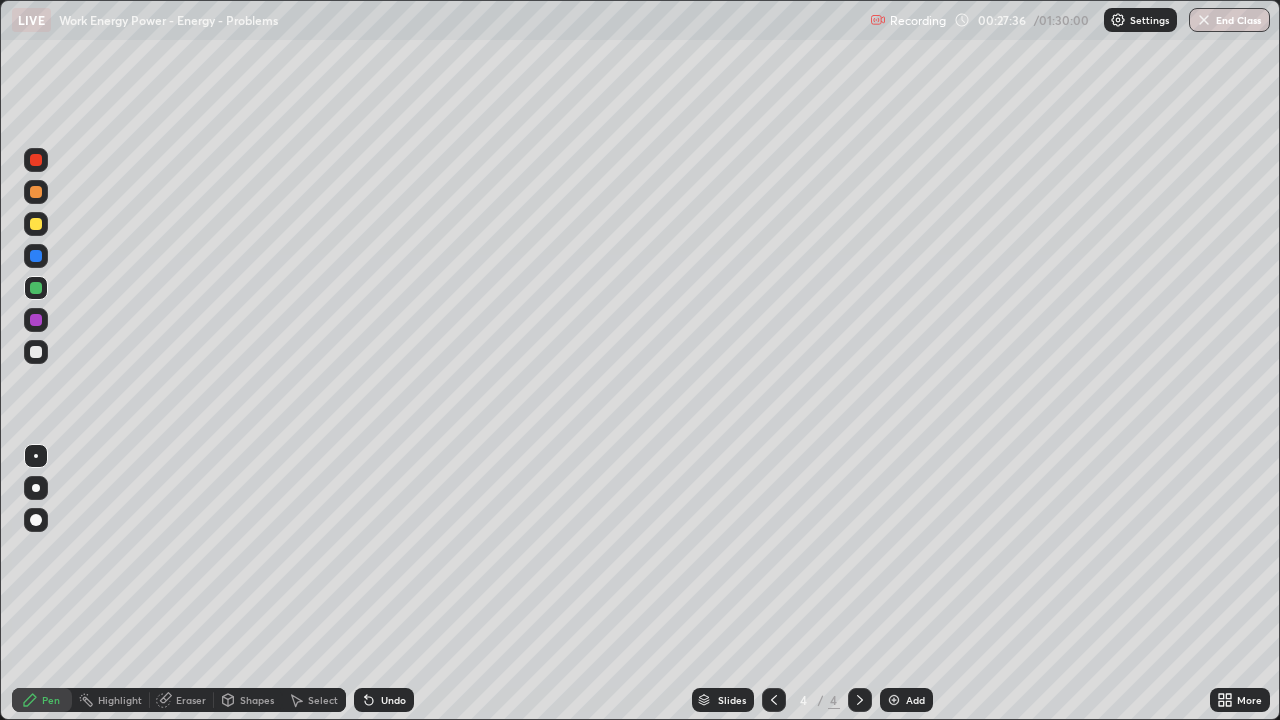 click at bounding box center [36, 256] 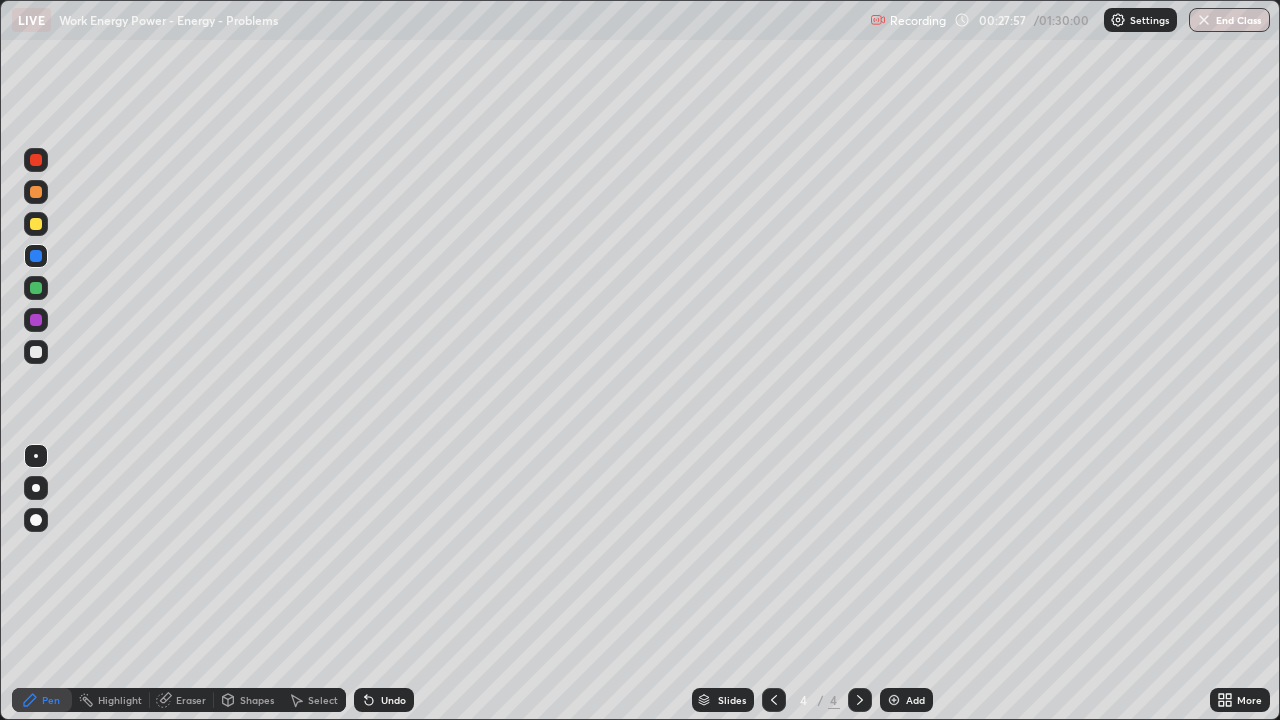 click 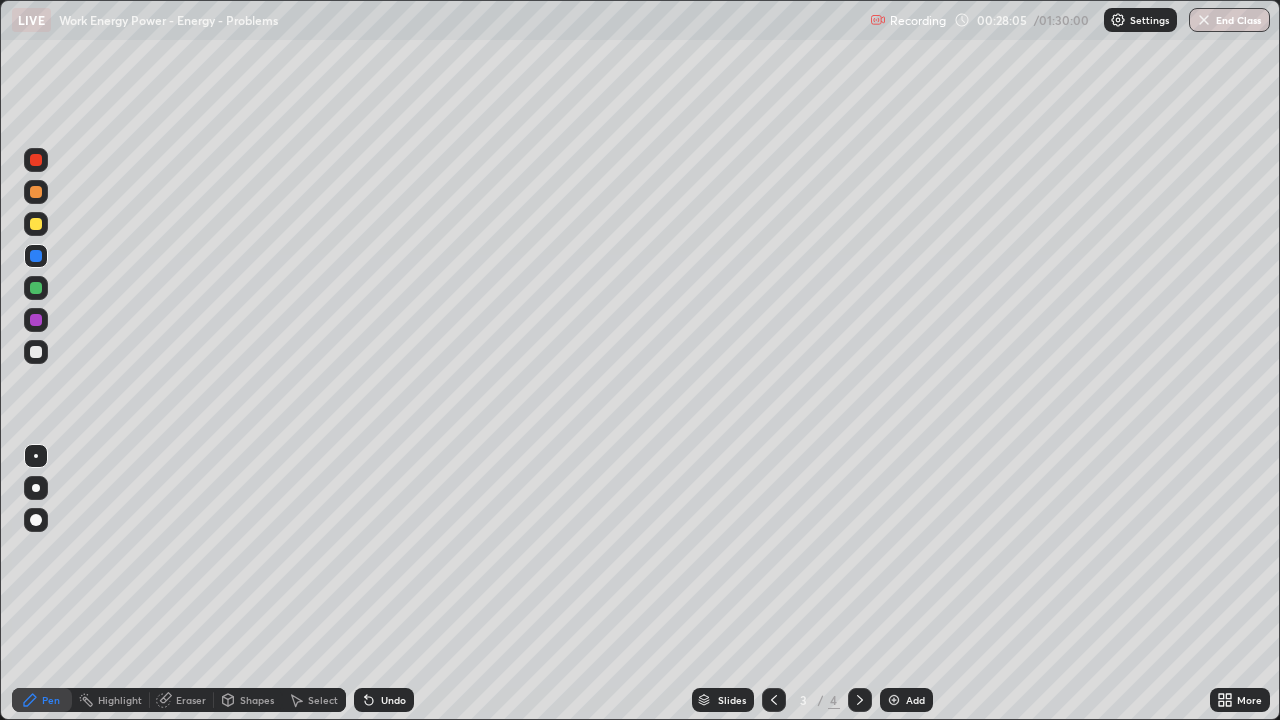 click 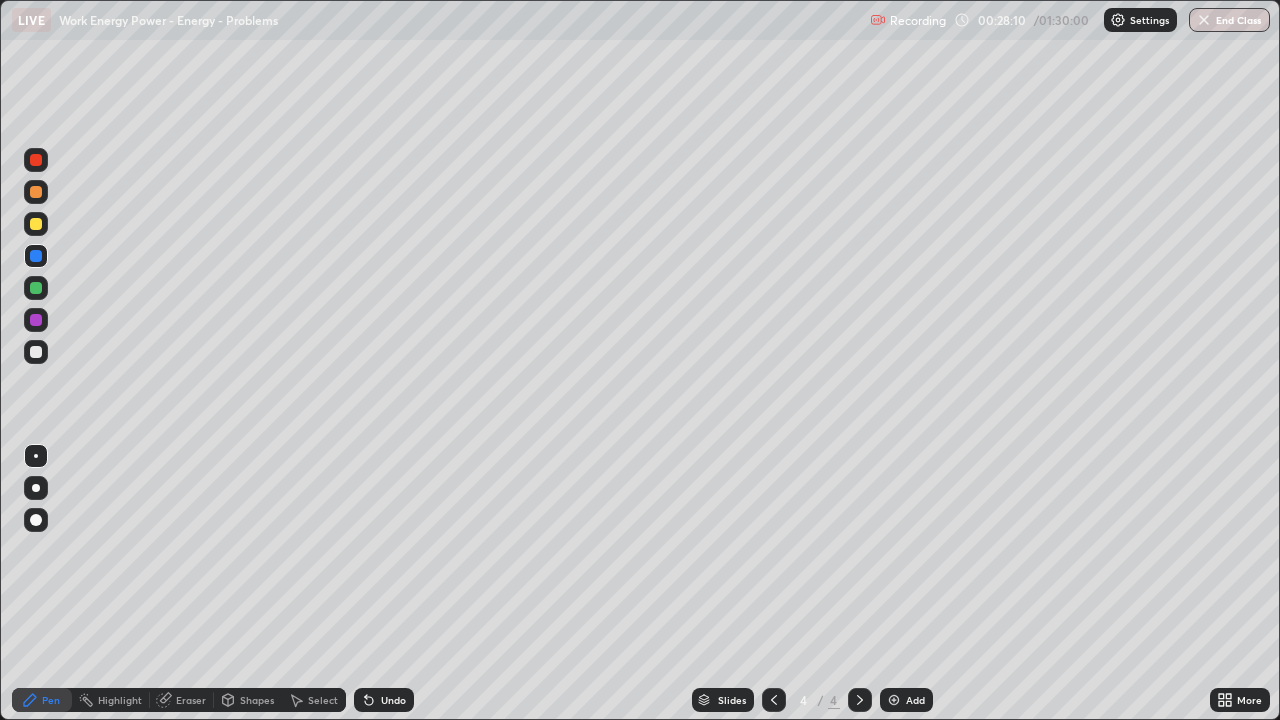 click at bounding box center (36, 352) 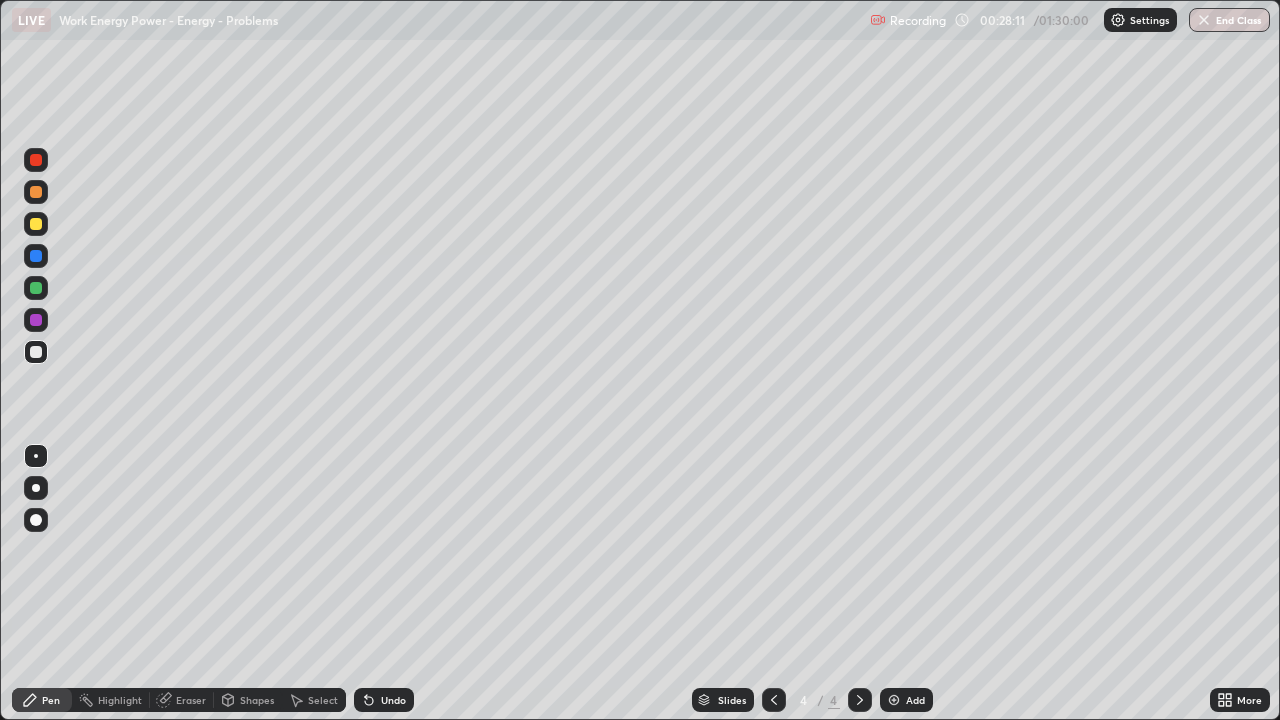 click at bounding box center [36, 320] 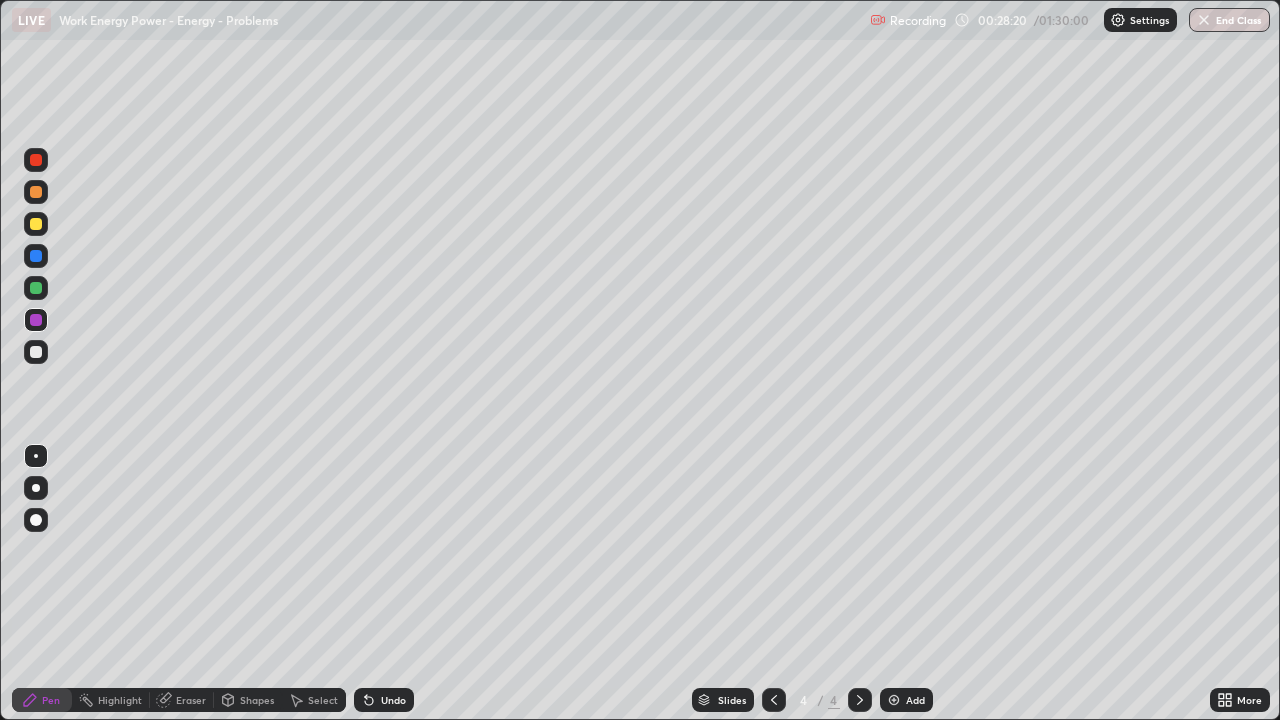click on "Add" at bounding box center (906, 700) 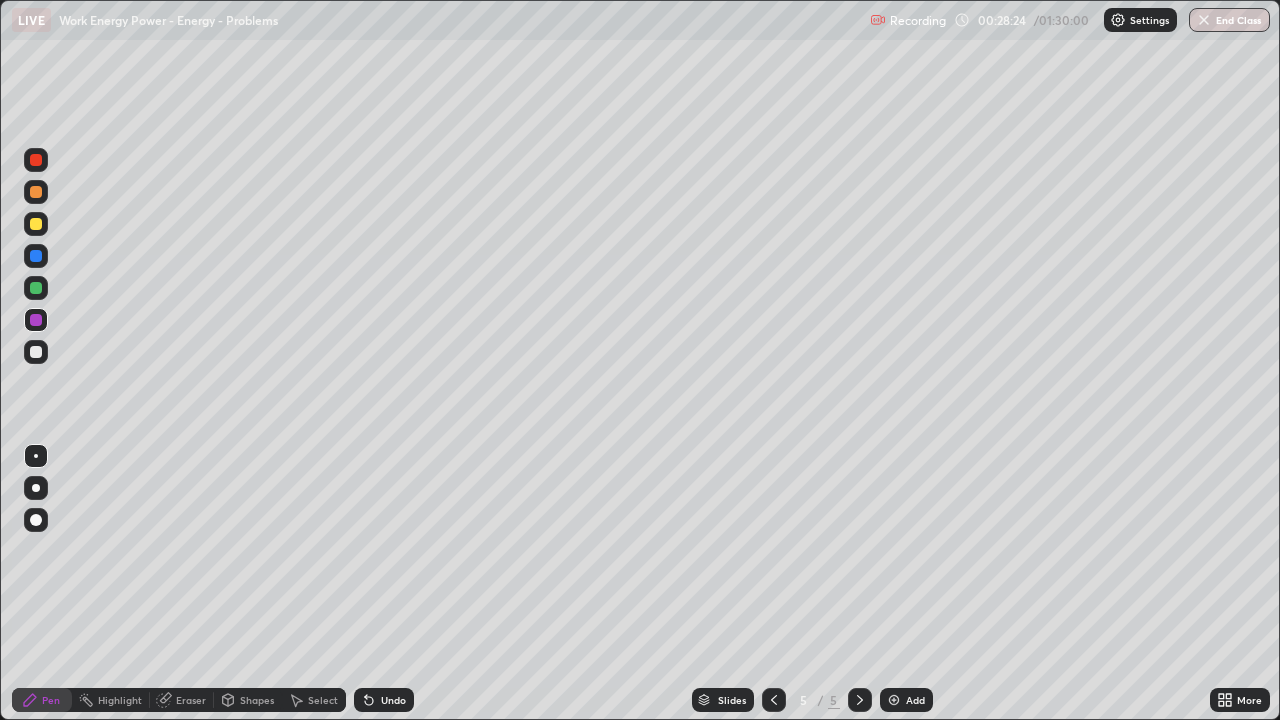 click at bounding box center (36, 352) 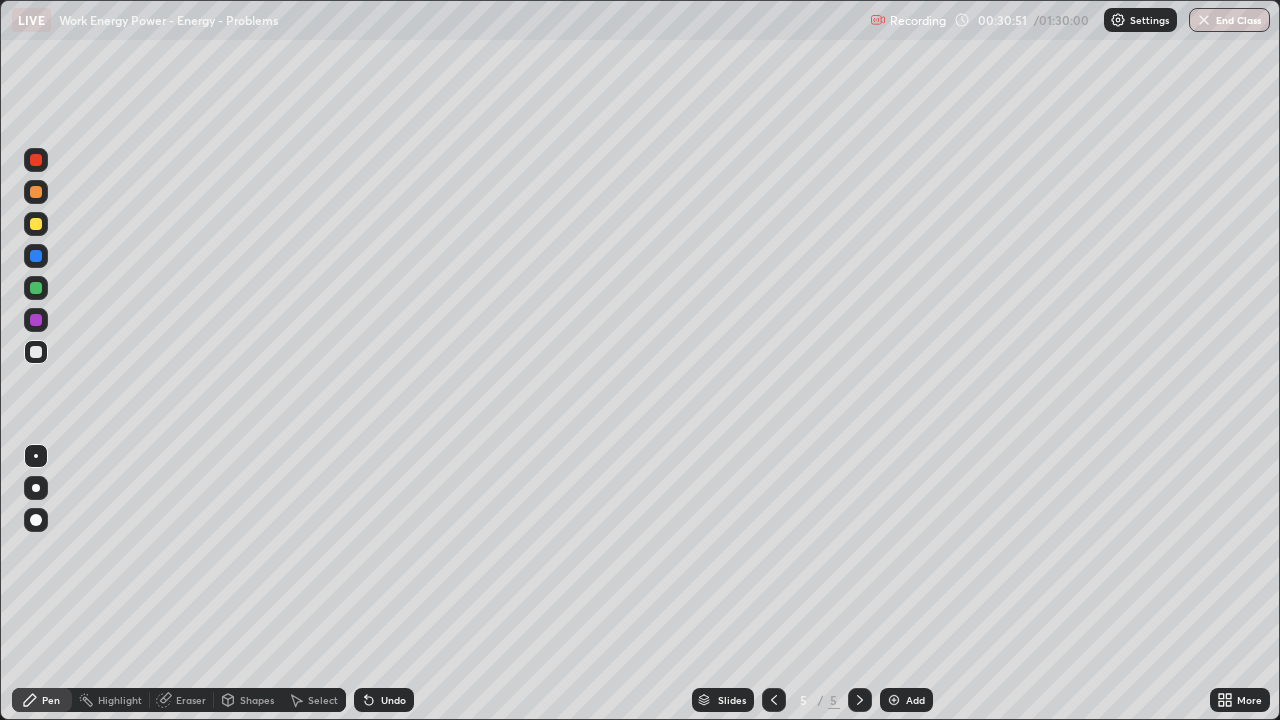 click on "Undo" at bounding box center (384, 700) 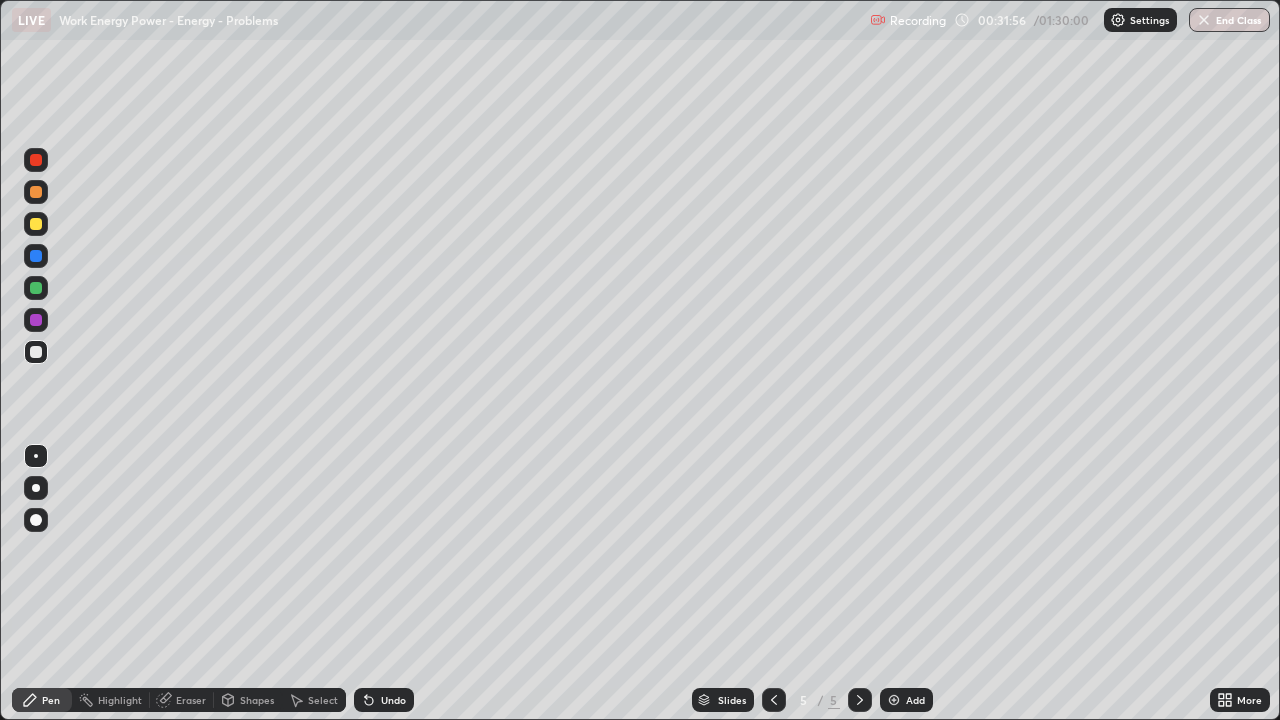 click on "Undo" at bounding box center (384, 700) 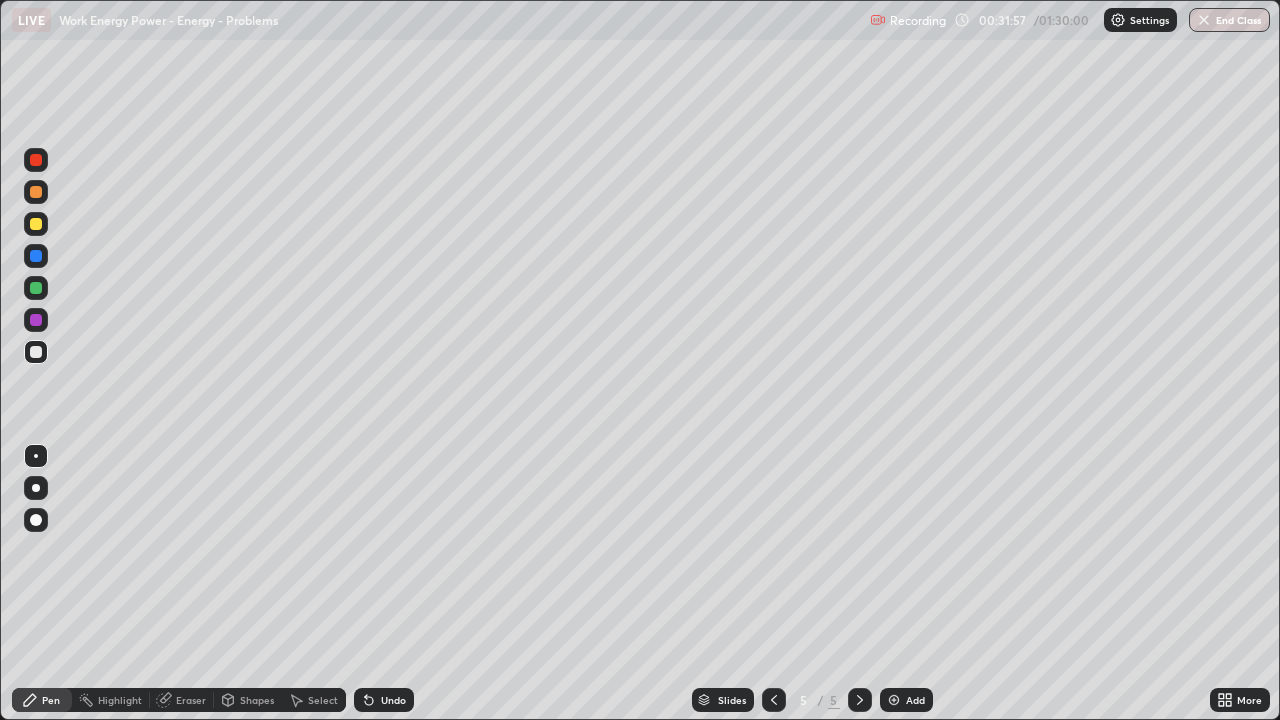 click on "Undo" at bounding box center [393, 700] 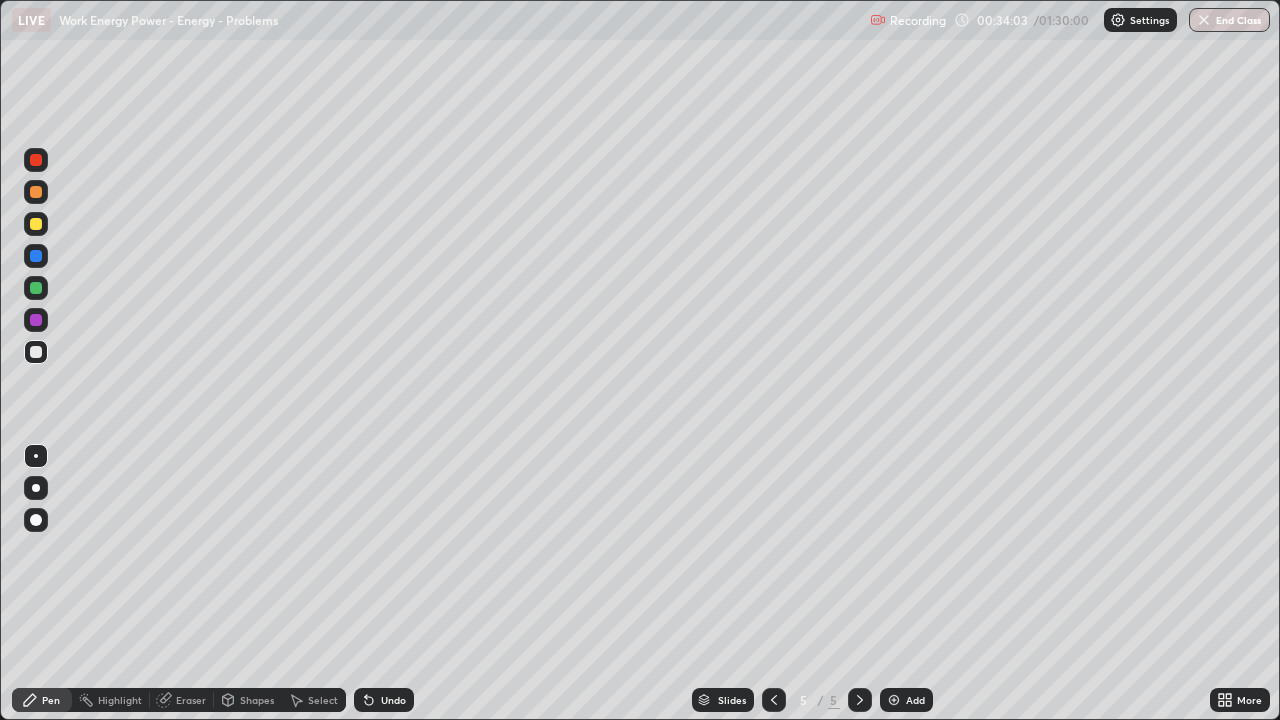 click on "Undo" at bounding box center [384, 700] 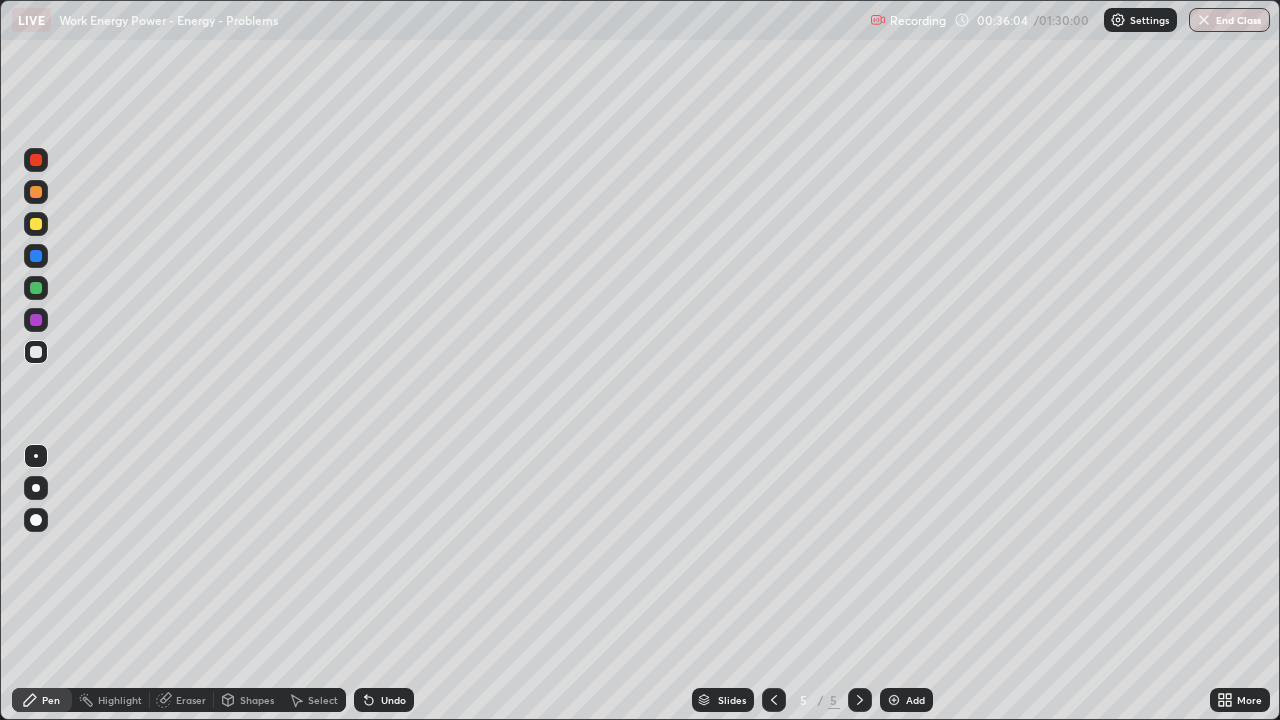 click at bounding box center (36, 224) 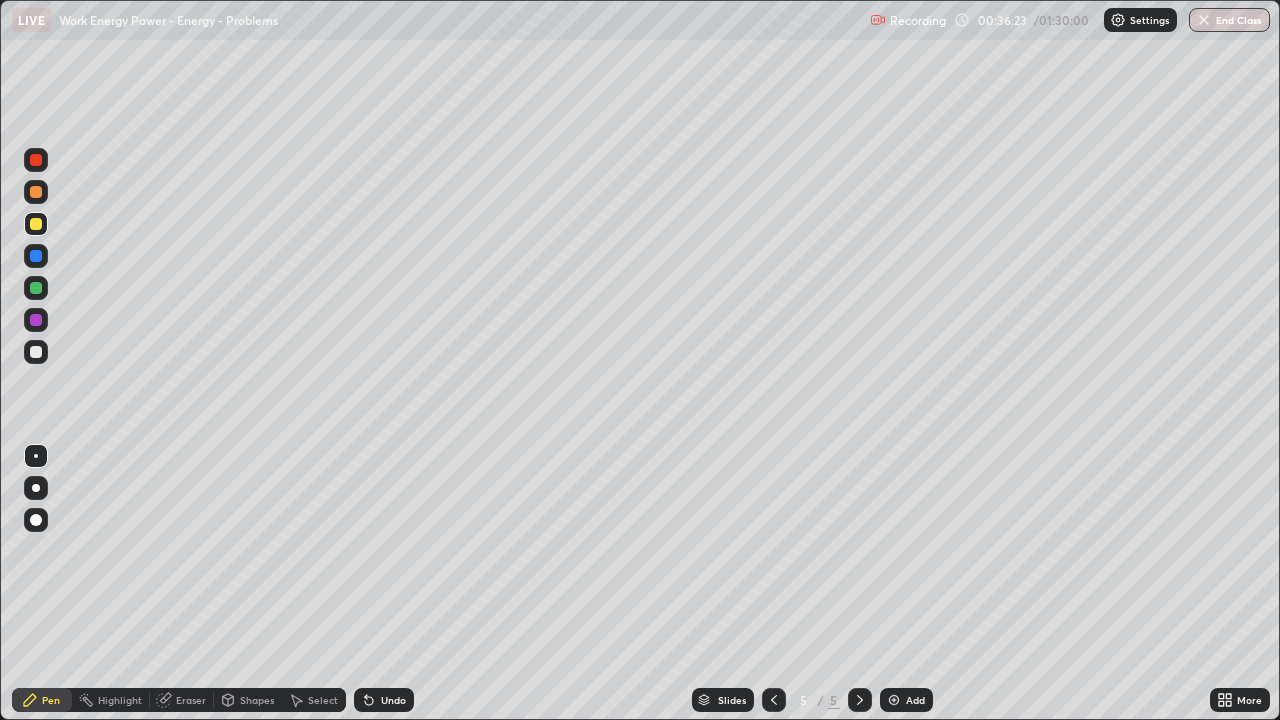 click on "Undo" at bounding box center (393, 700) 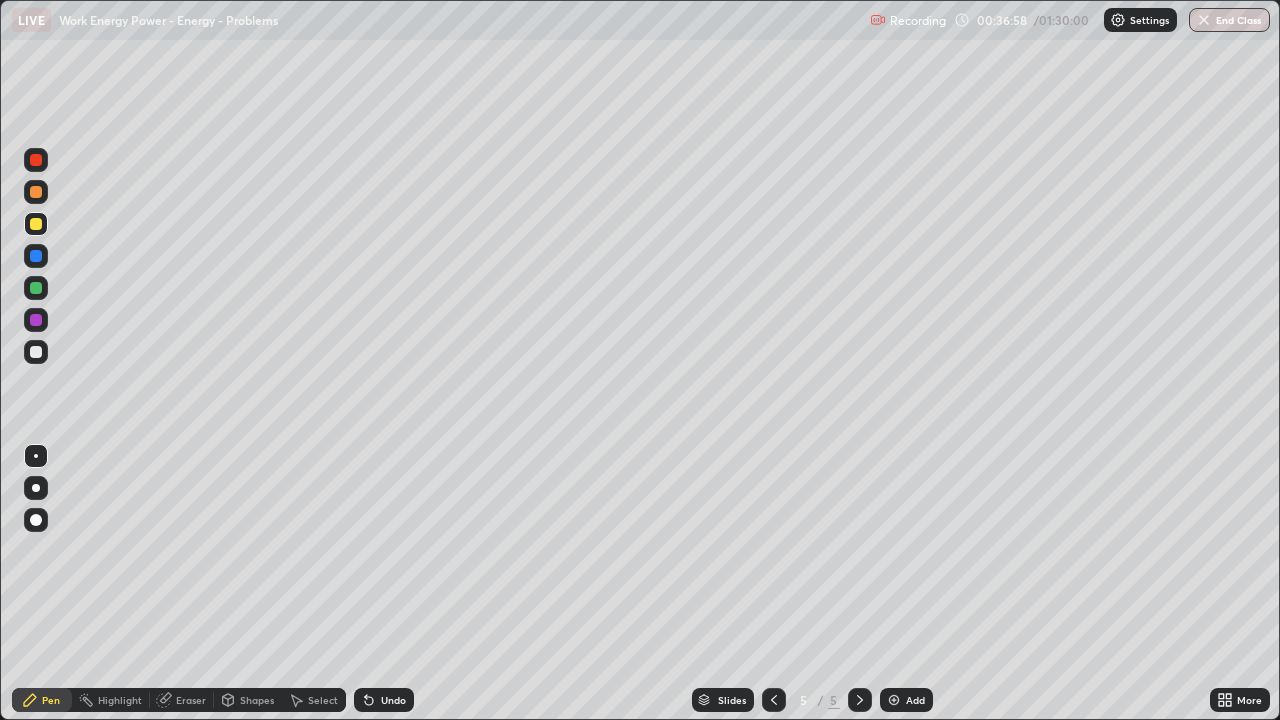 click at bounding box center [36, 352] 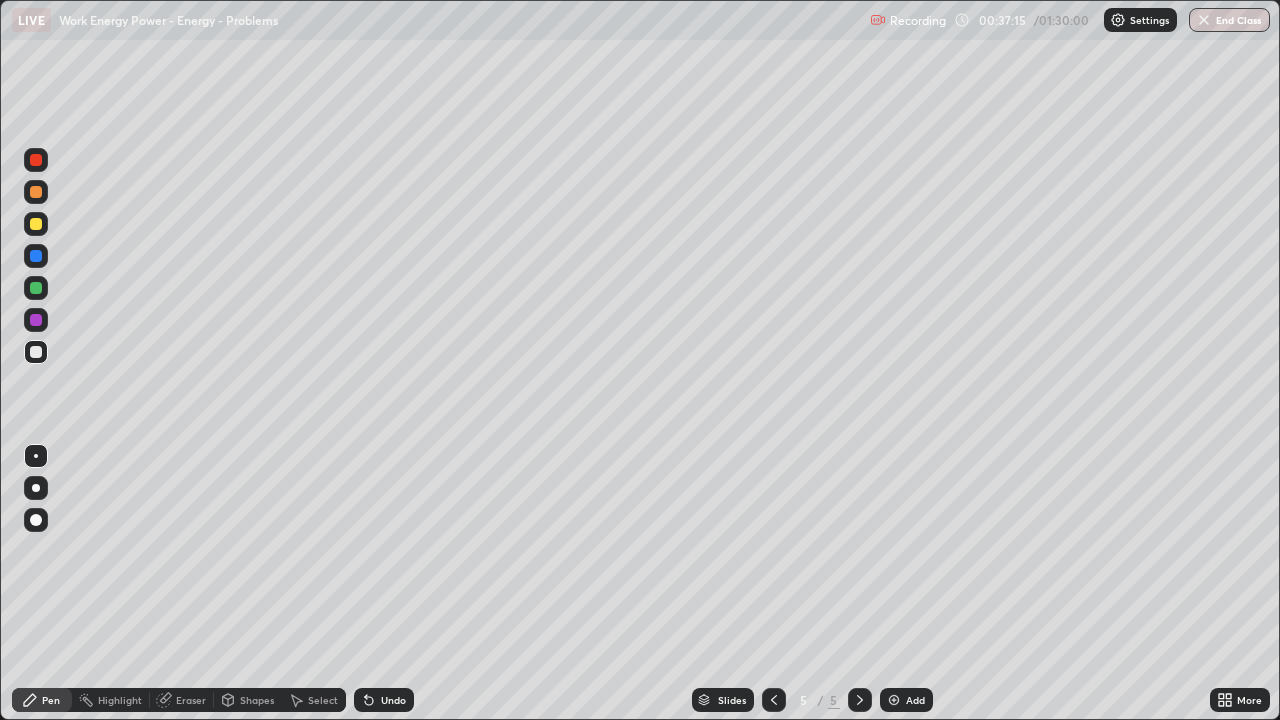 click at bounding box center (36, 224) 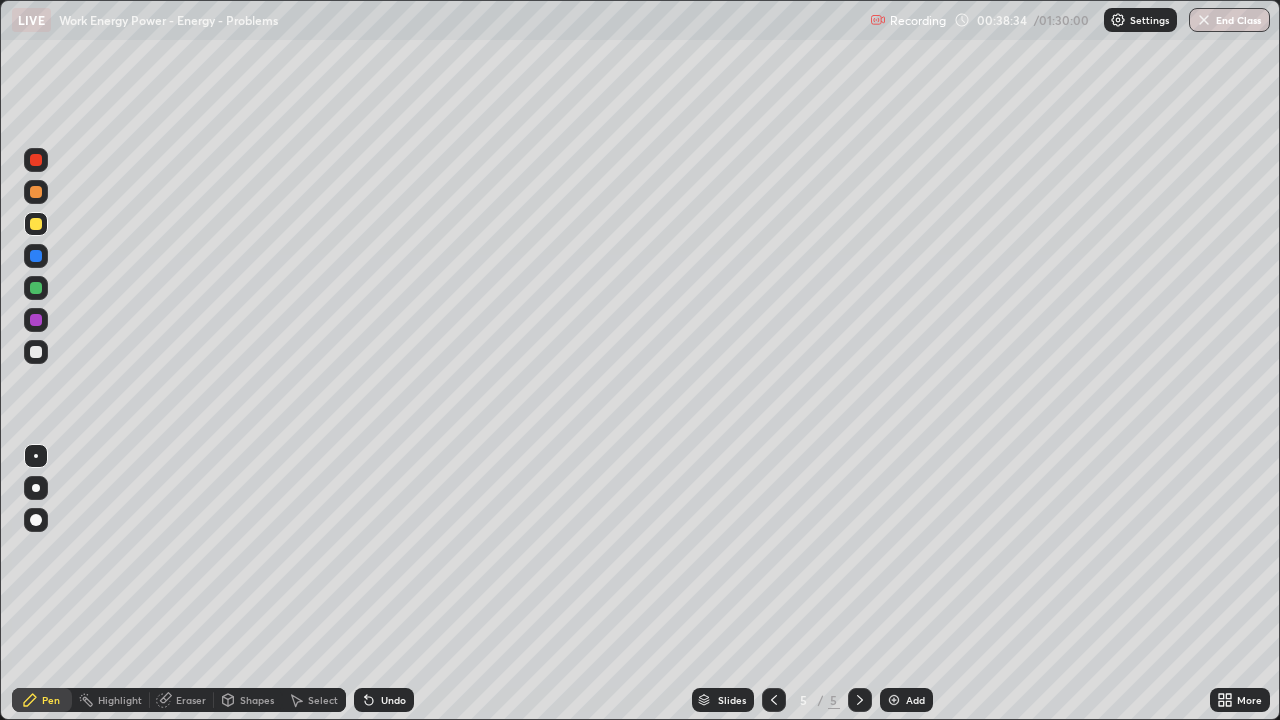 click on "Add" at bounding box center [906, 700] 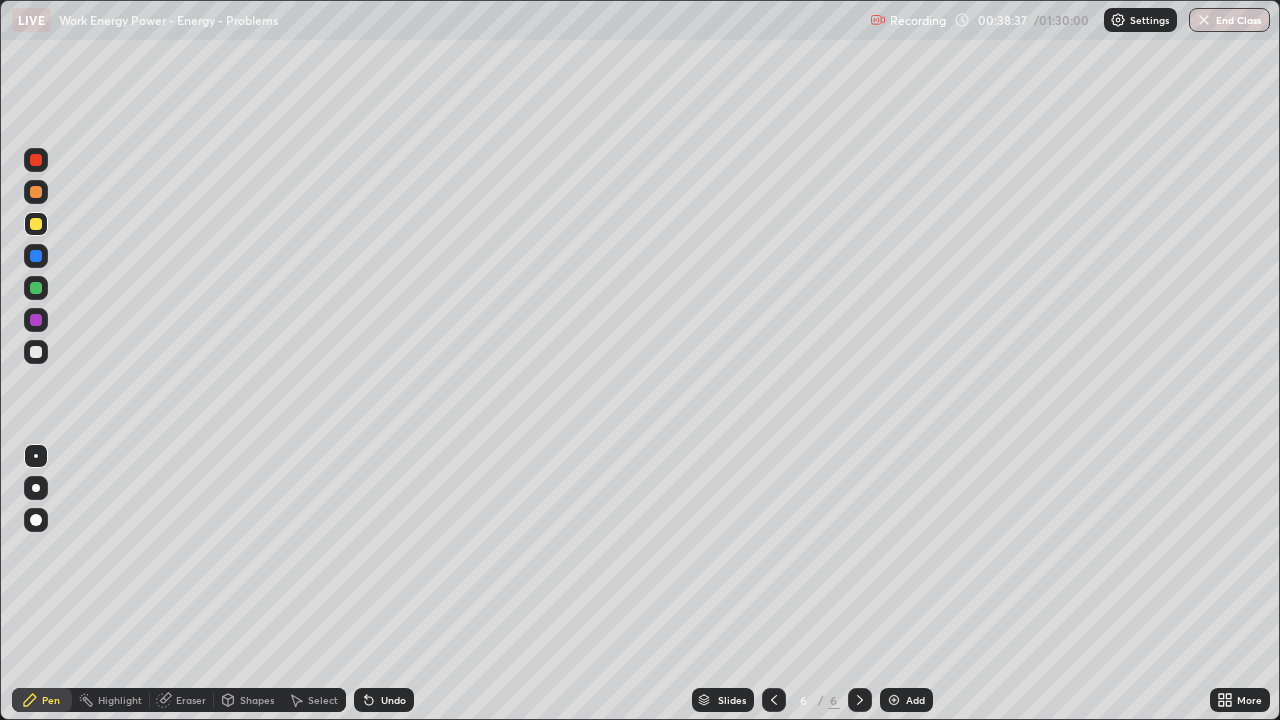 click at bounding box center (36, 352) 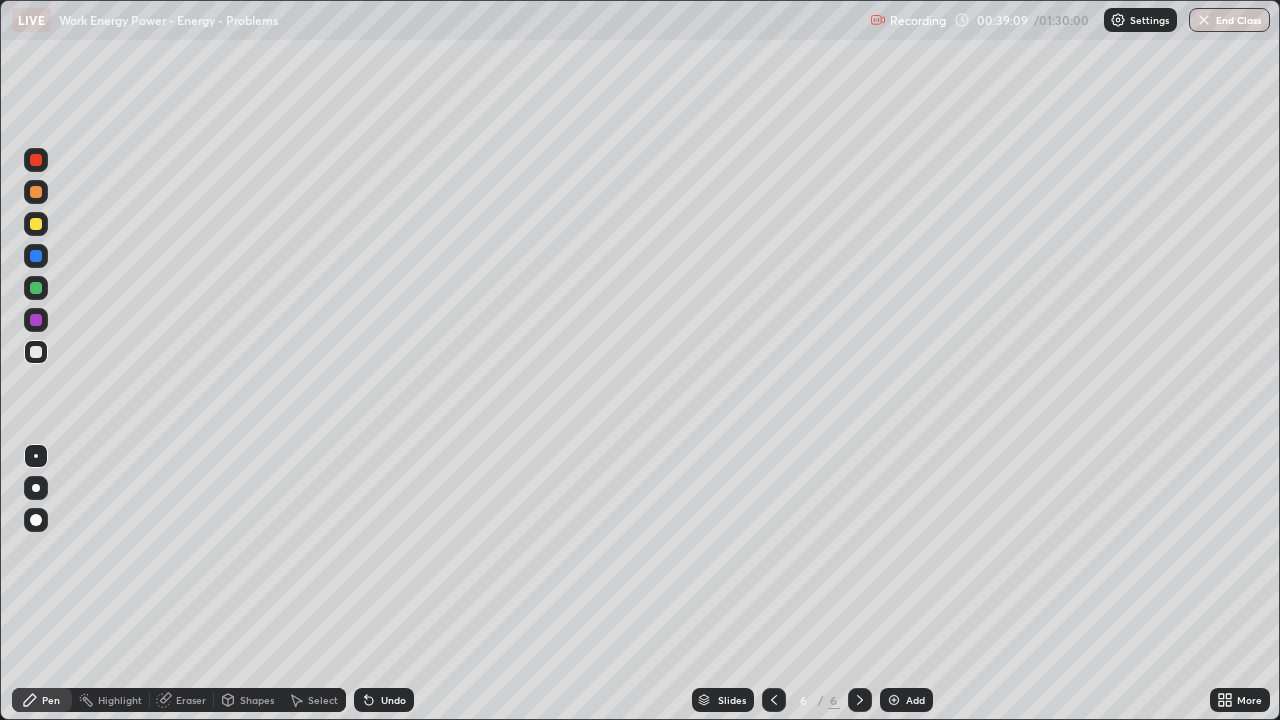 click on "Undo" at bounding box center [393, 700] 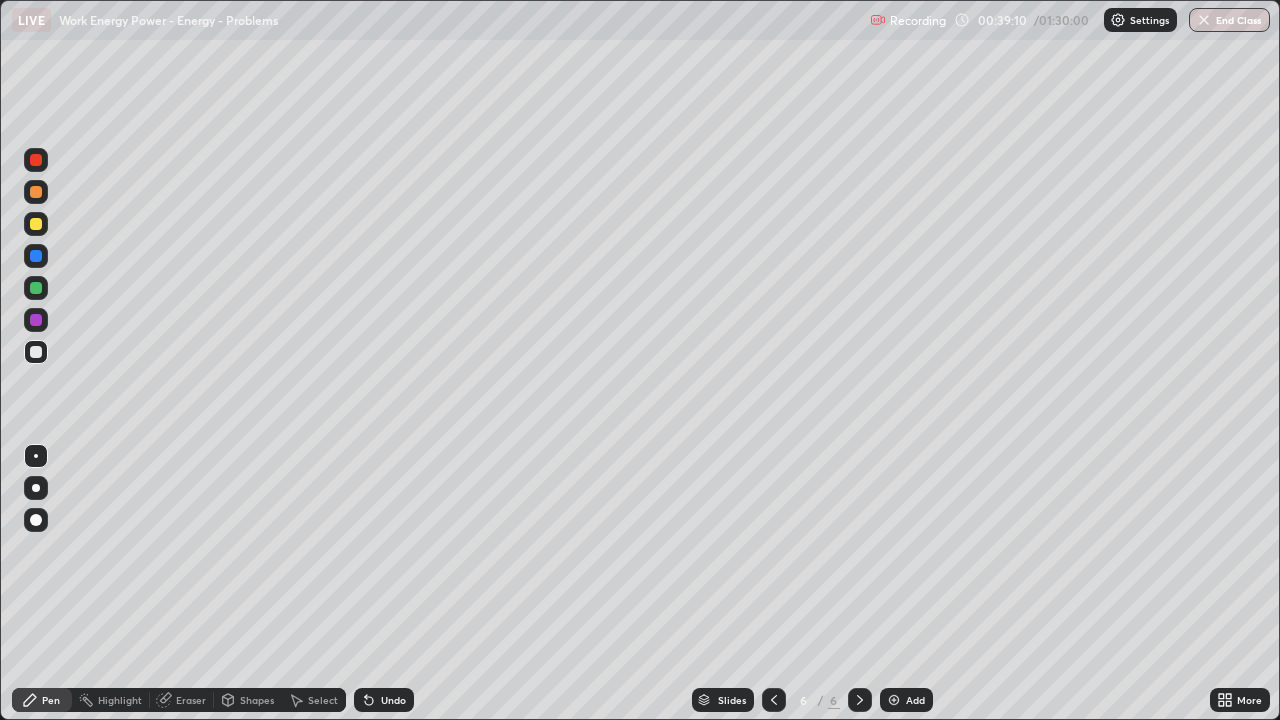 click on "Undo" at bounding box center [384, 700] 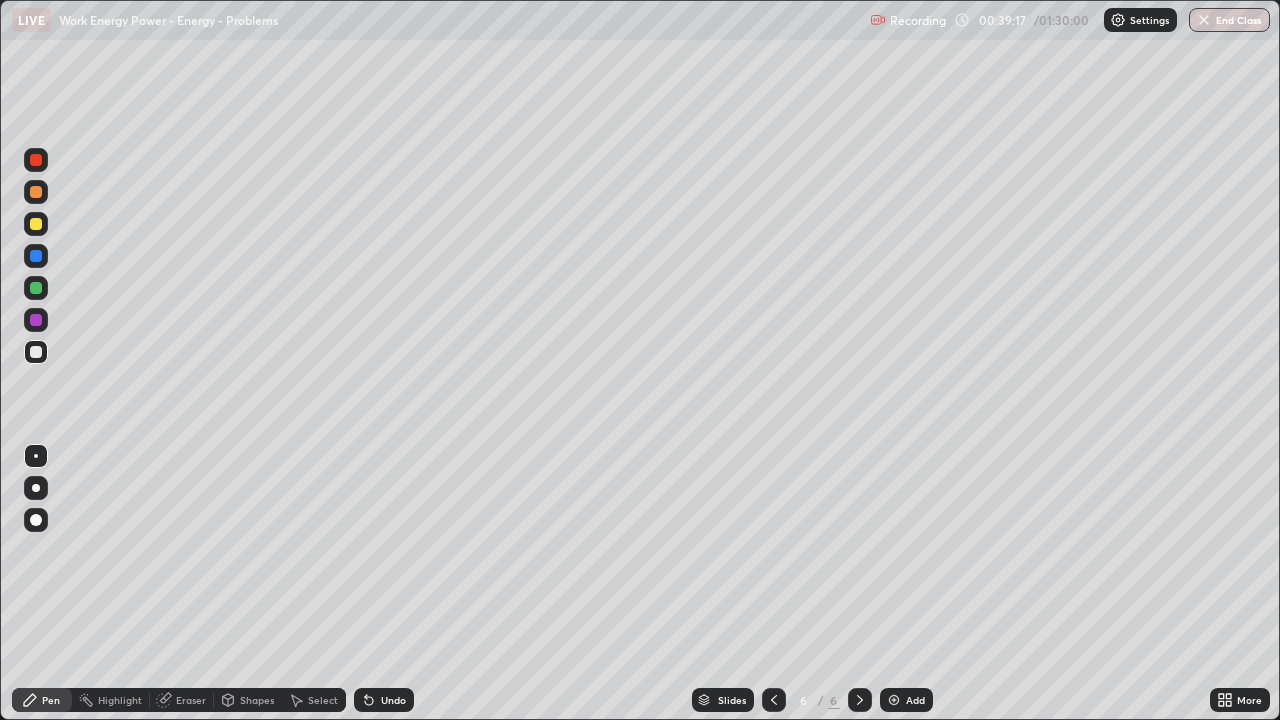 click on "Undo" at bounding box center [393, 700] 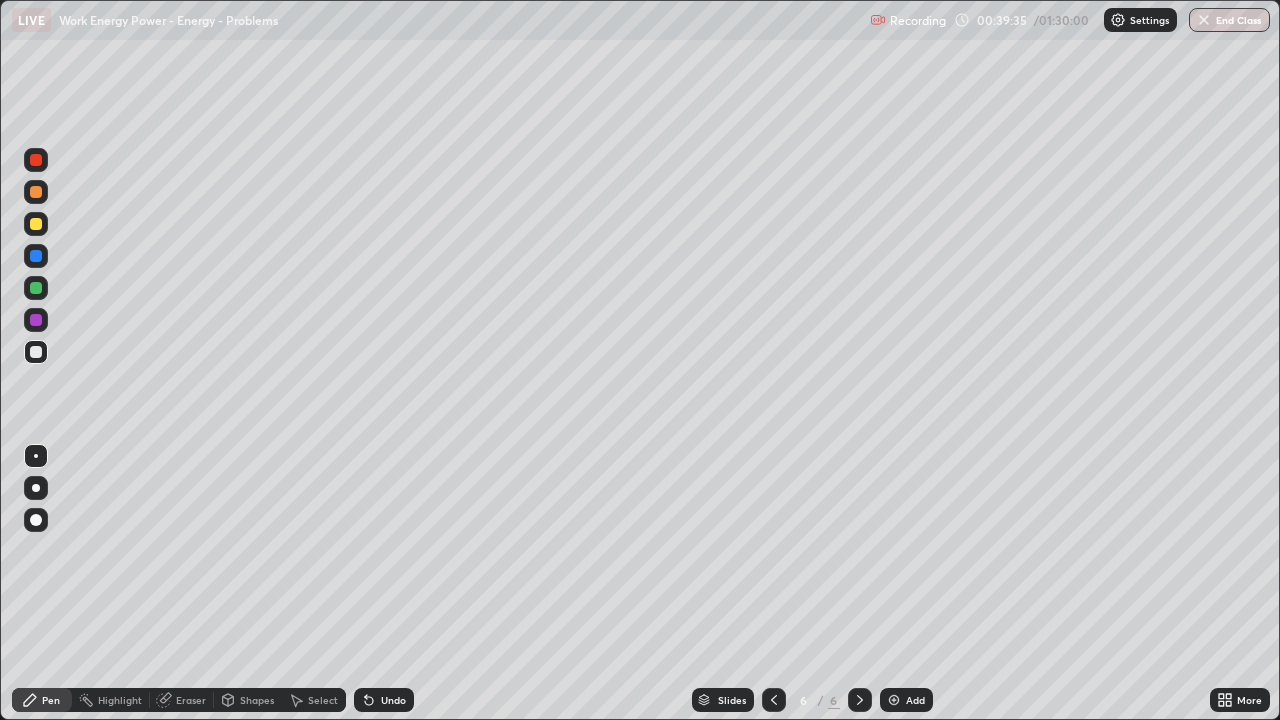 click on "Undo" at bounding box center (393, 700) 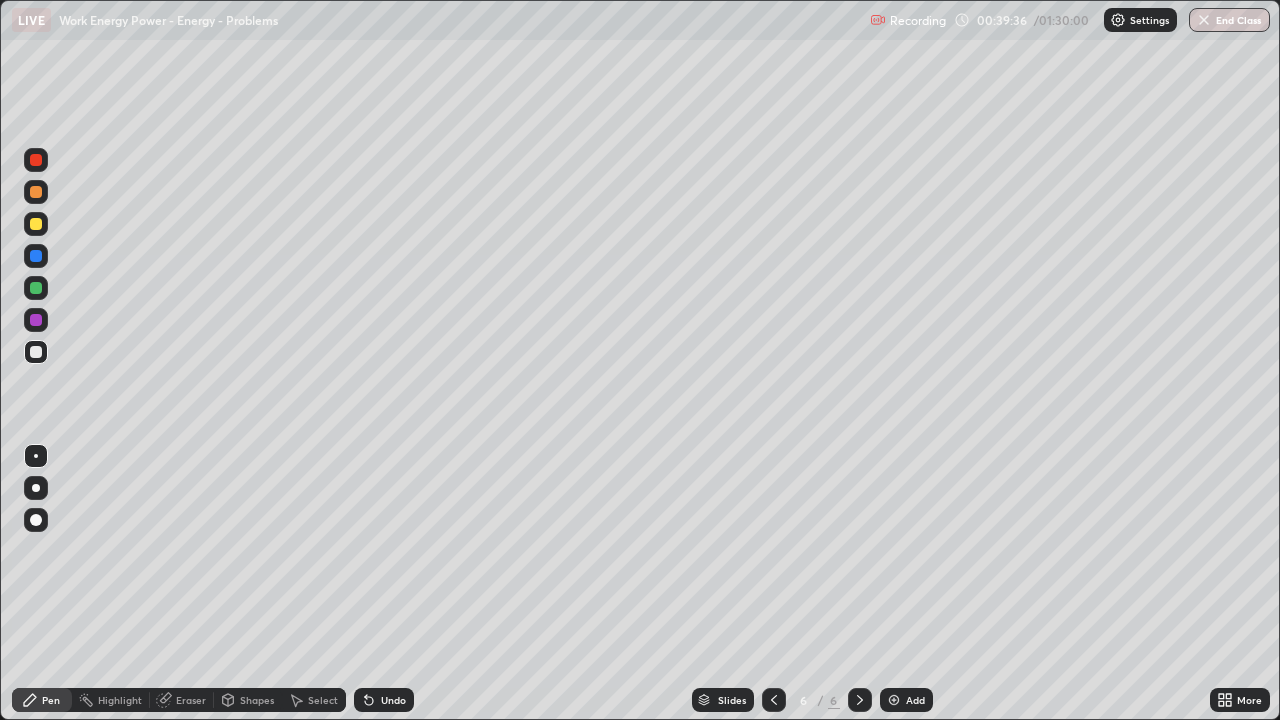 click on "Undo" at bounding box center [393, 700] 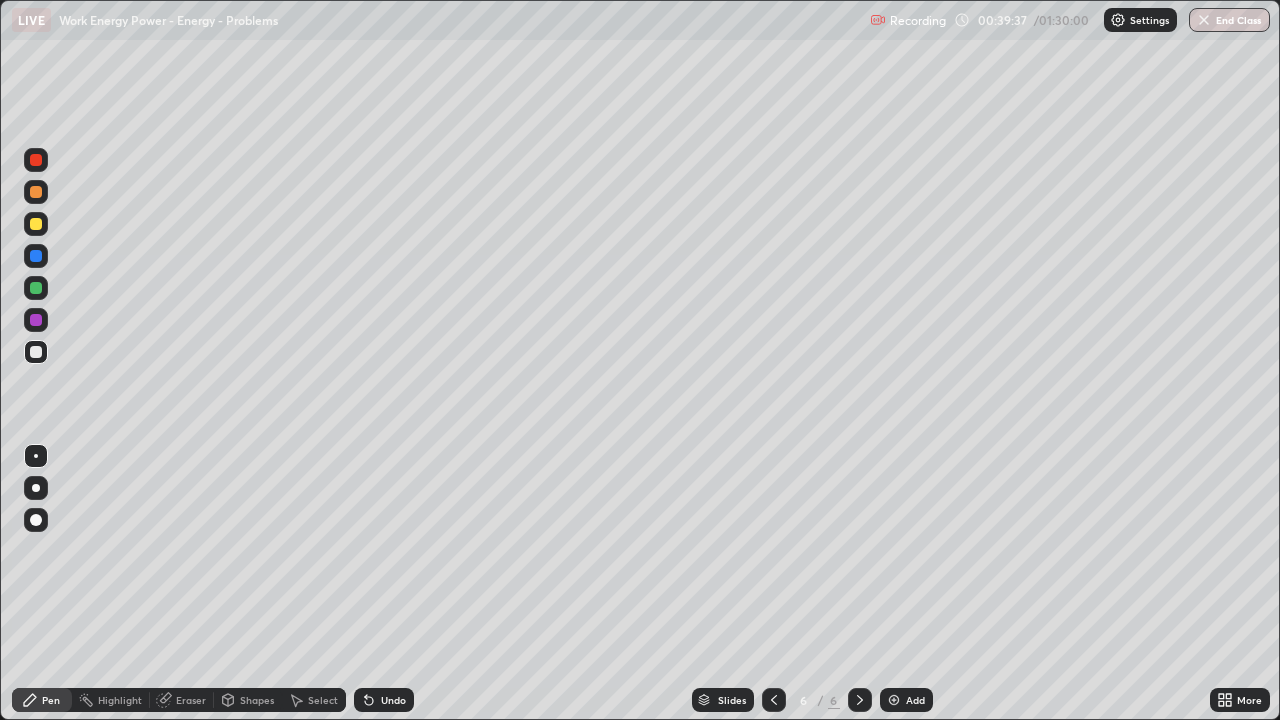 click at bounding box center [36, 224] 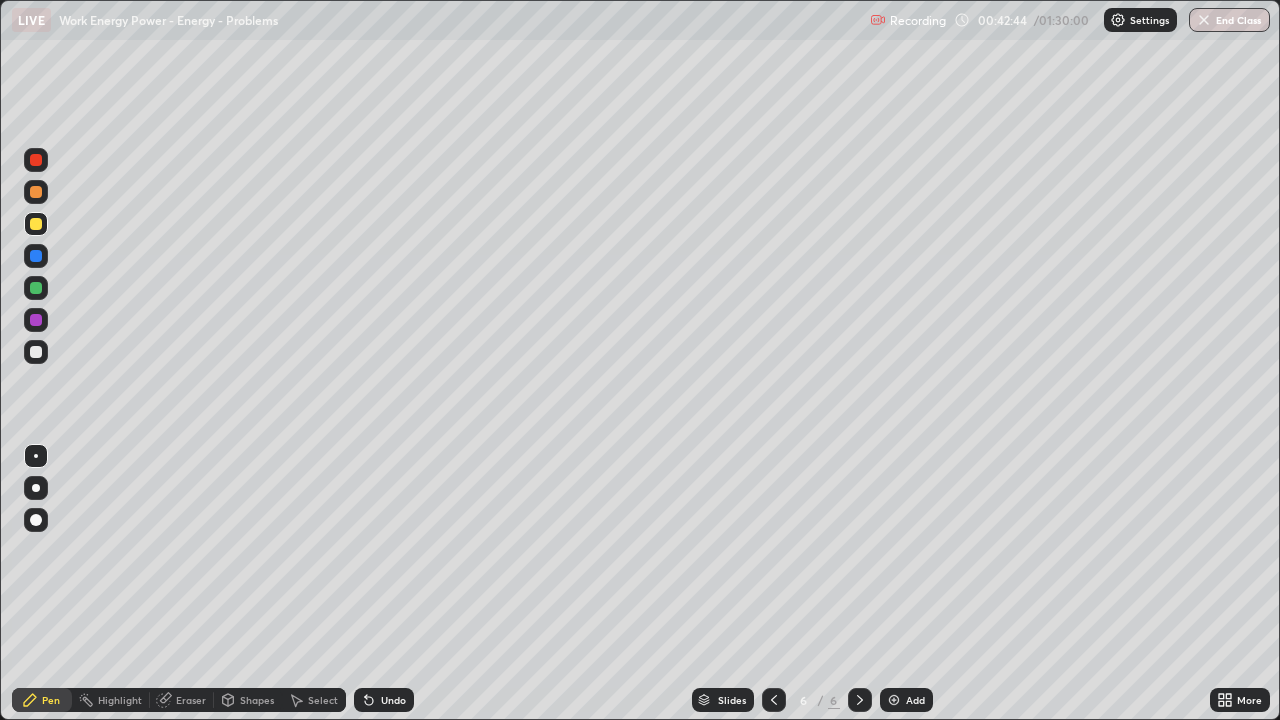 click 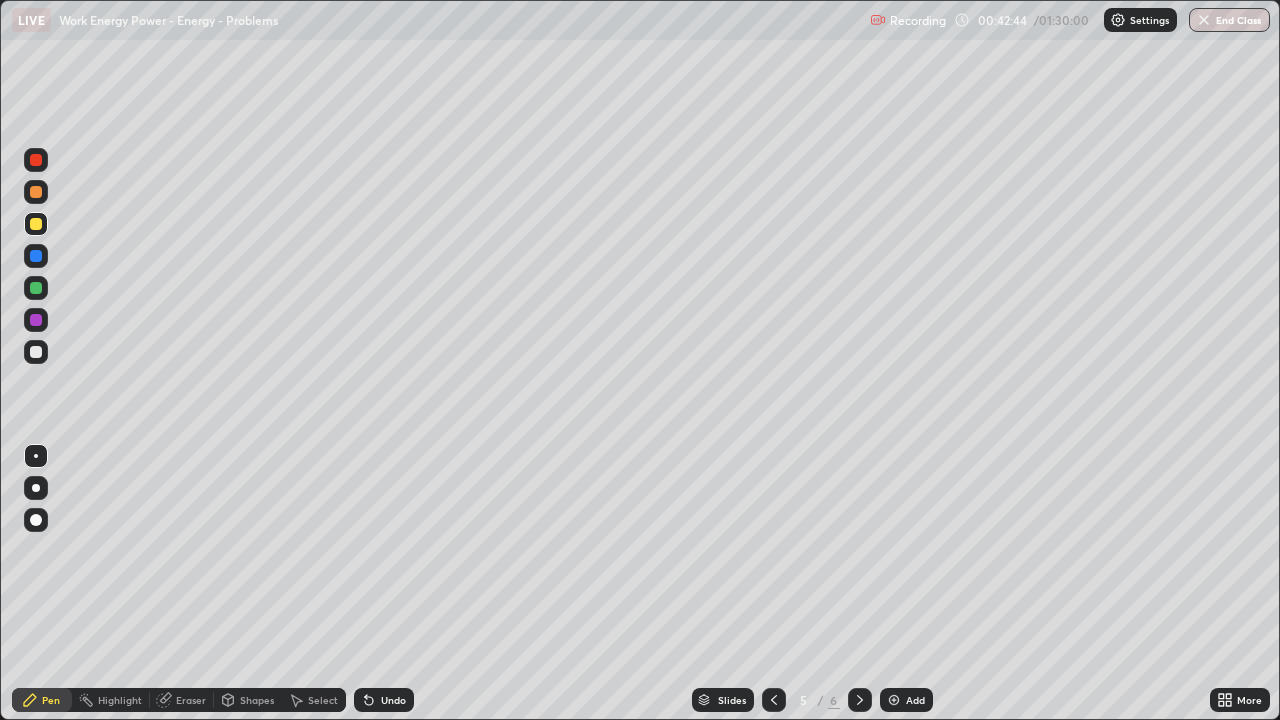 click 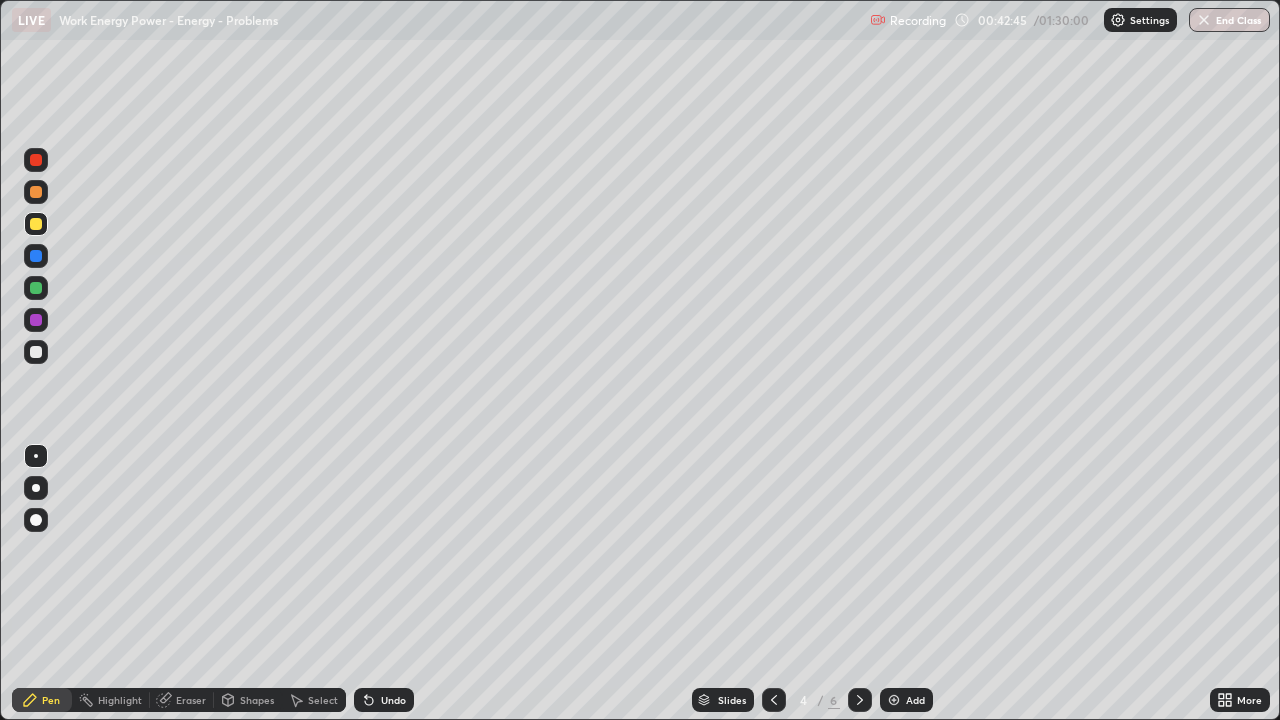 click 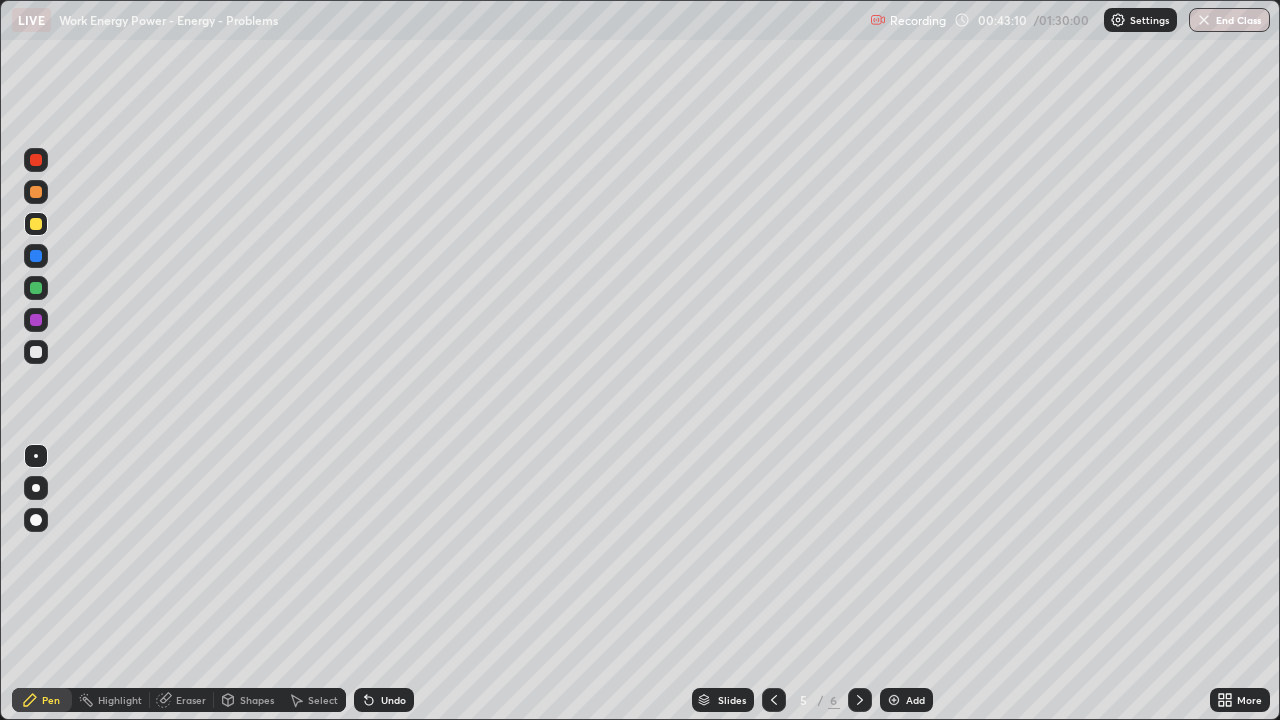click 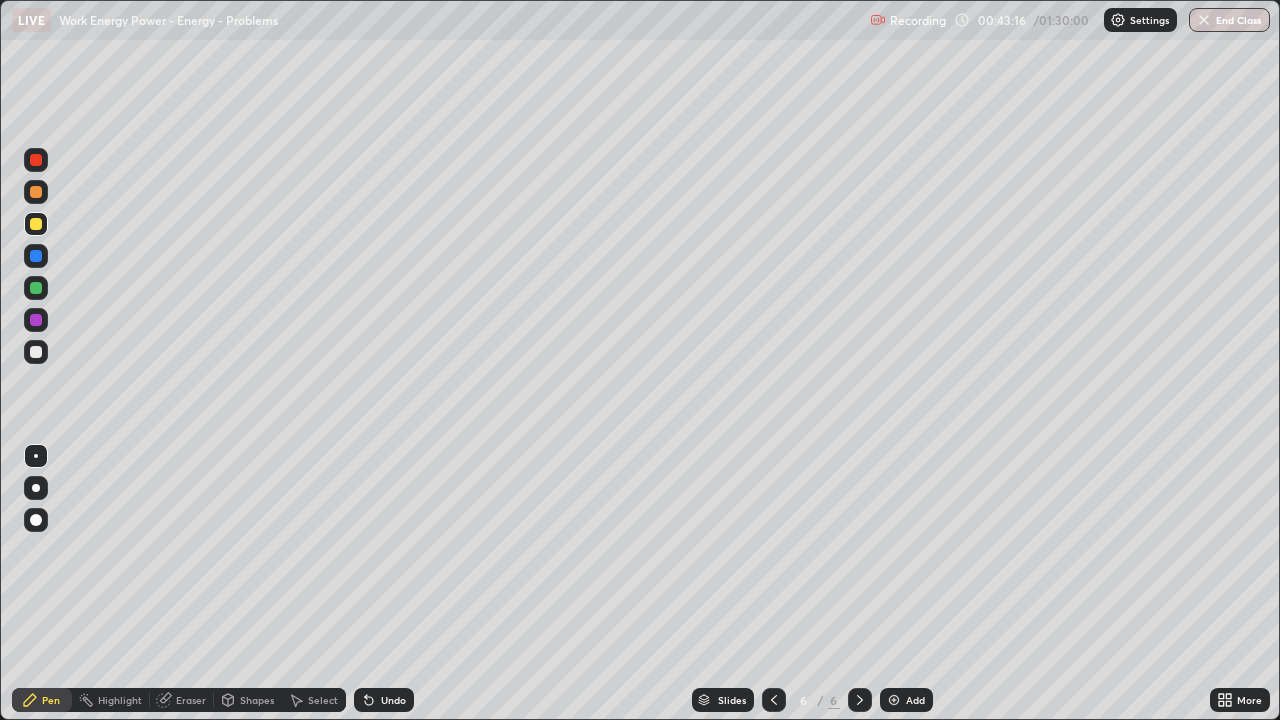 click on "Add" at bounding box center [906, 700] 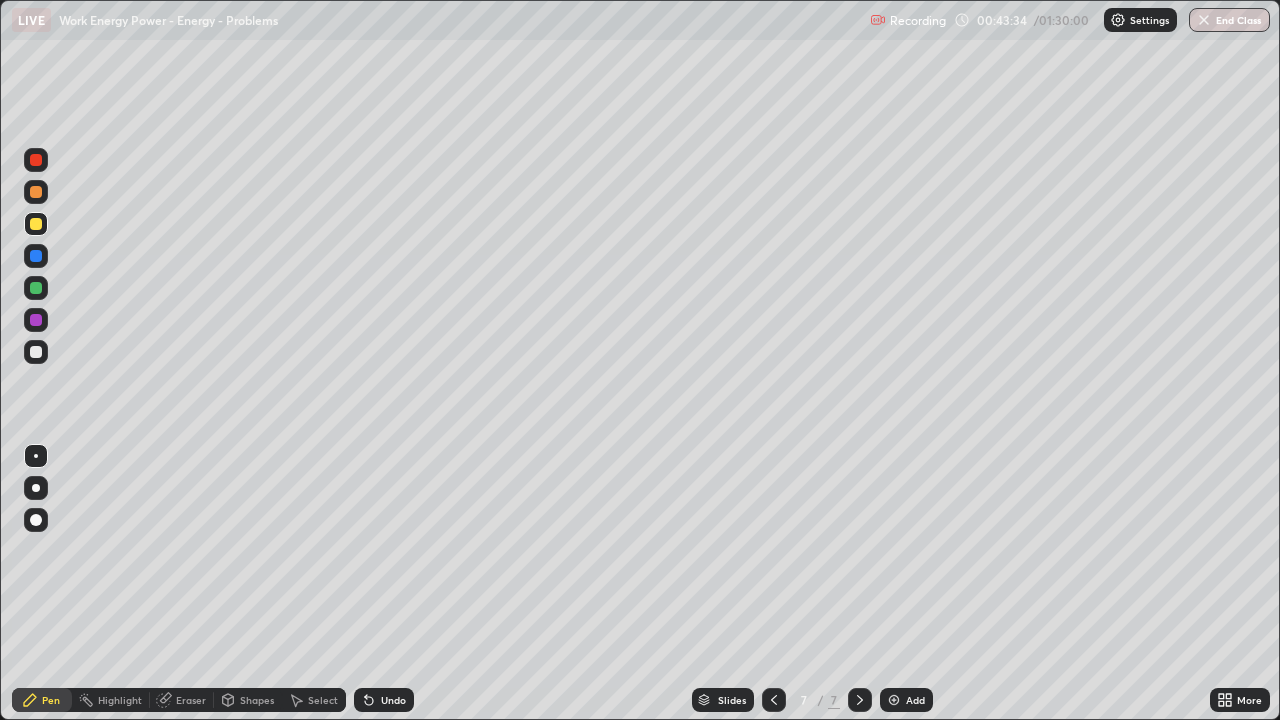 click at bounding box center (36, 352) 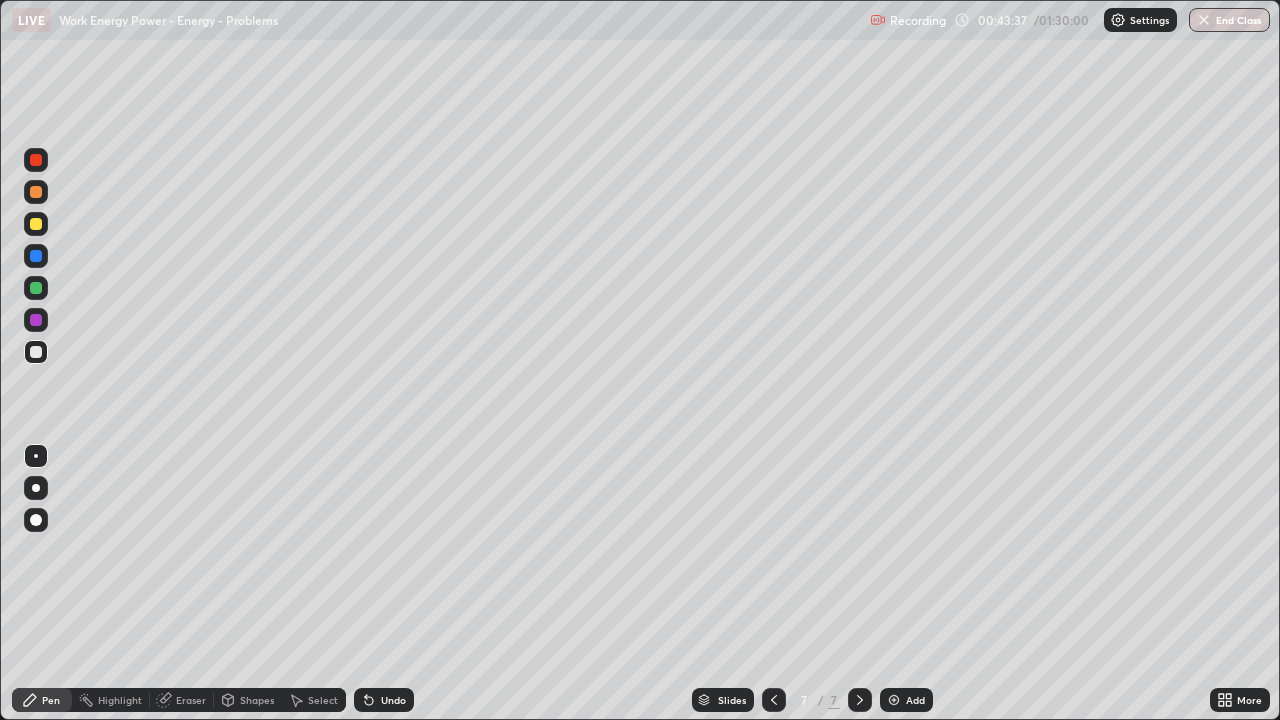 click at bounding box center [36, 224] 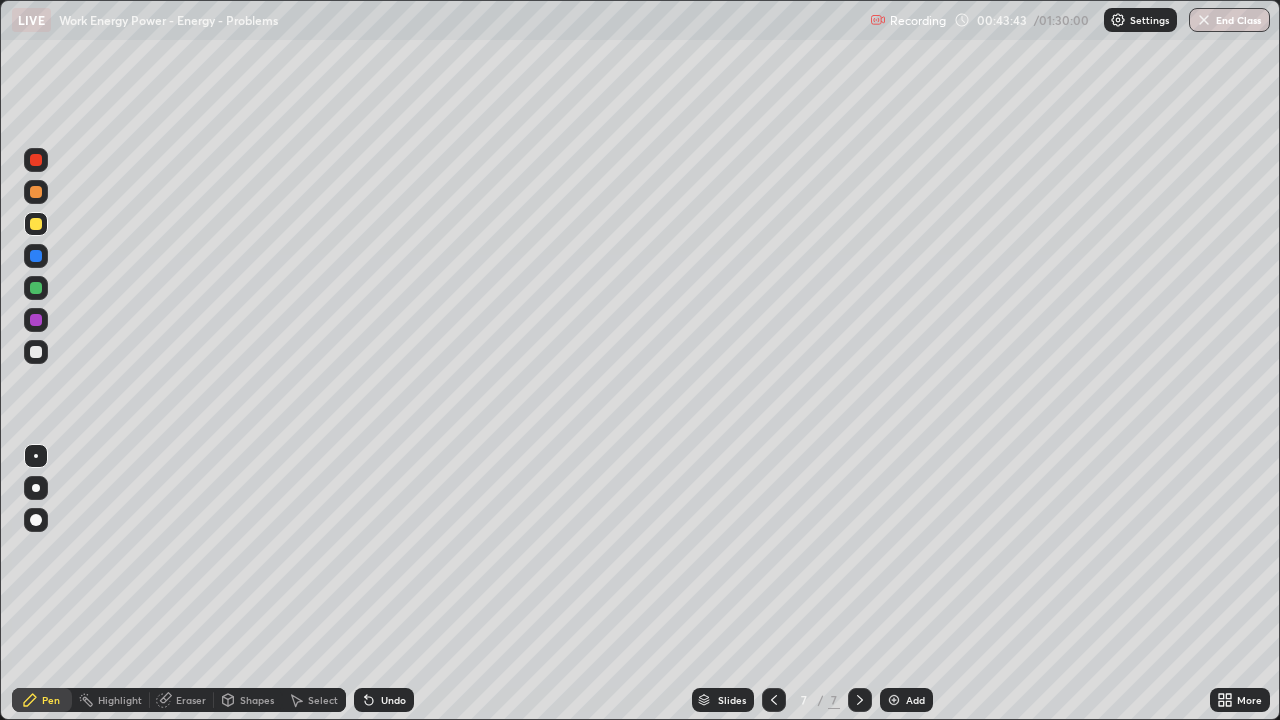 click at bounding box center [36, 352] 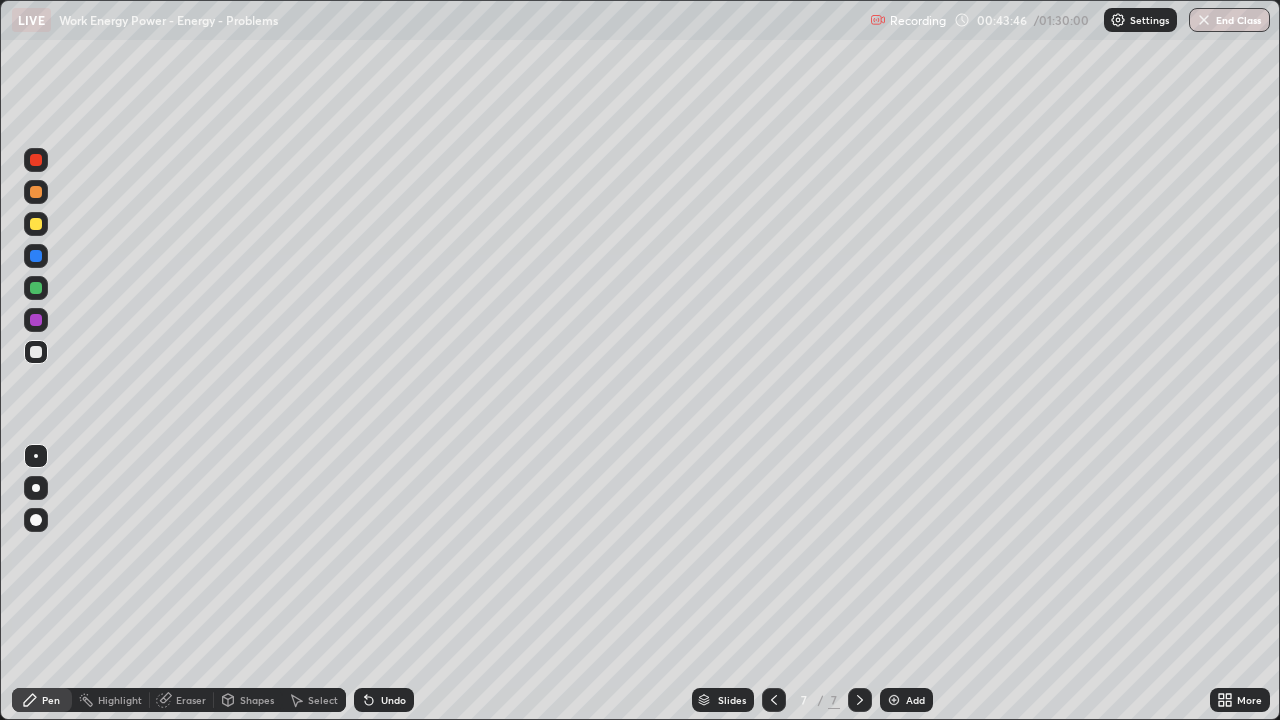 click on "Undo" at bounding box center [393, 700] 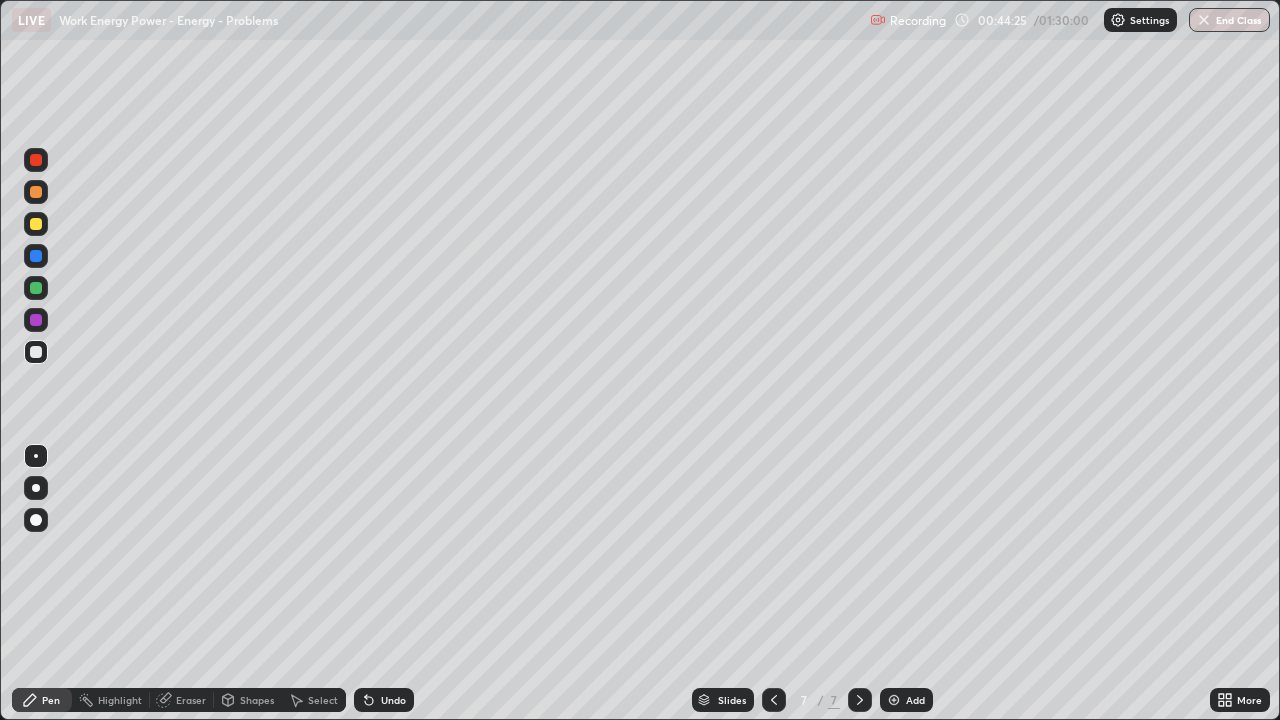 click at bounding box center [36, 320] 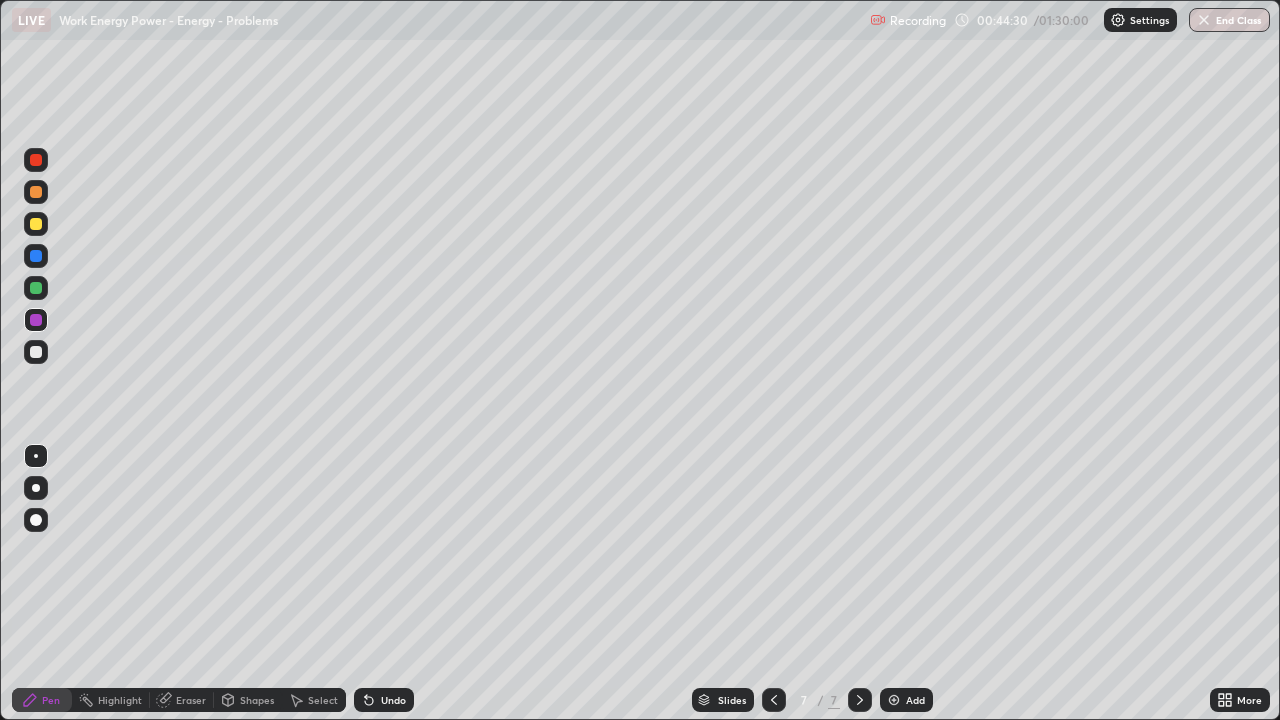 click at bounding box center [36, 224] 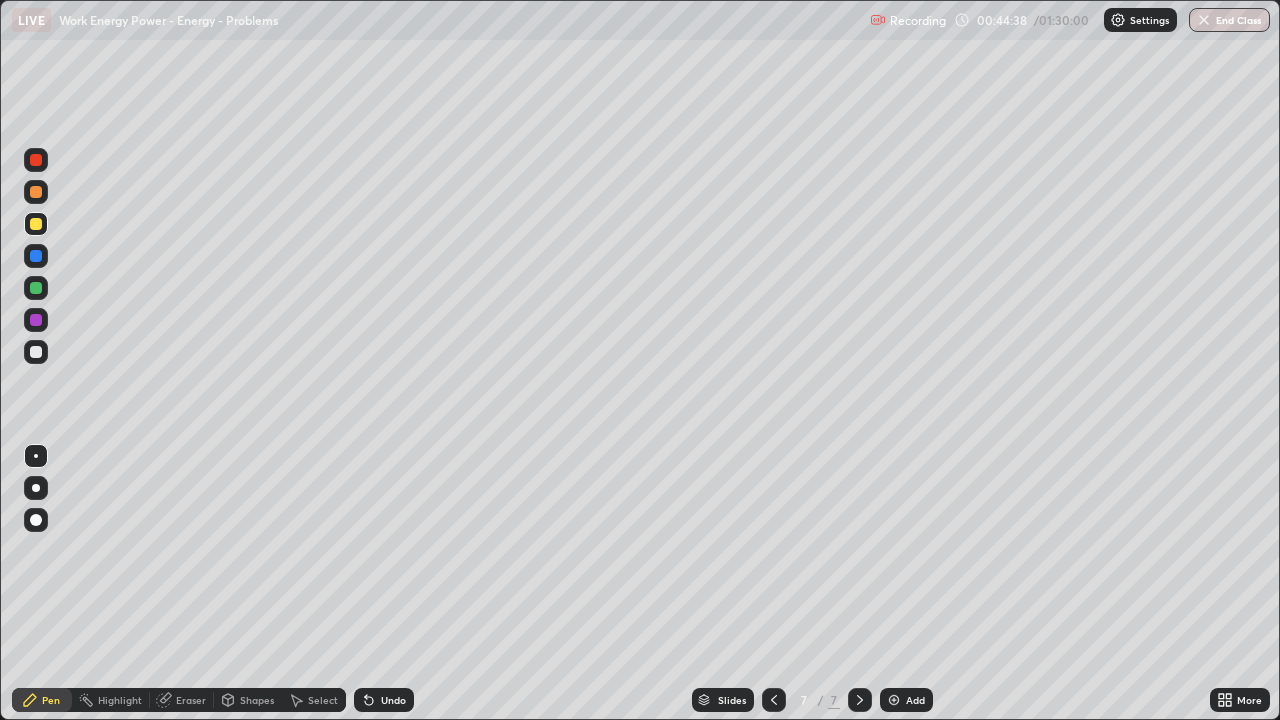 click at bounding box center [36, 224] 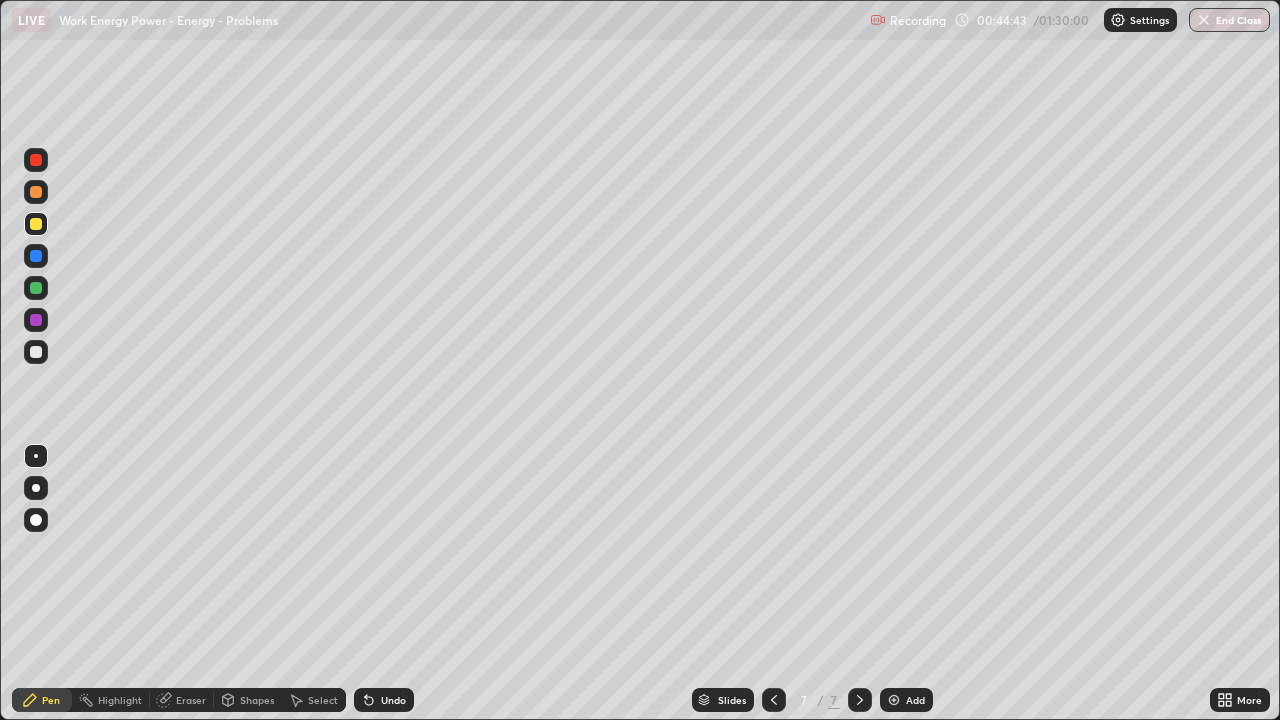 click on "Undo" at bounding box center [393, 700] 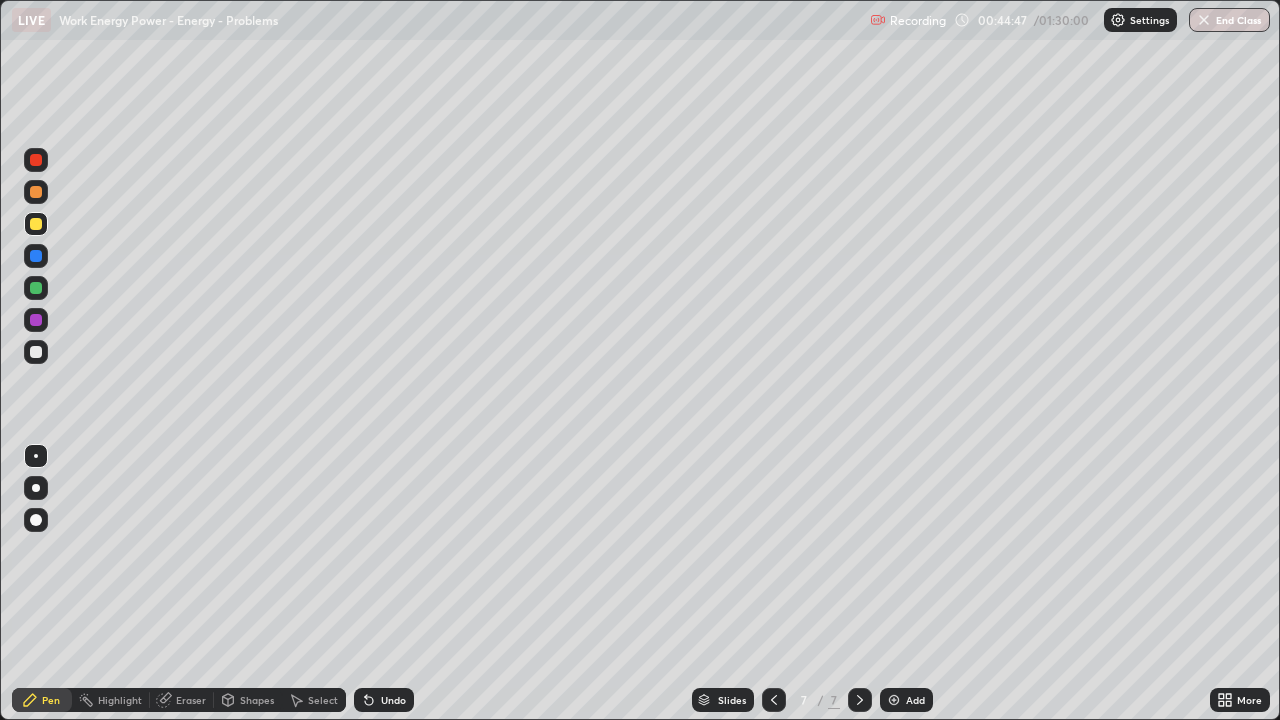 click at bounding box center [36, 352] 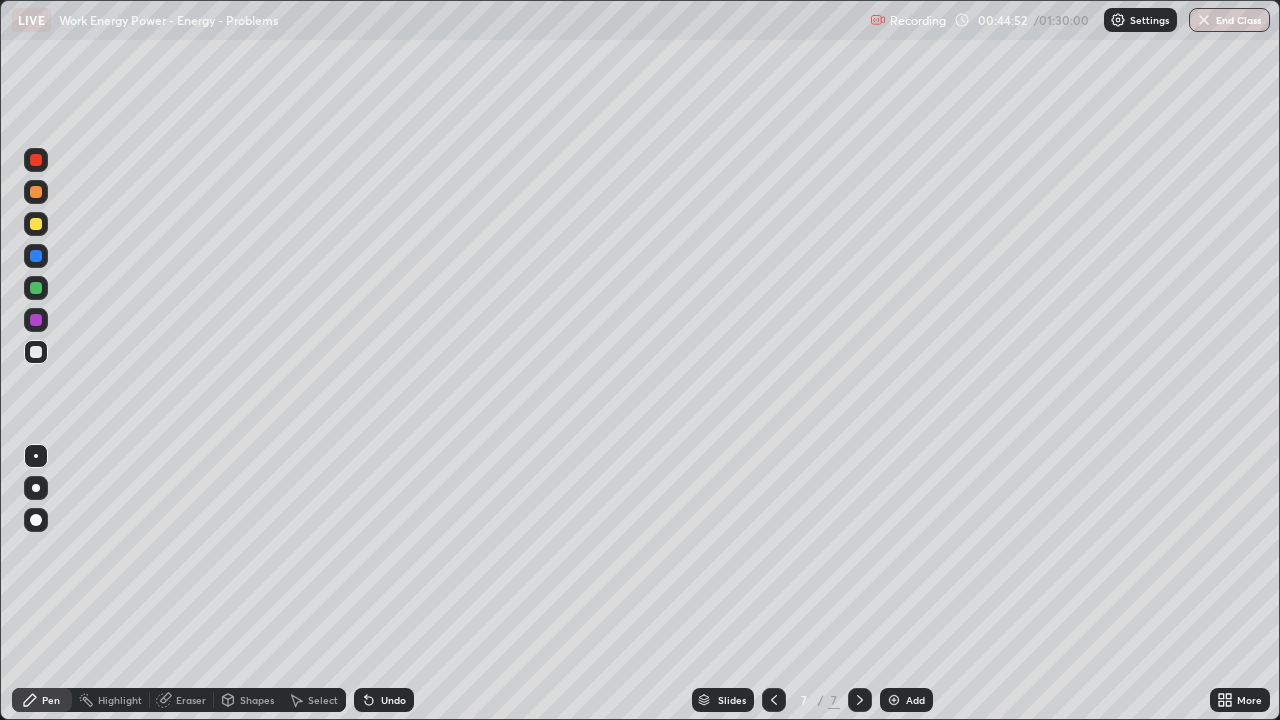 click on "Undo" at bounding box center (393, 700) 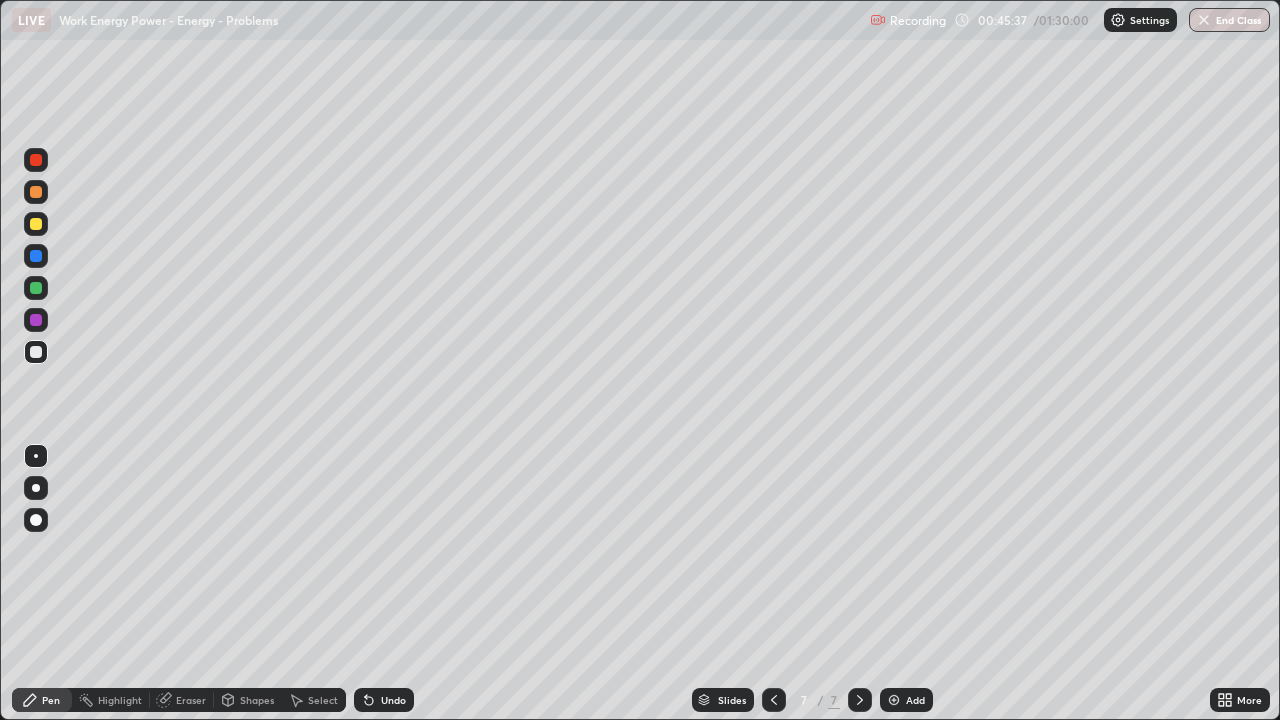 click at bounding box center (36, 288) 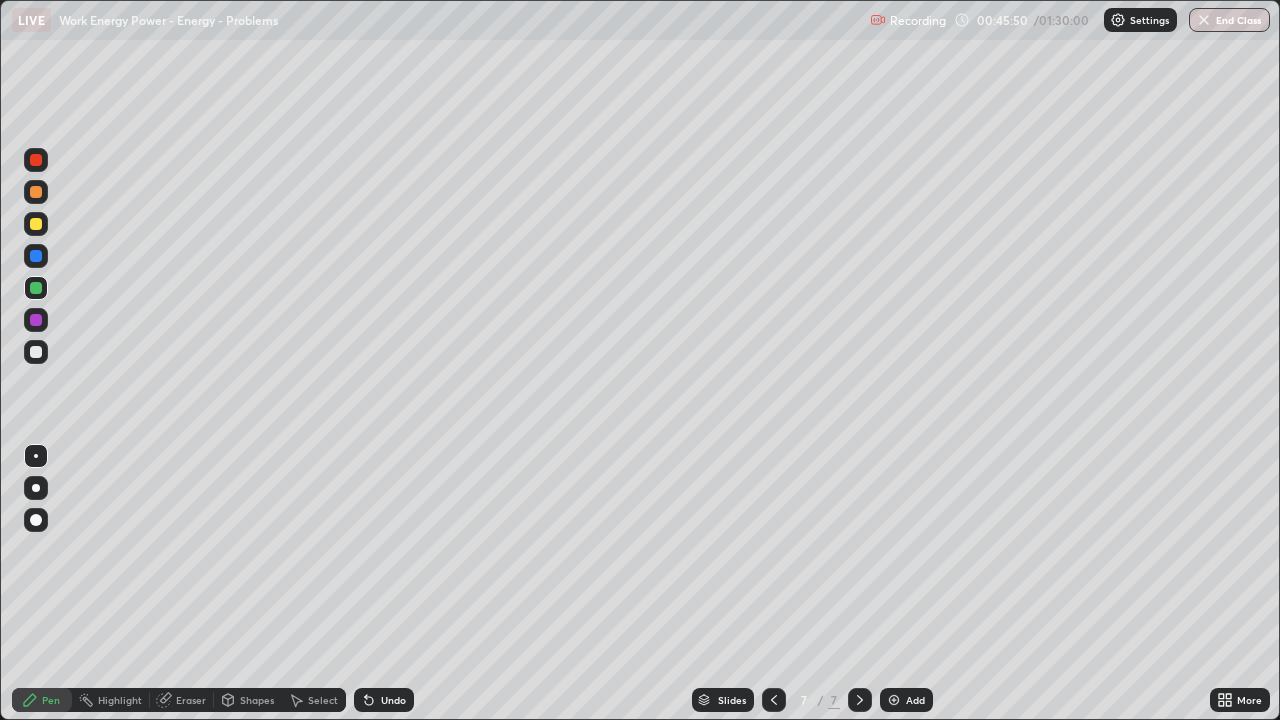 click at bounding box center (36, 352) 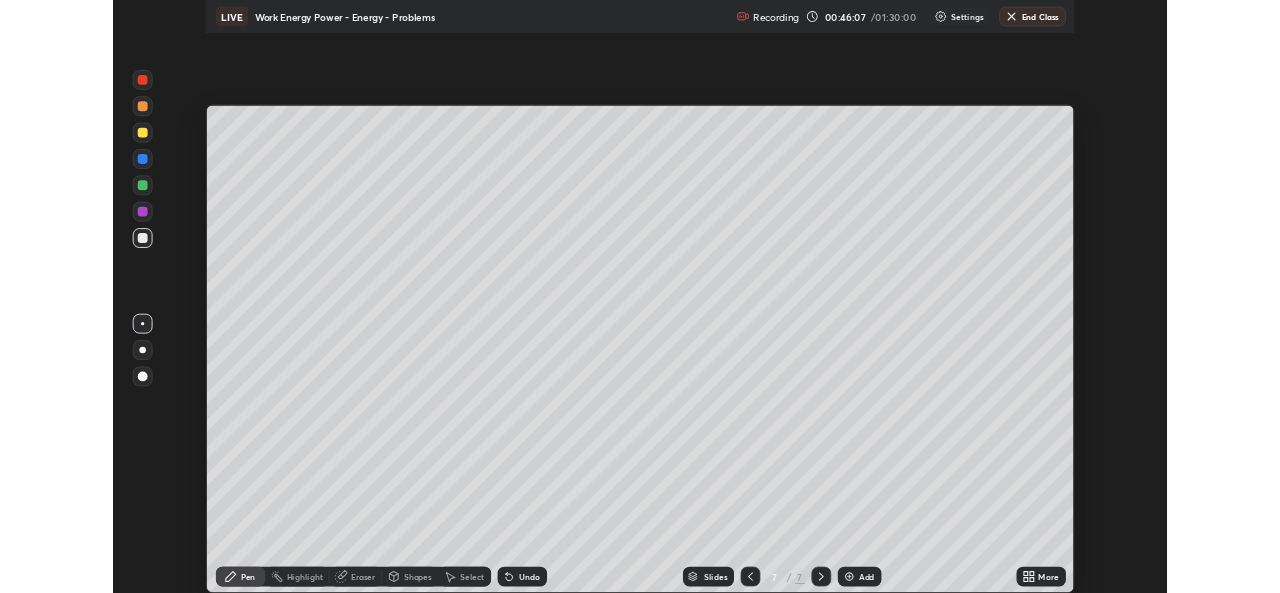 scroll, scrollTop: 593, scrollLeft: 1280, axis: both 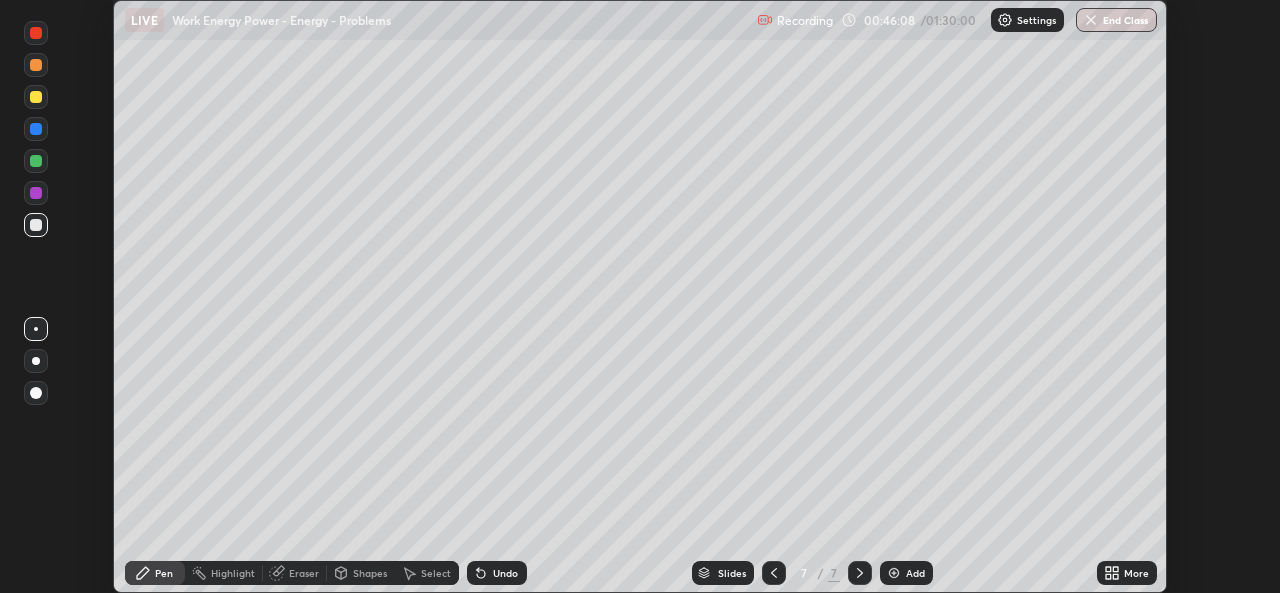 click 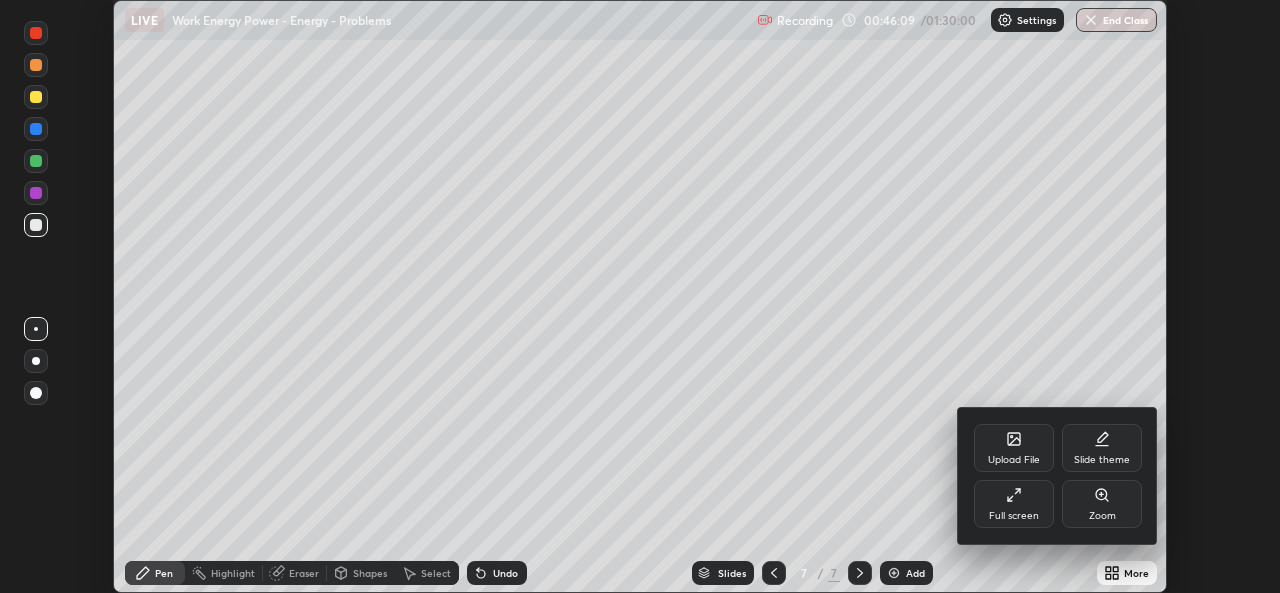 click on "Full screen" at bounding box center (1014, 504) 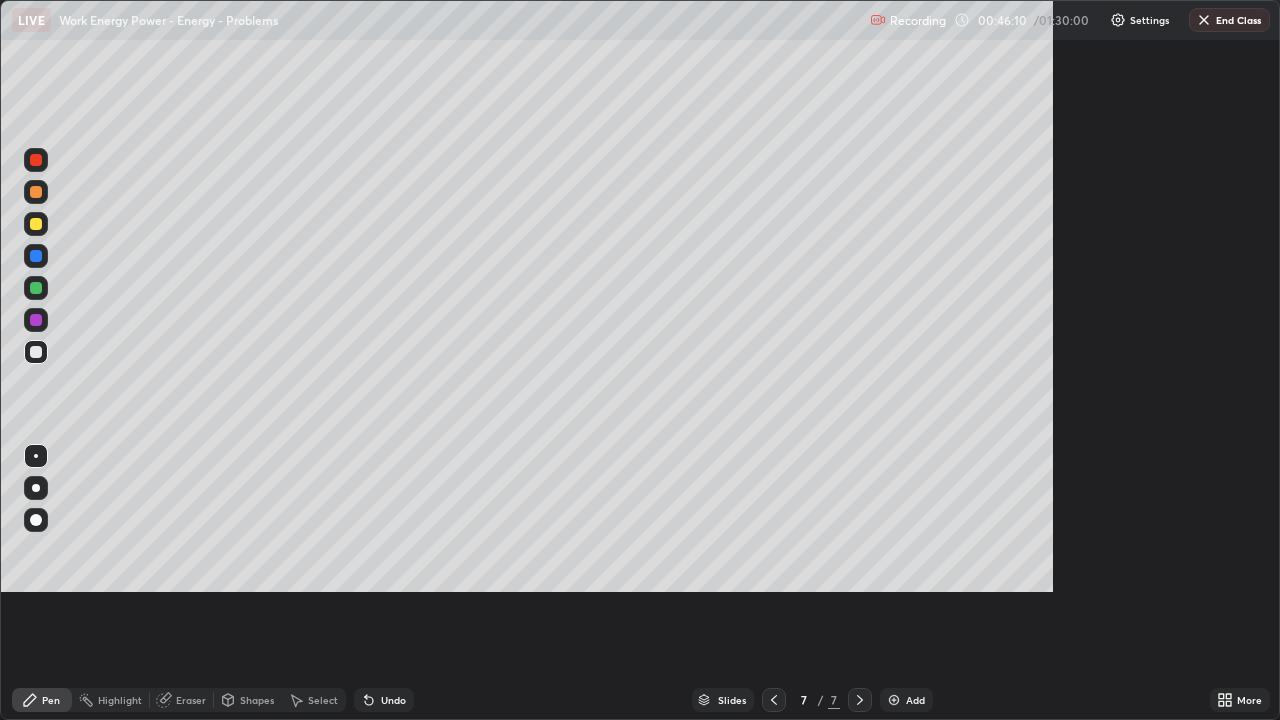 scroll, scrollTop: 99280, scrollLeft: 98720, axis: both 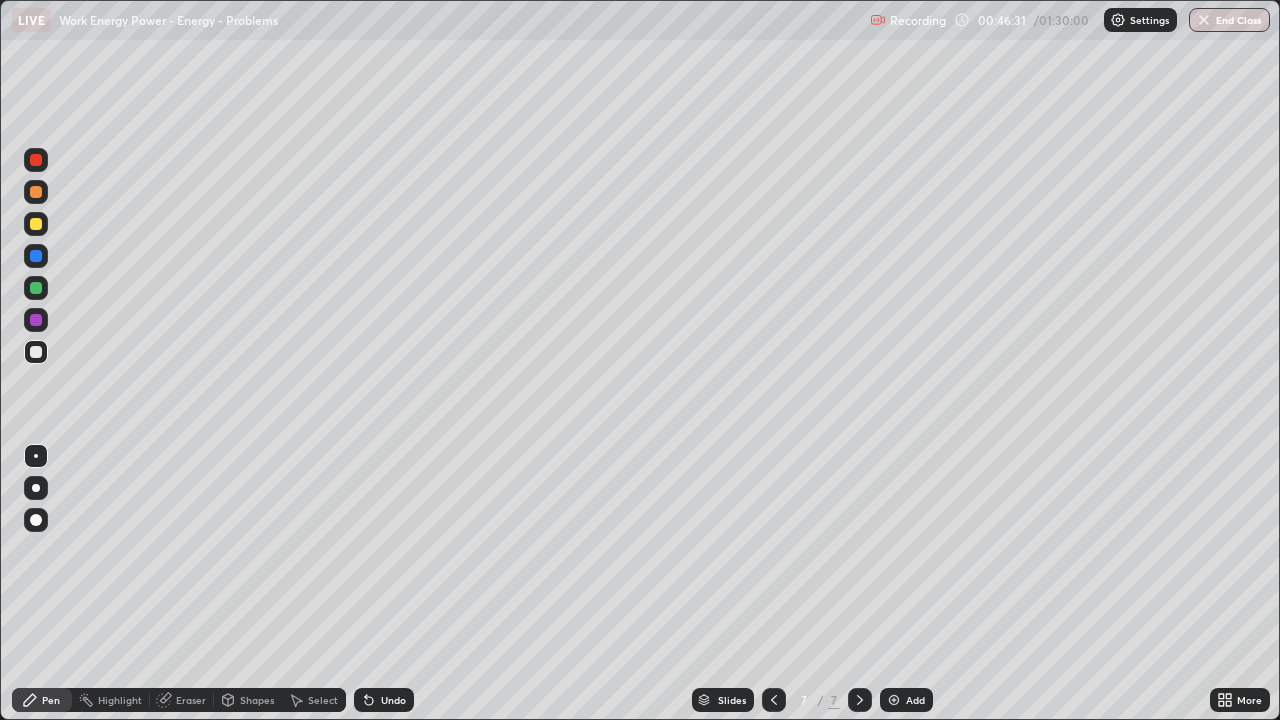 click at bounding box center (36, 256) 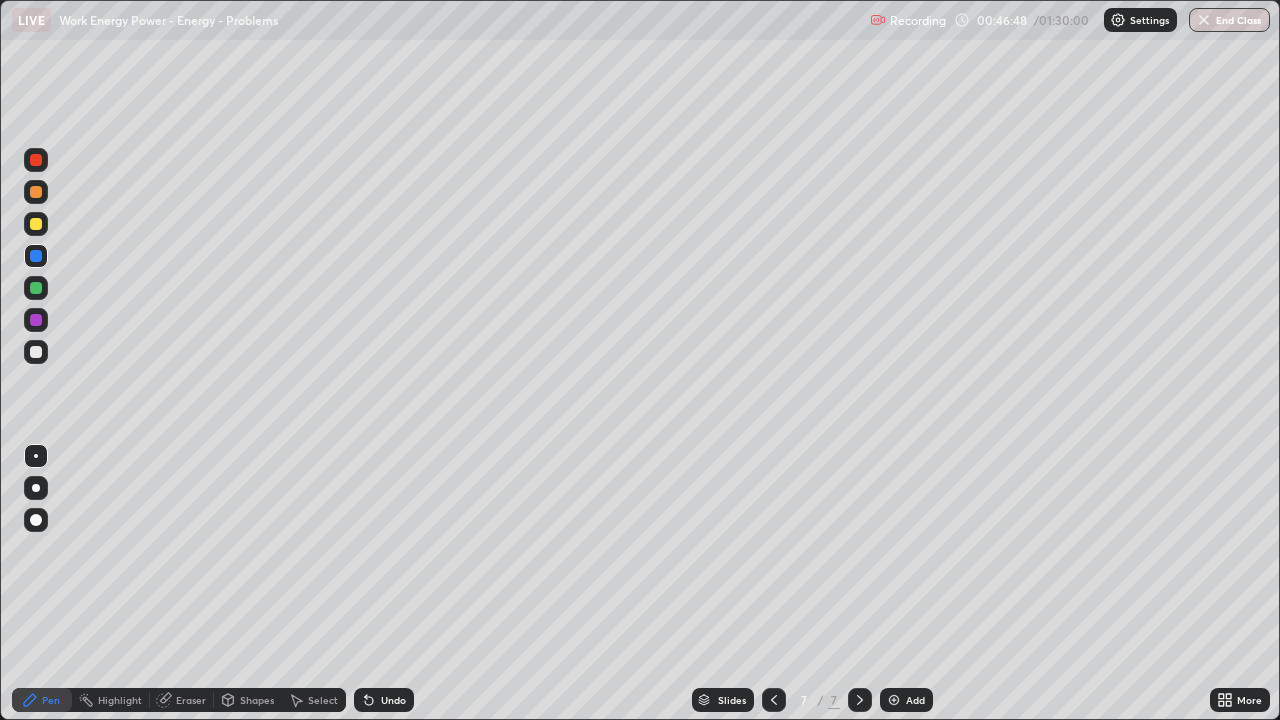 click on "Undo" at bounding box center (393, 700) 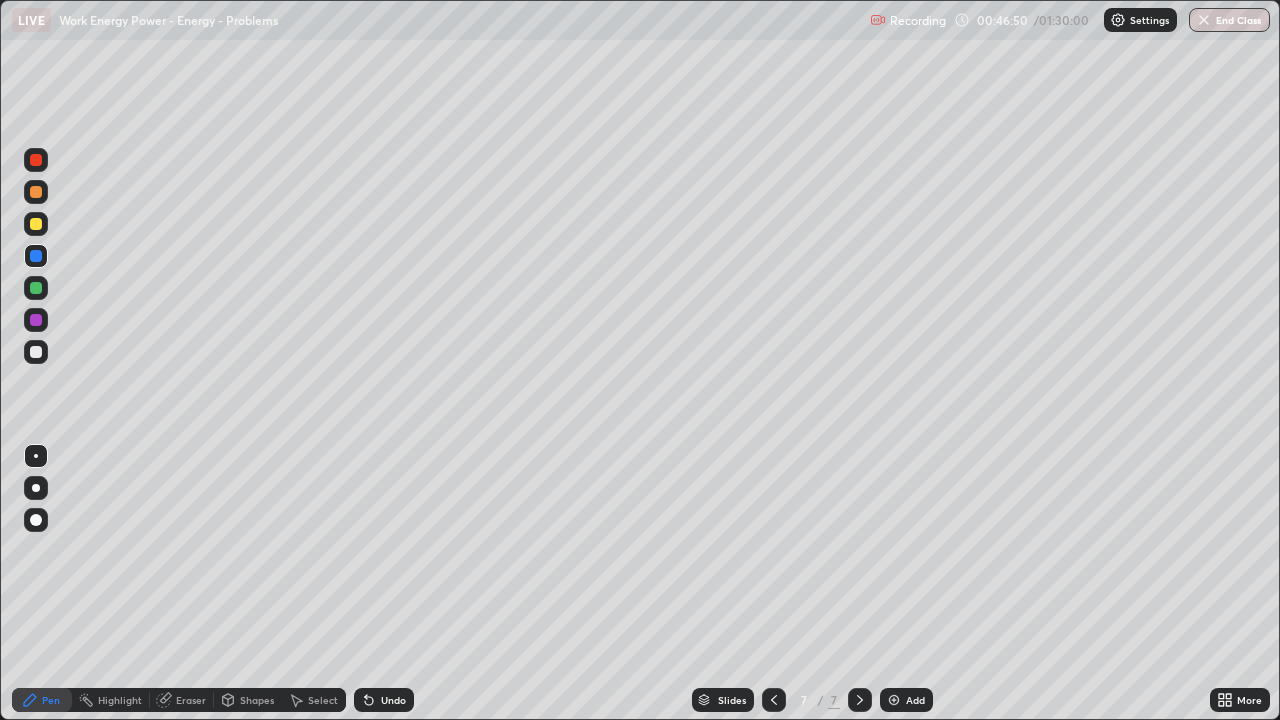 click on "Undo" at bounding box center (393, 700) 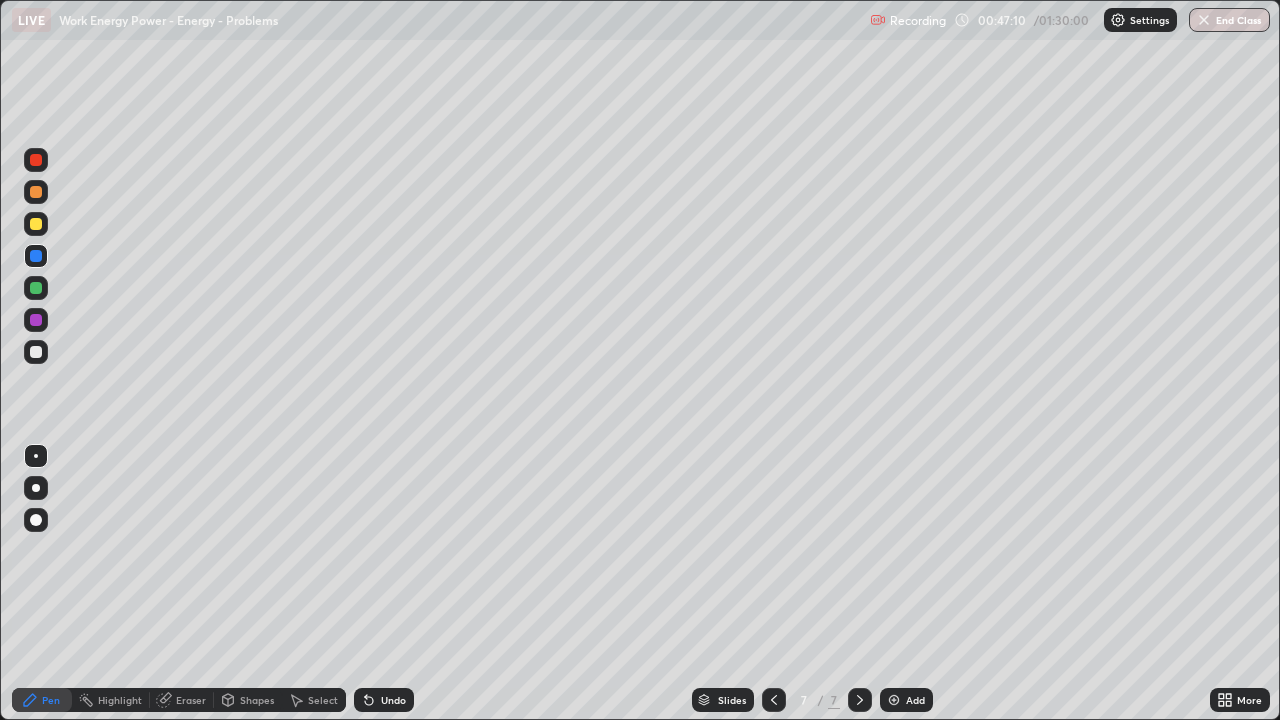 click on "Undo" at bounding box center [393, 700] 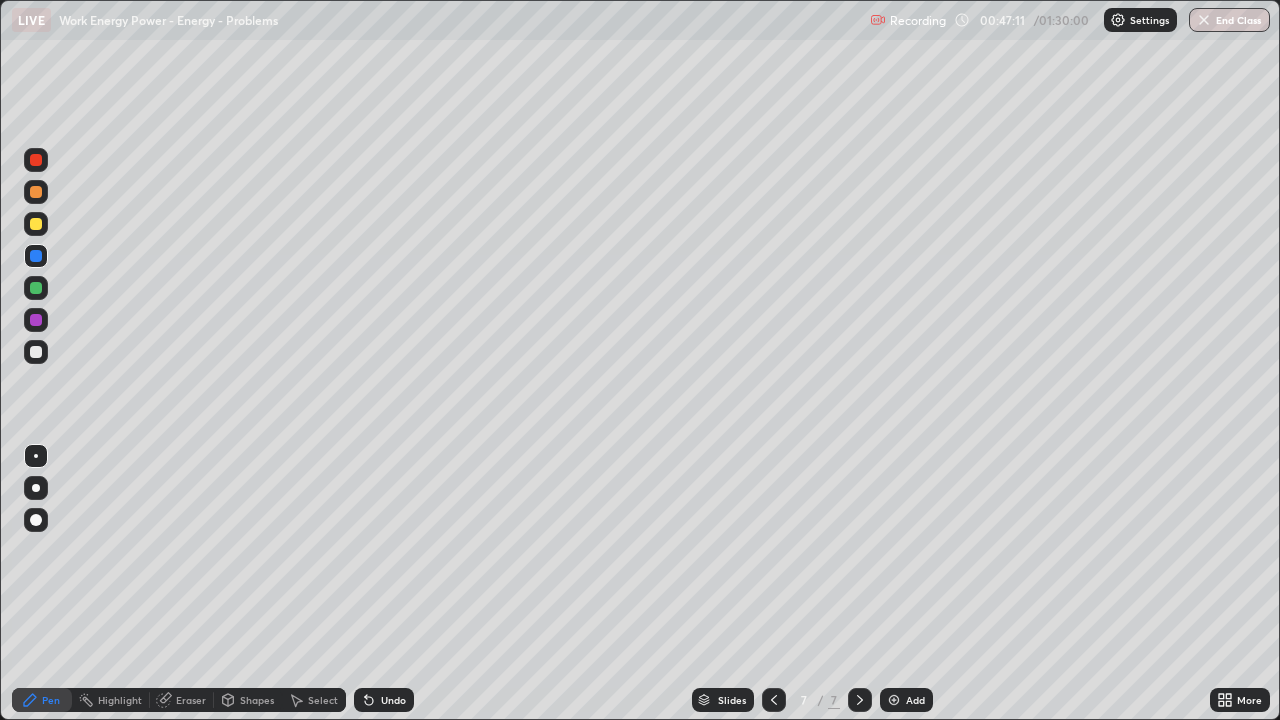 click on "Undo" at bounding box center [393, 700] 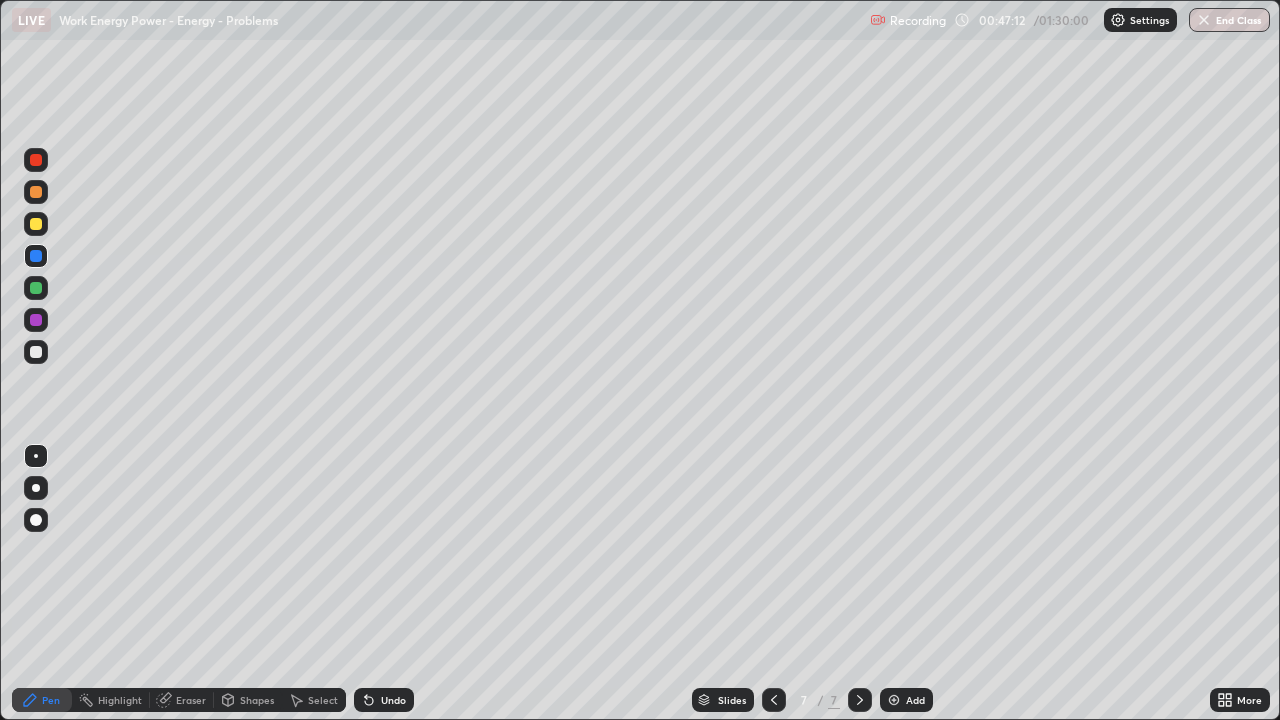 click on "Undo" at bounding box center (393, 700) 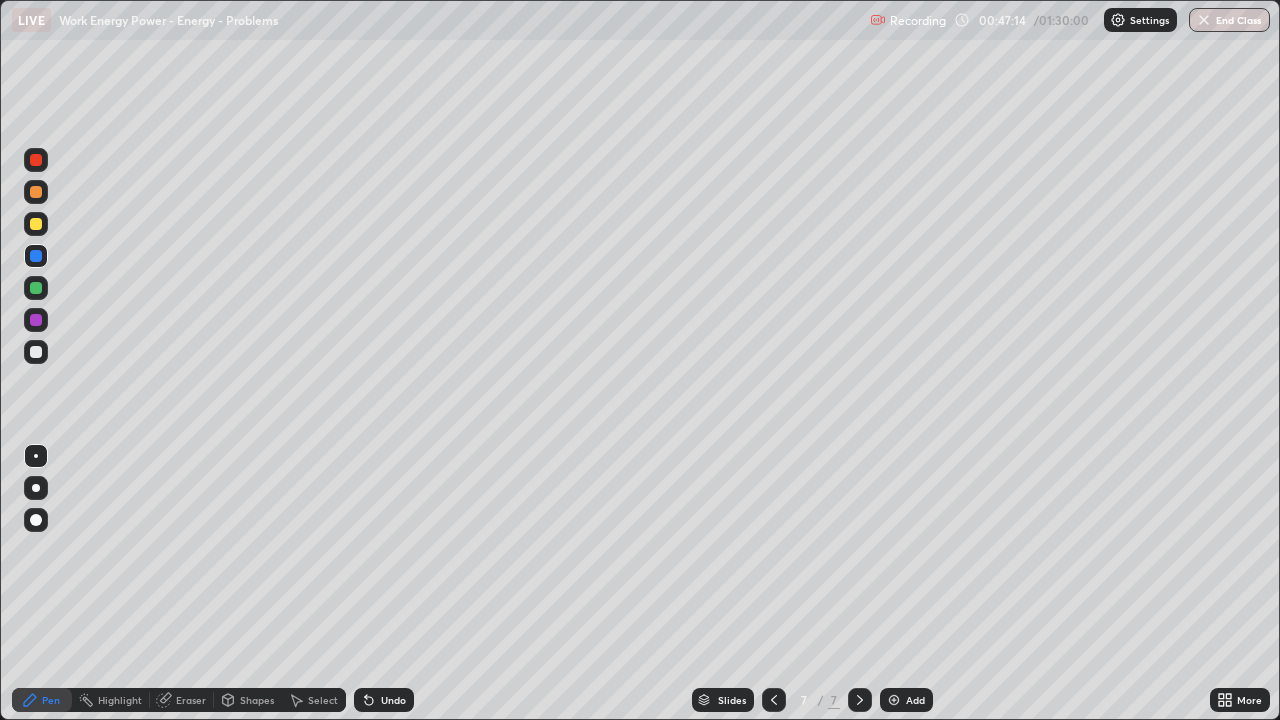 click at bounding box center (36, 224) 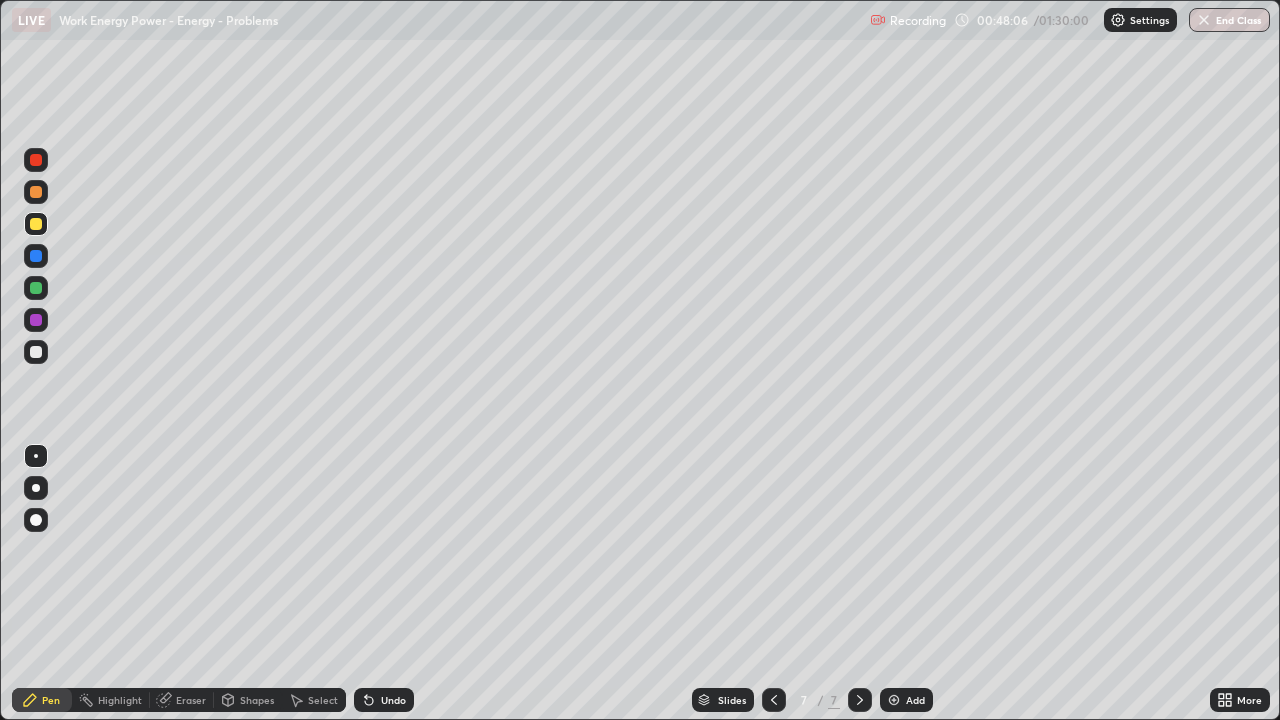 click on "Undo" at bounding box center [393, 700] 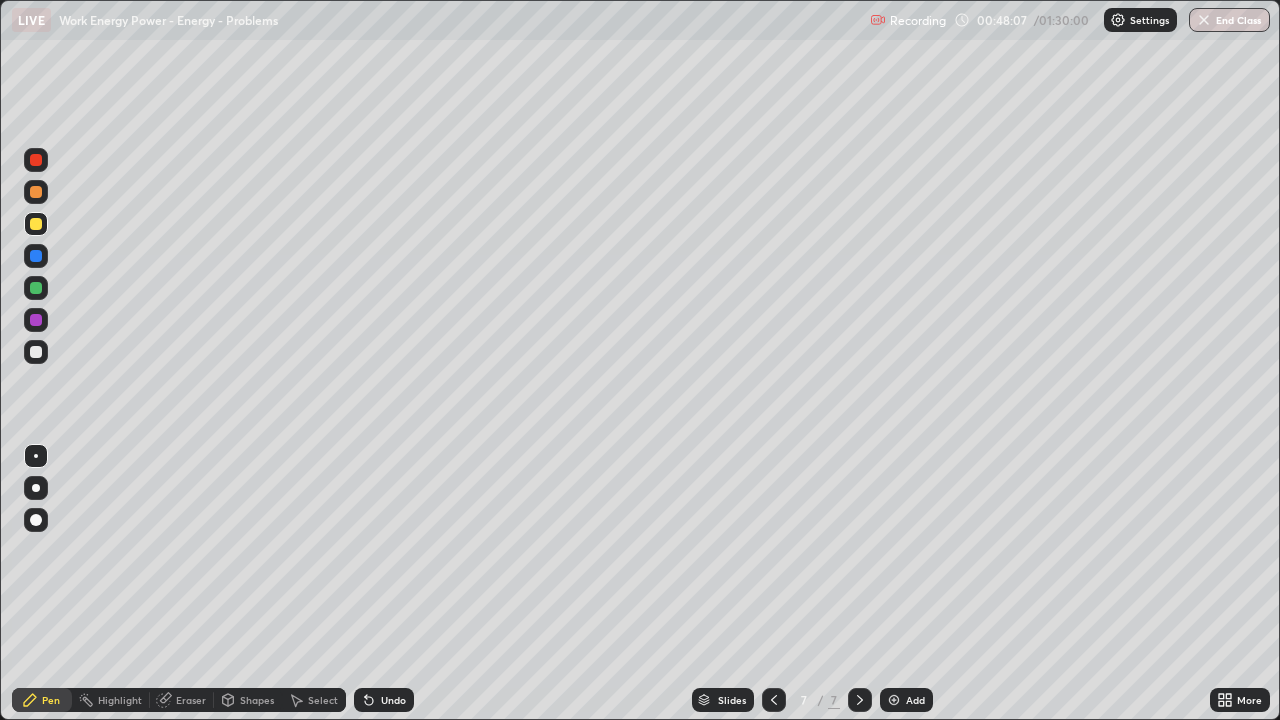 click on "Undo" at bounding box center [393, 700] 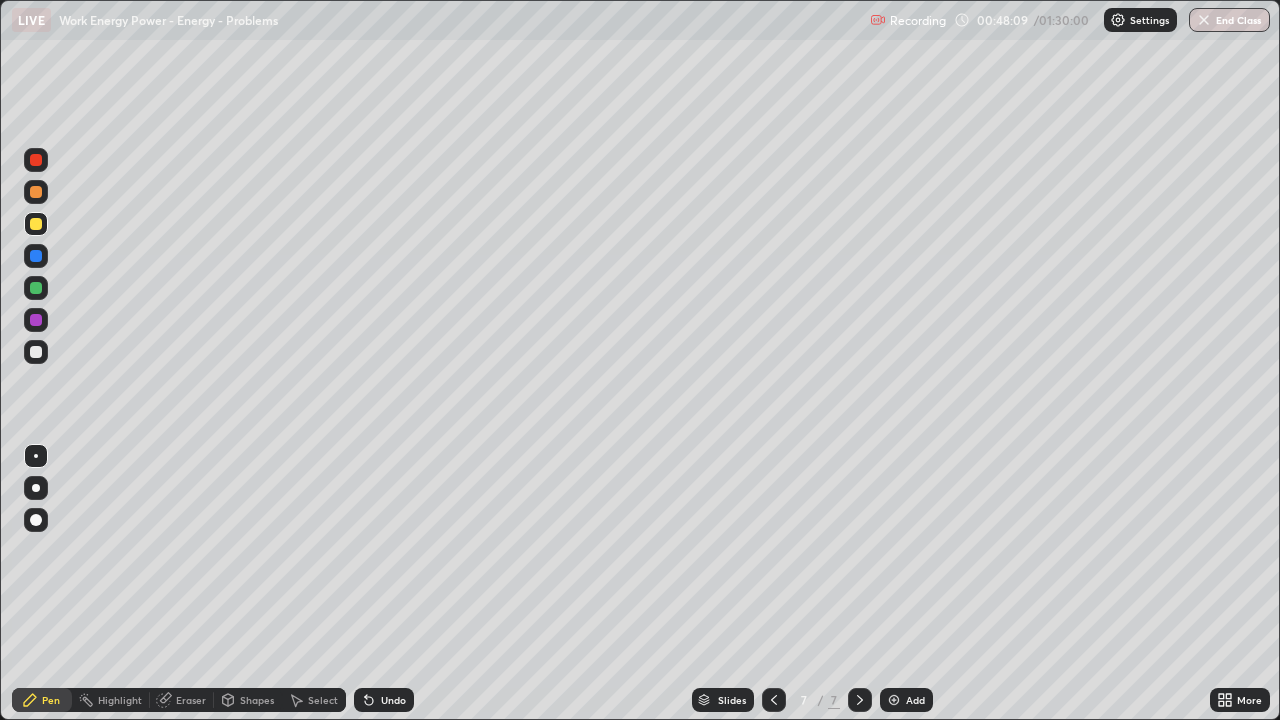 click on "Undo" at bounding box center (393, 700) 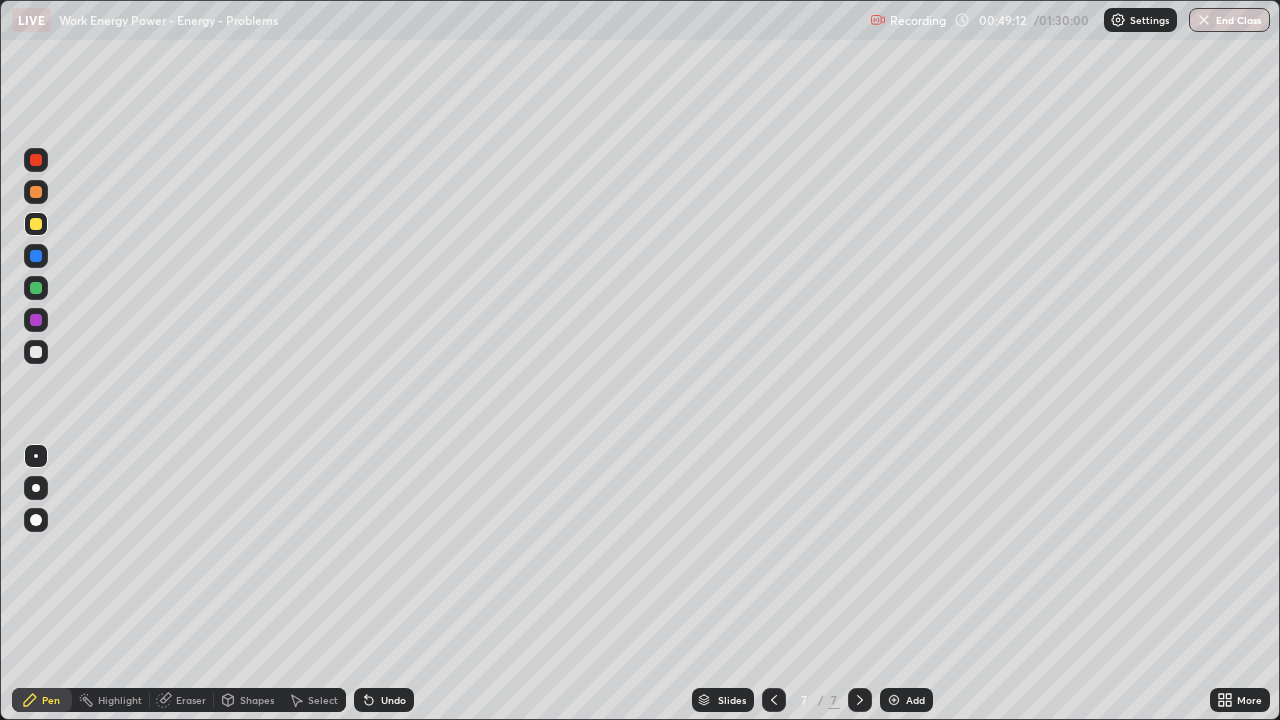 click on "Undo" at bounding box center [393, 700] 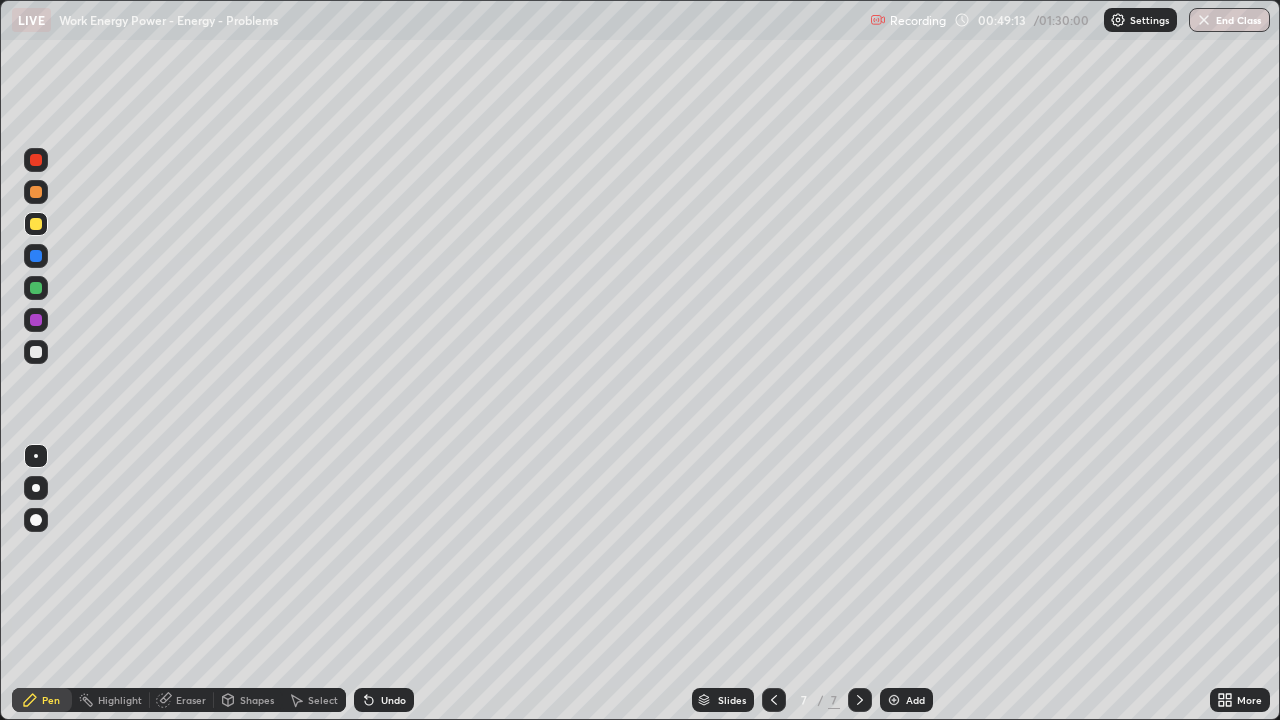 click on "Undo" at bounding box center (393, 700) 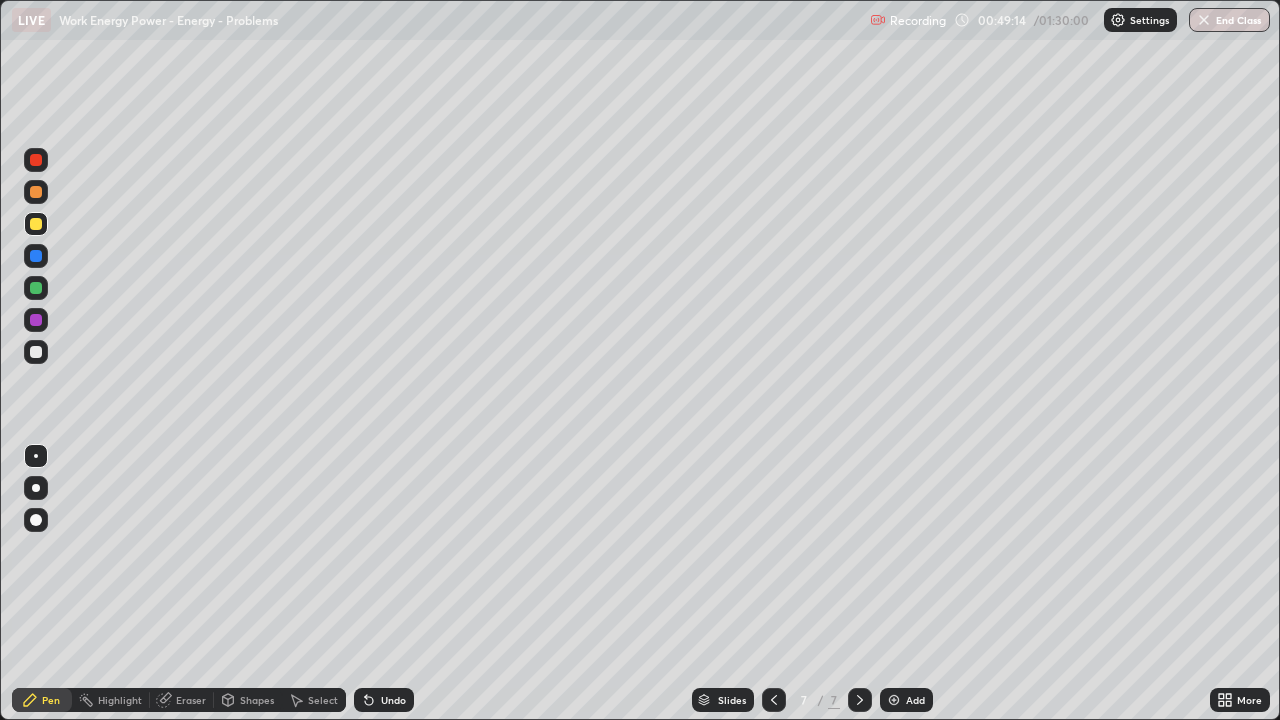 click on "Undo" at bounding box center (384, 700) 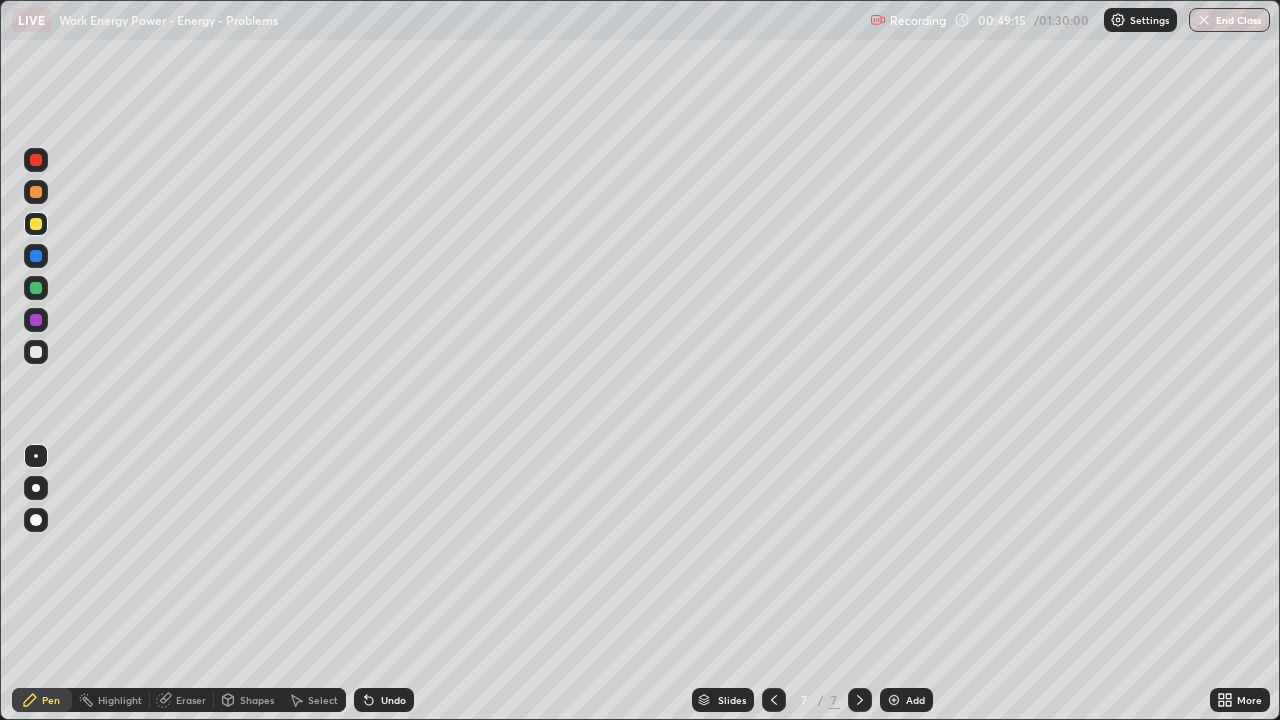 click on "Undo" at bounding box center (384, 700) 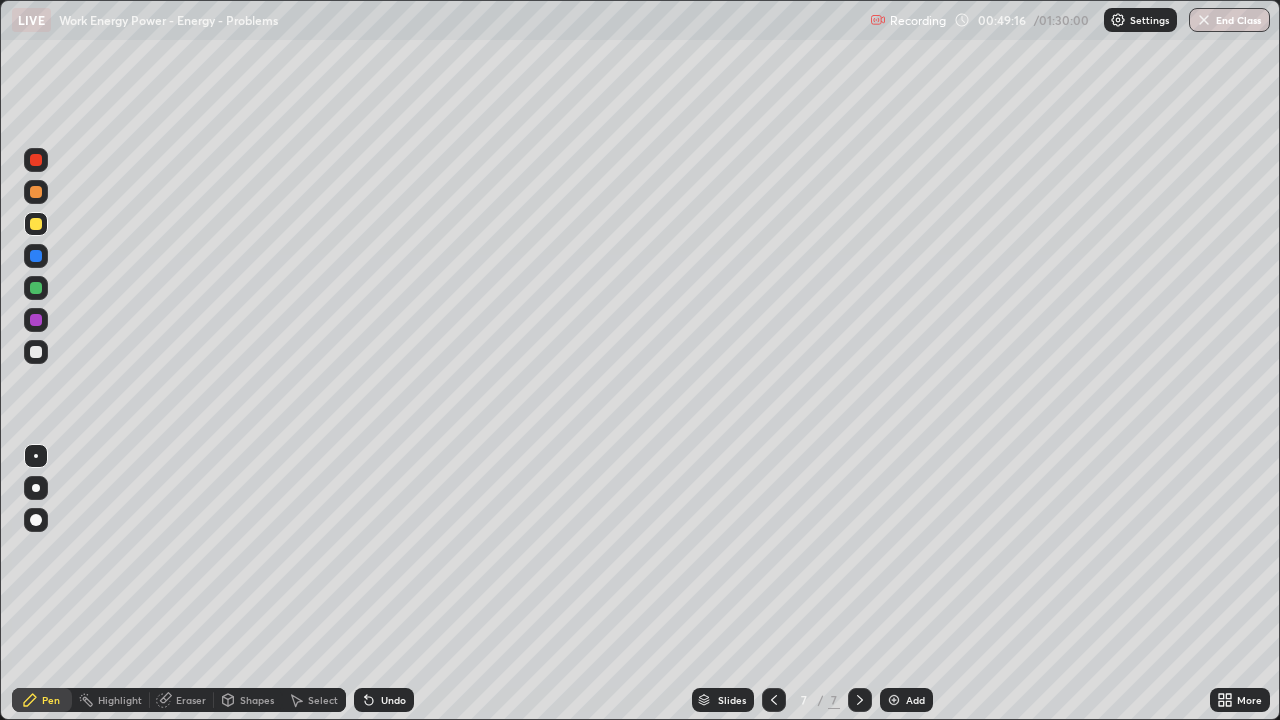 click on "Undo" at bounding box center [393, 700] 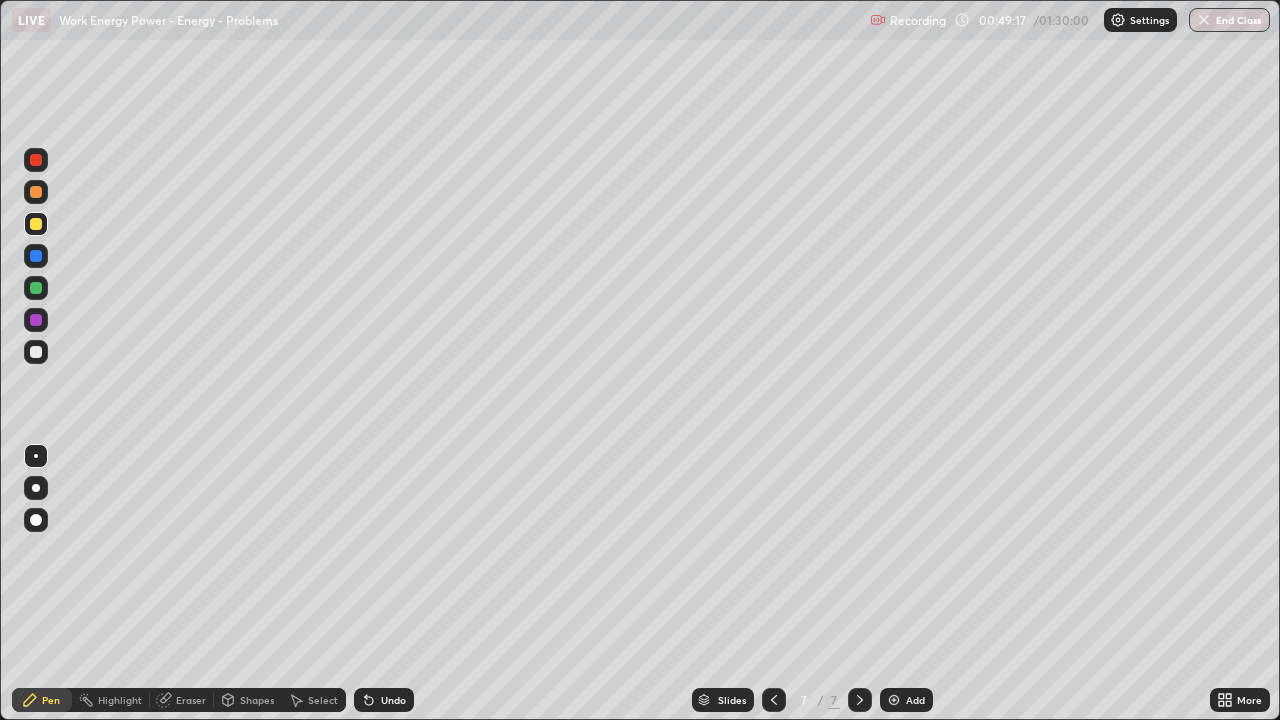click on "Undo" at bounding box center [393, 700] 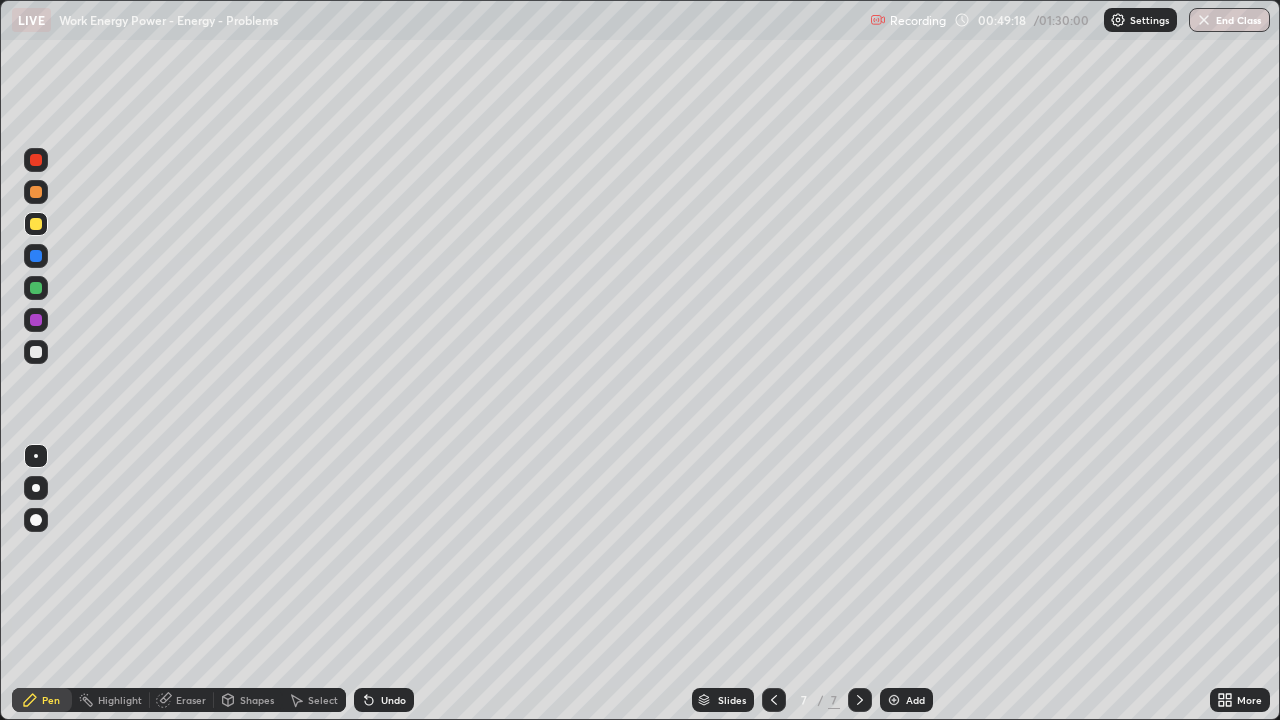 click on "Undo" at bounding box center [393, 700] 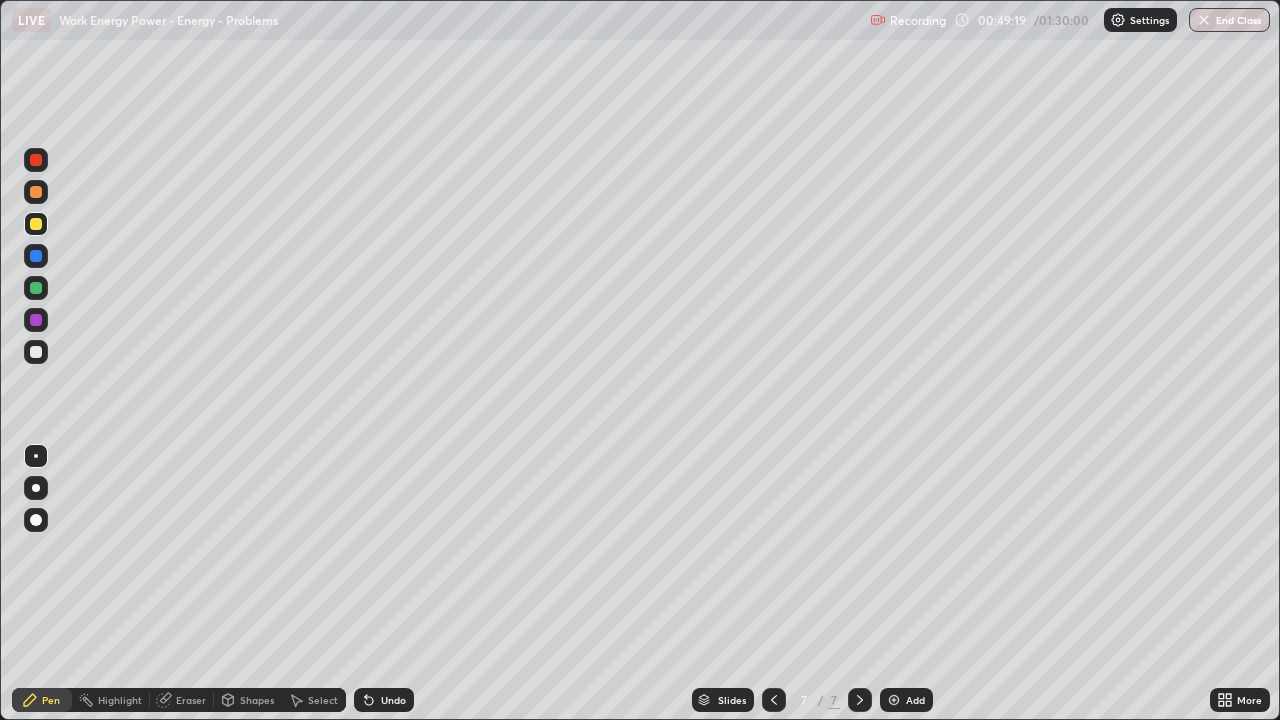 click on "Undo" at bounding box center [393, 700] 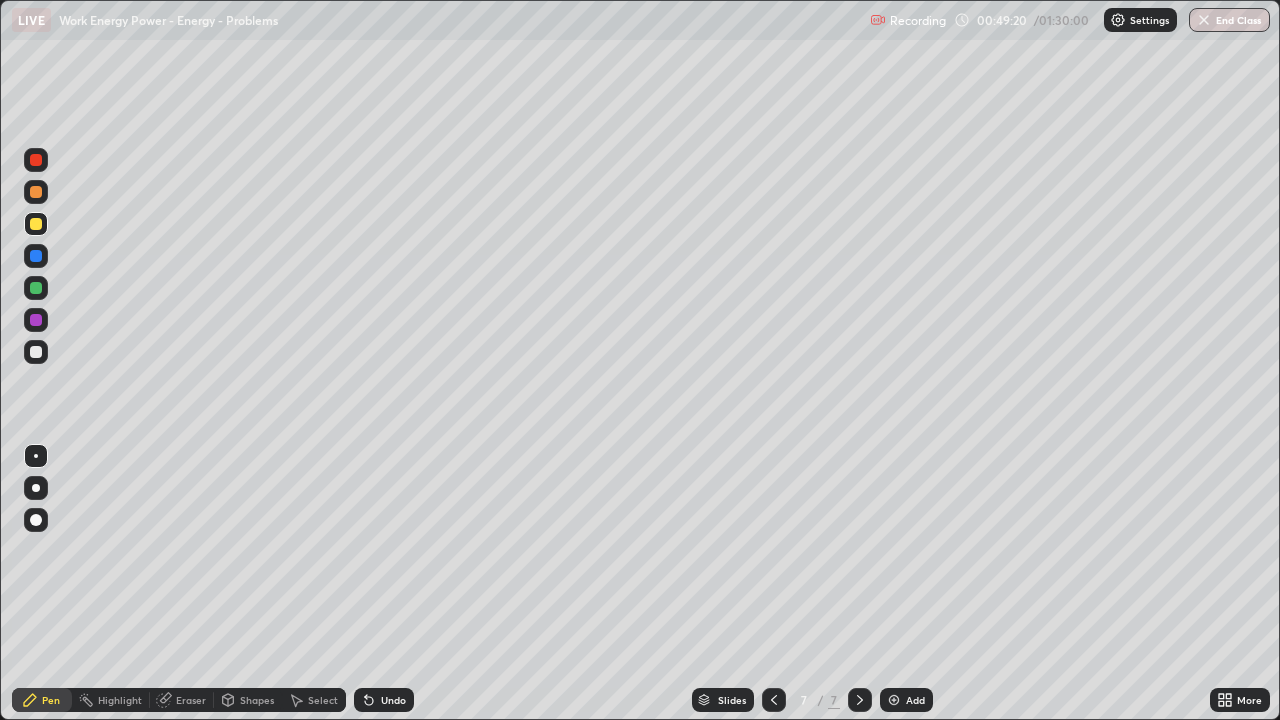 click on "Undo" at bounding box center [393, 700] 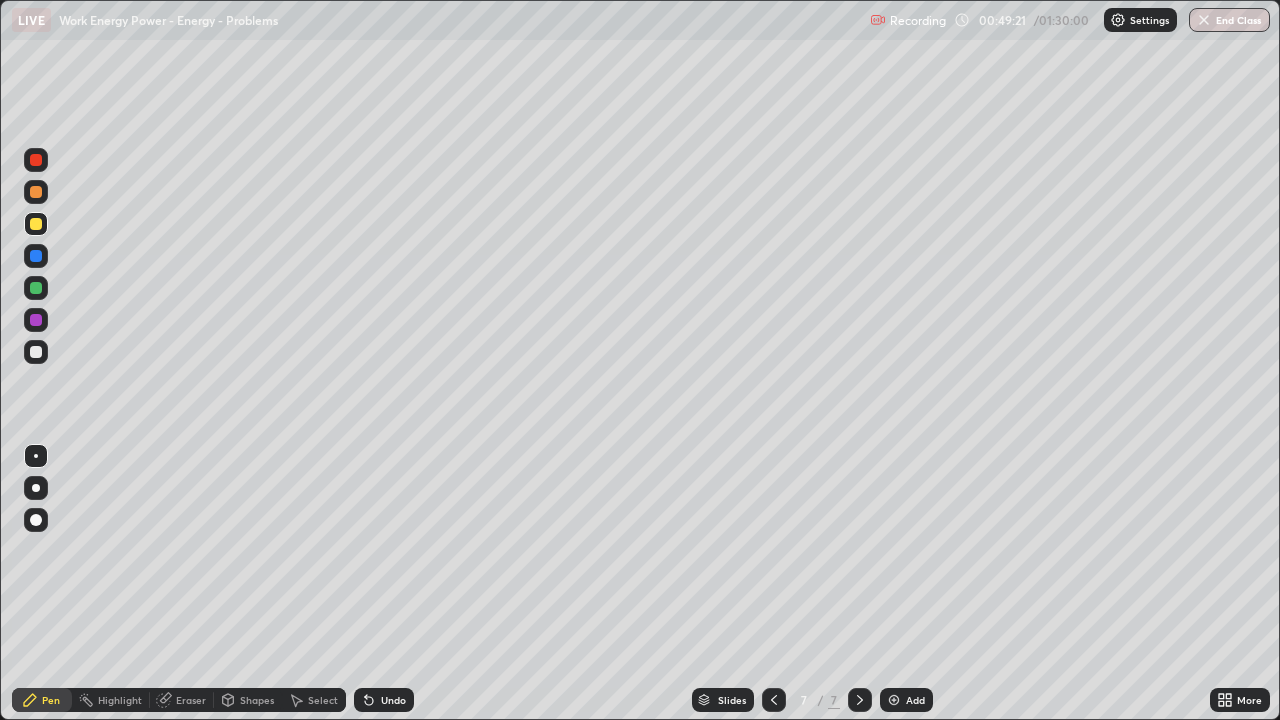 click on "Undo" at bounding box center (393, 700) 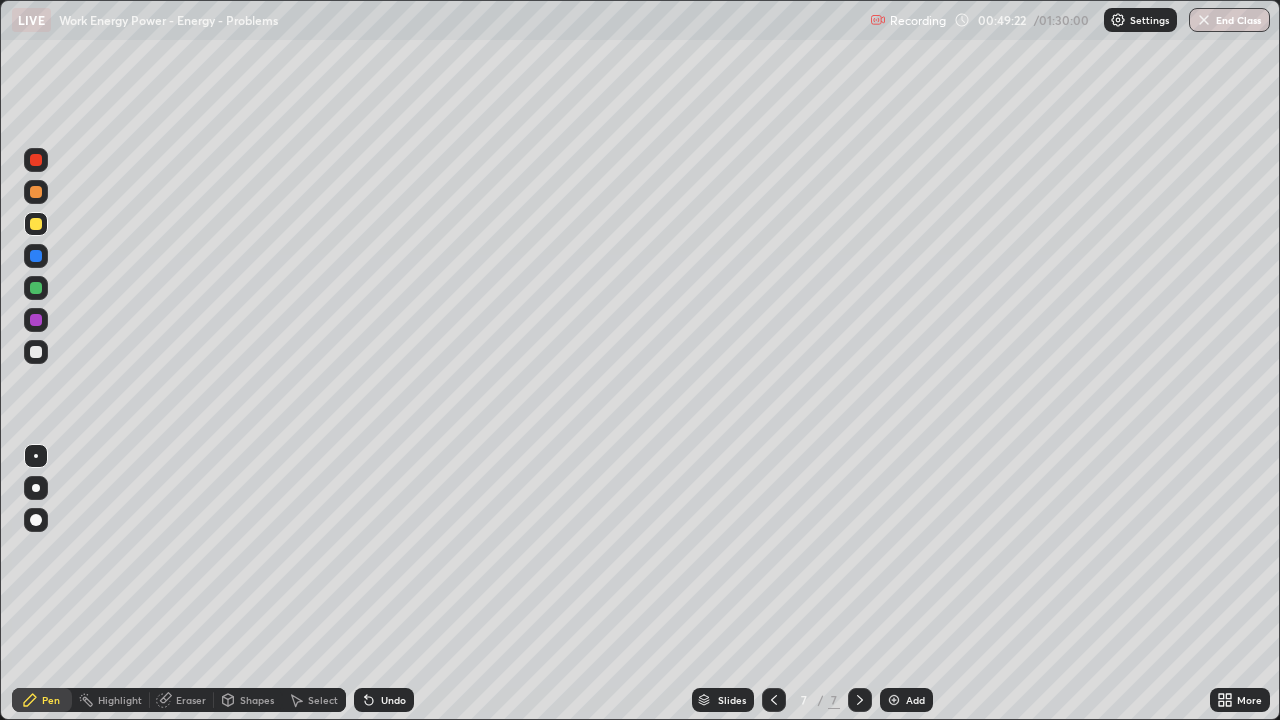 click on "Undo" at bounding box center [393, 700] 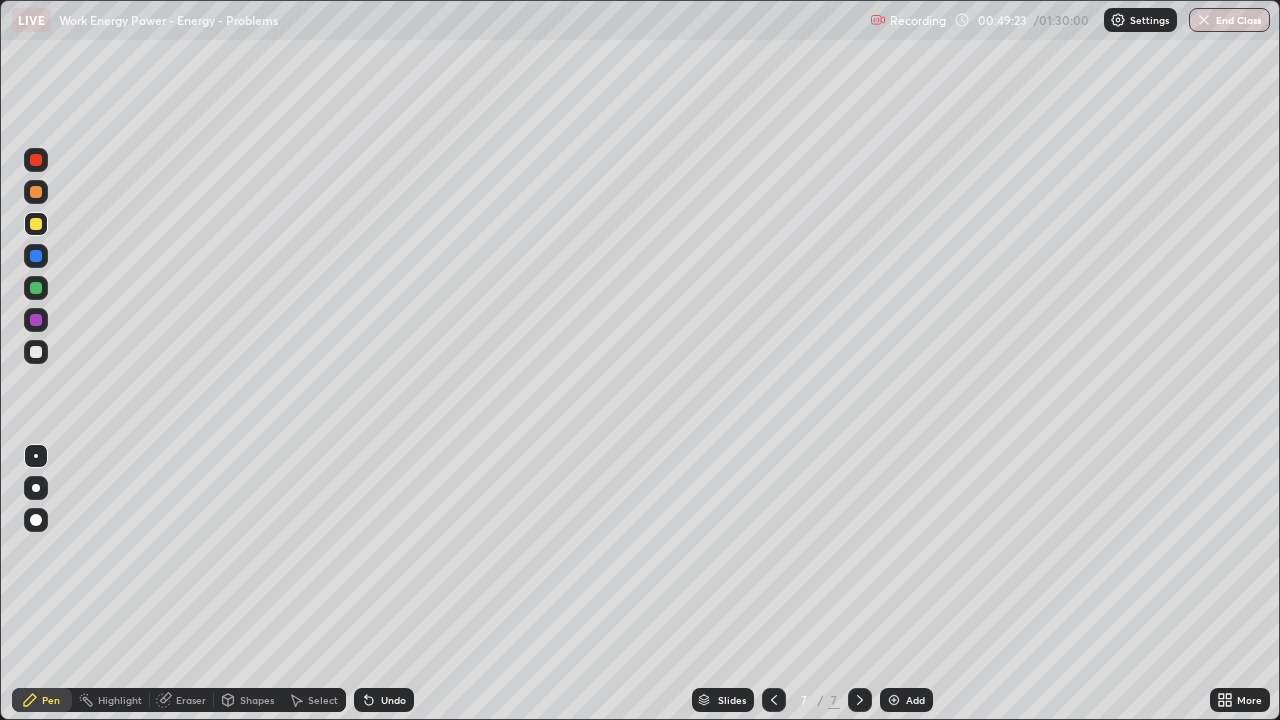 click on "Undo" at bounding box center (393, 700) 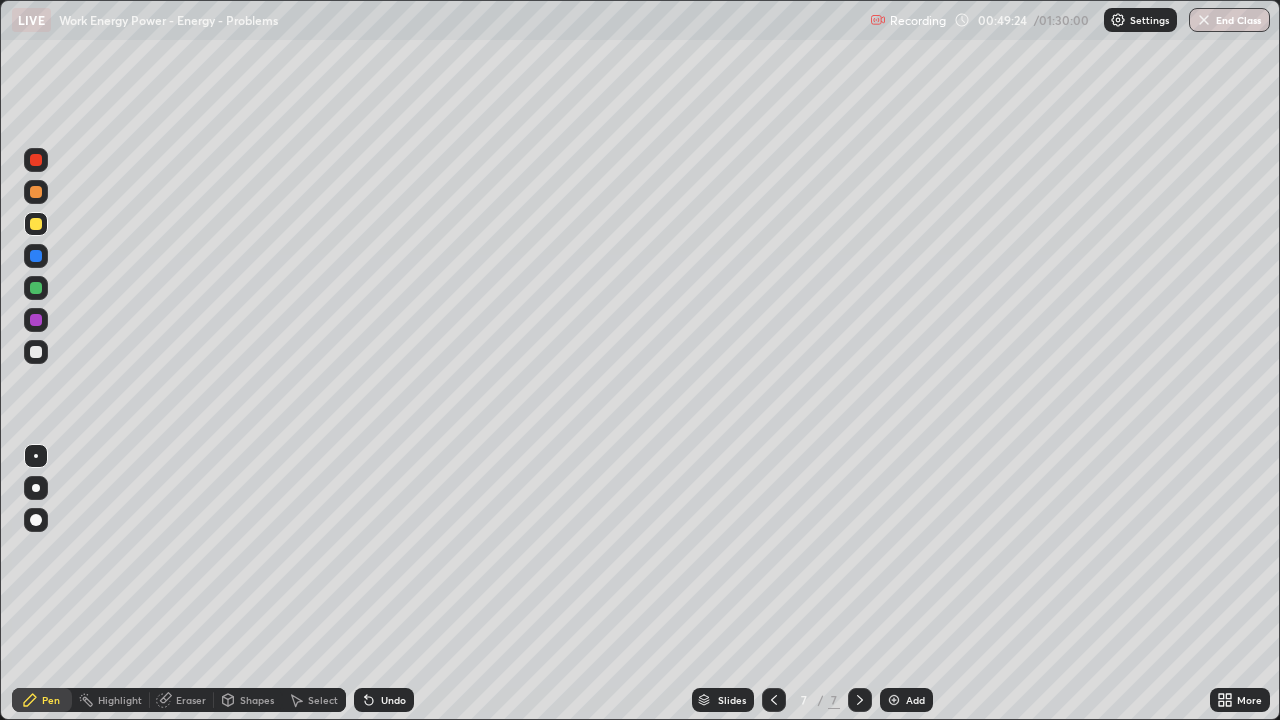 click on "Undo" at bounding box center [393, 700] 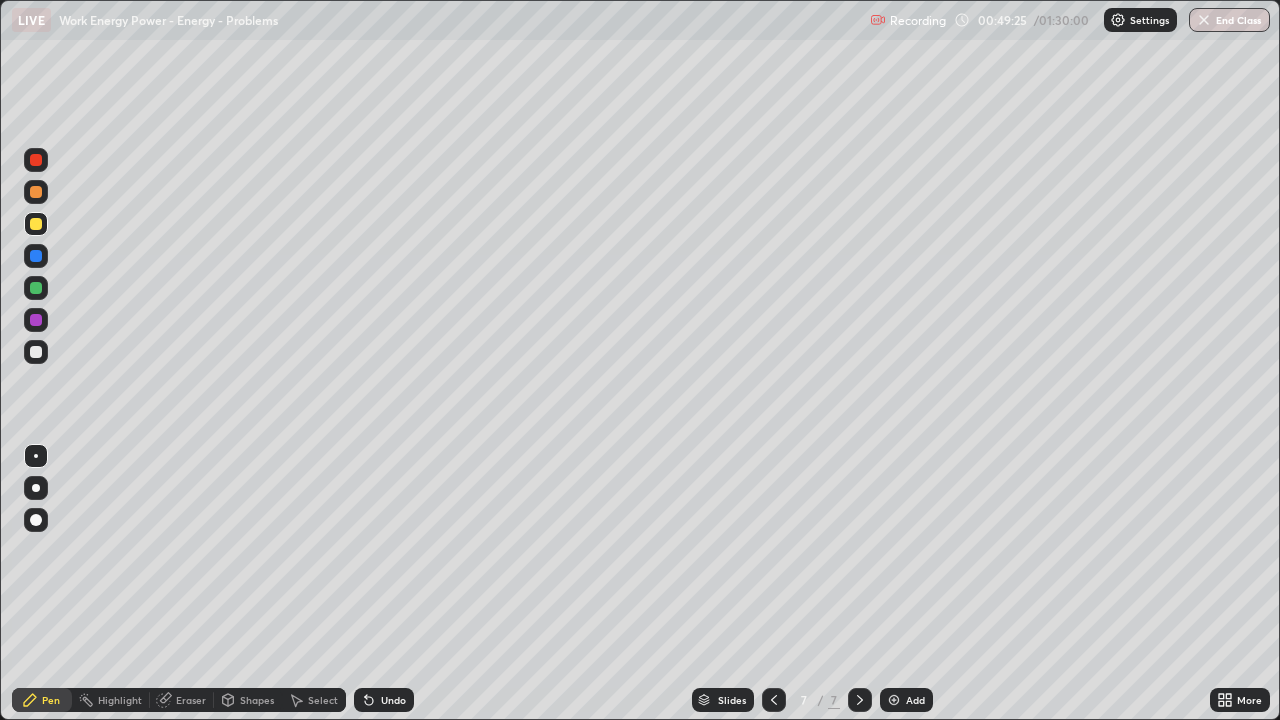 click on "Undo" at bounding box center (393, 700) 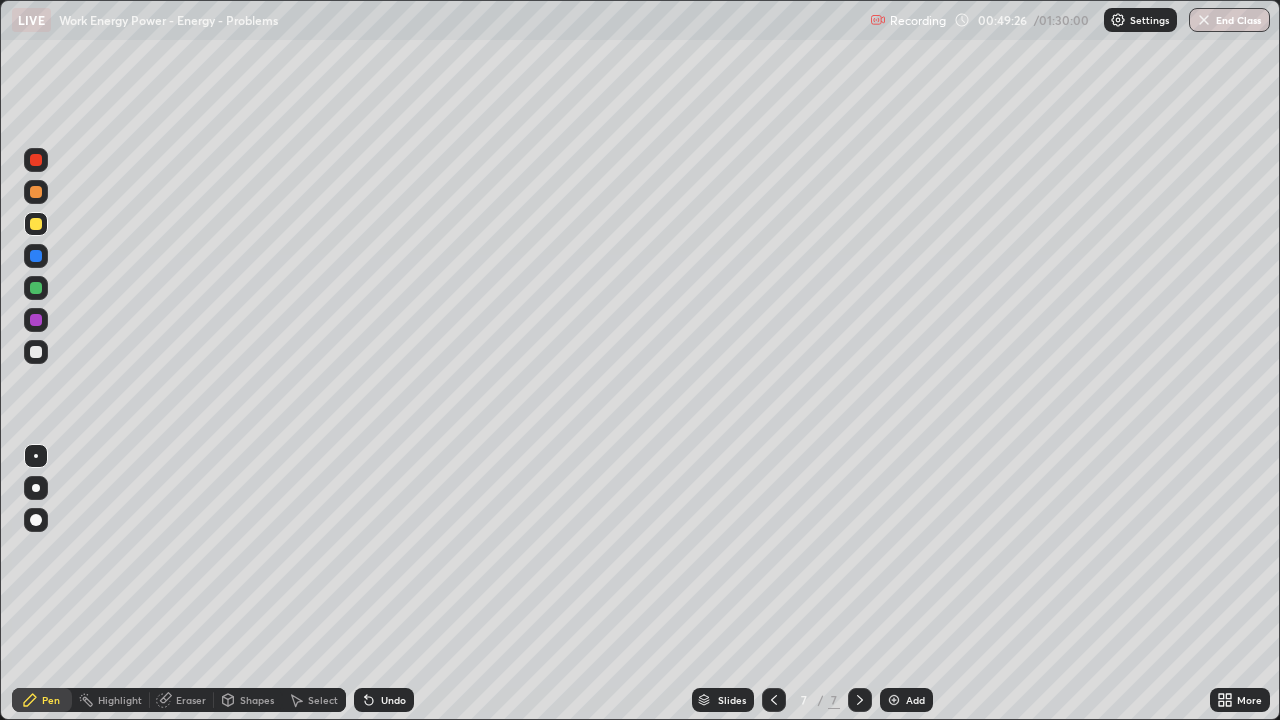 click on "Undo" at bounding box center (393, 700) 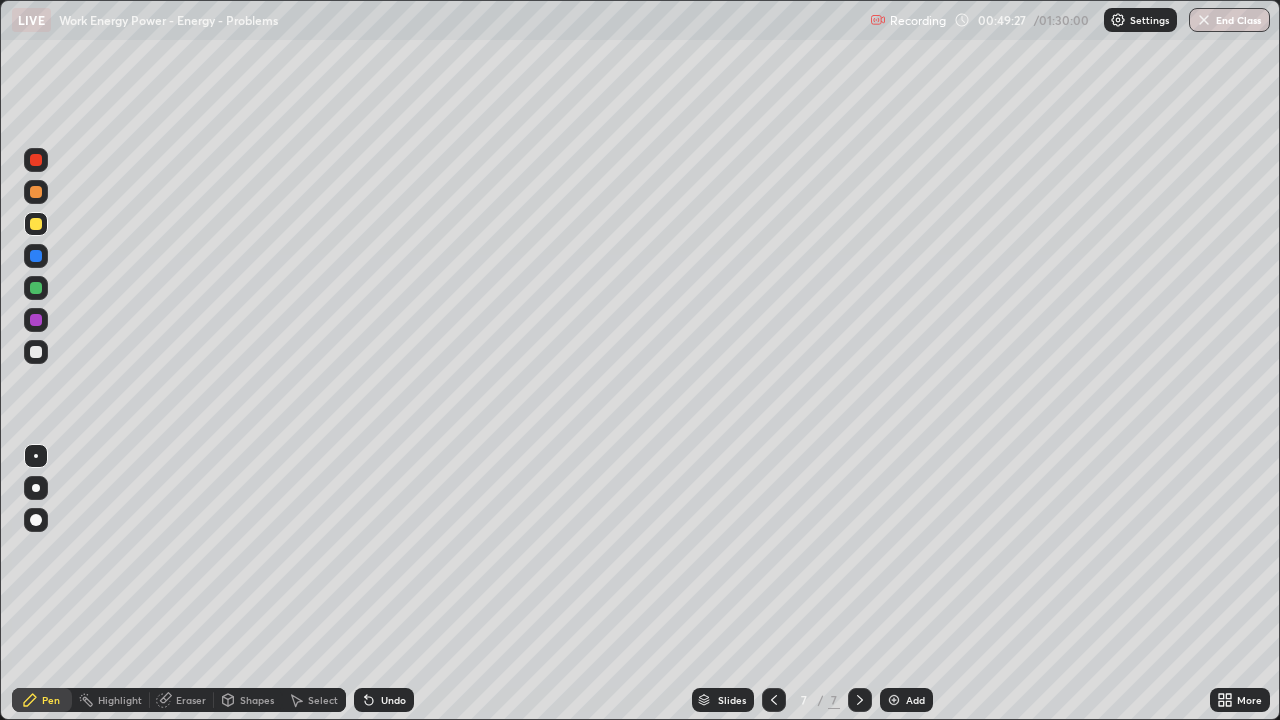 click on "Undo" at bounding box center (393, 700) 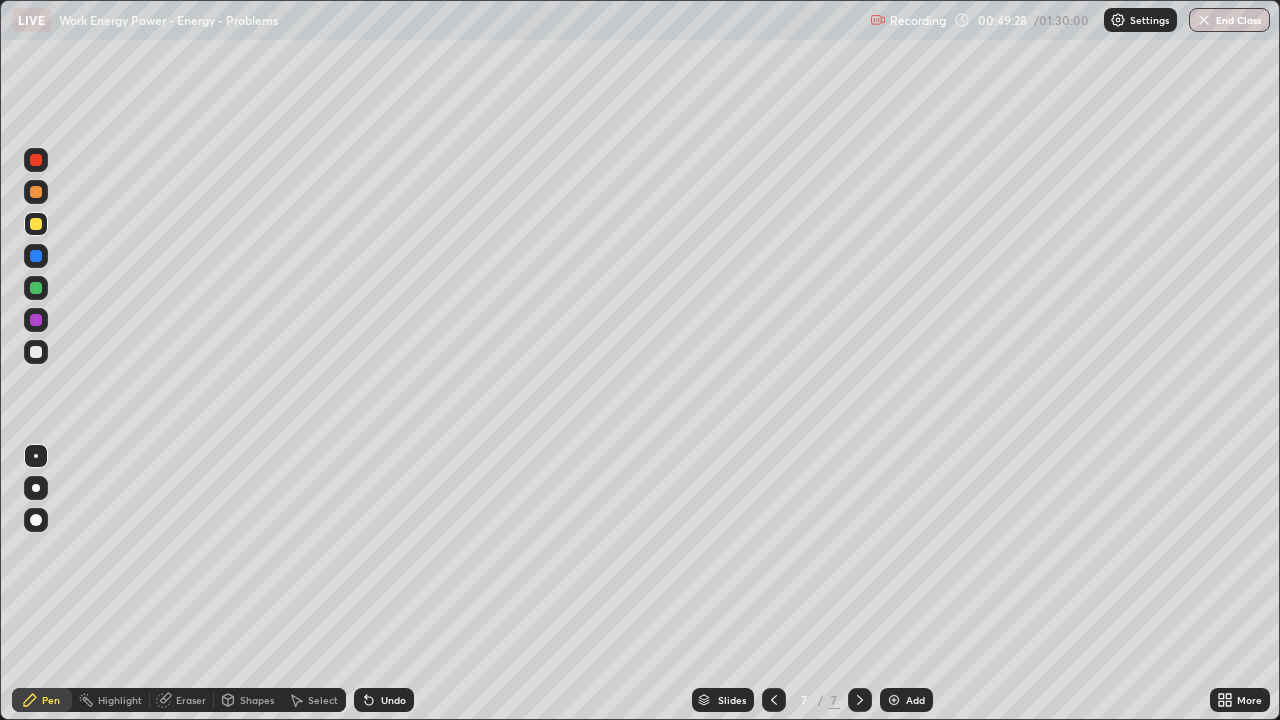 click on "Undo" at bounding box center [393, 700] 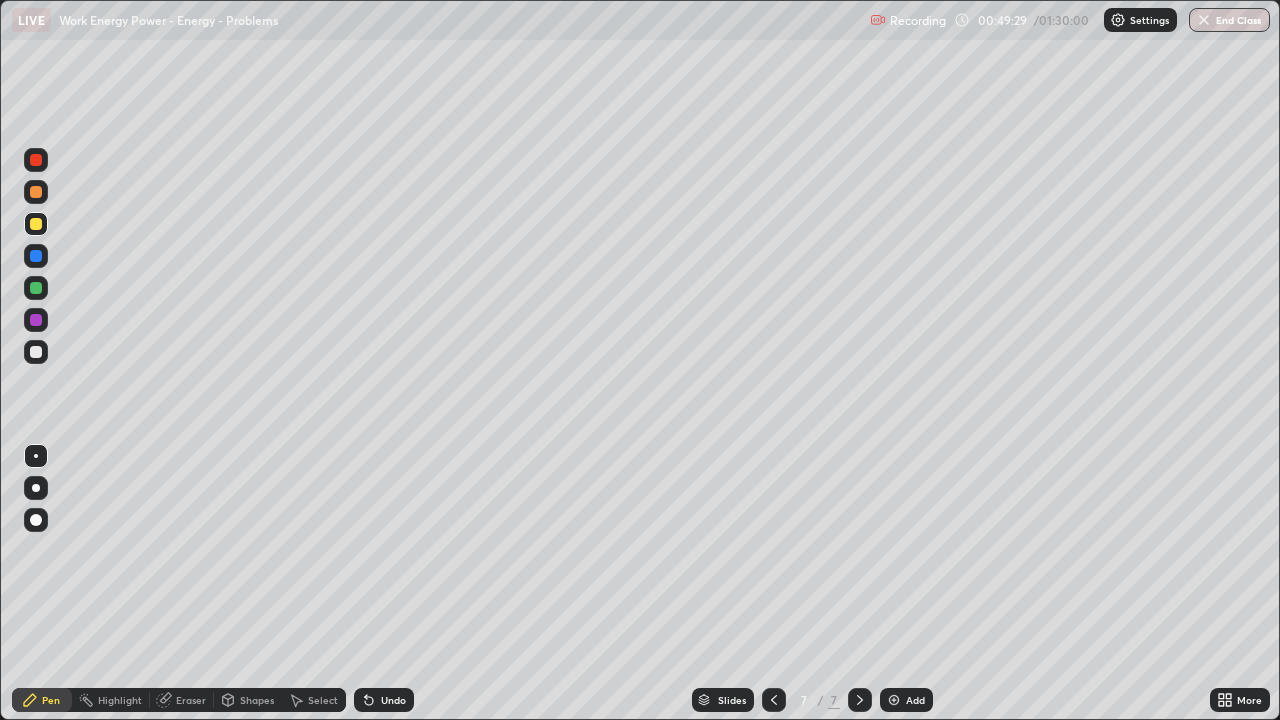click on "Undo" at bounding box center [393, 700] 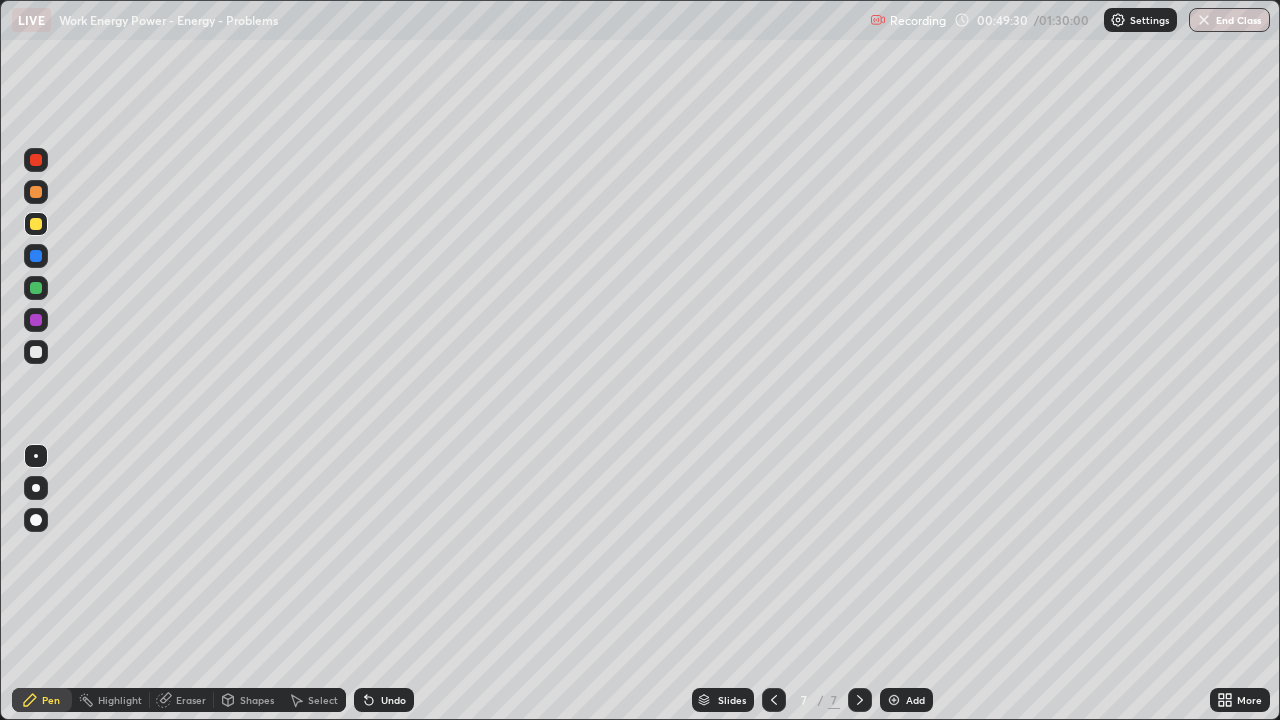 click on "Undo" at bounding box center (393, 700) 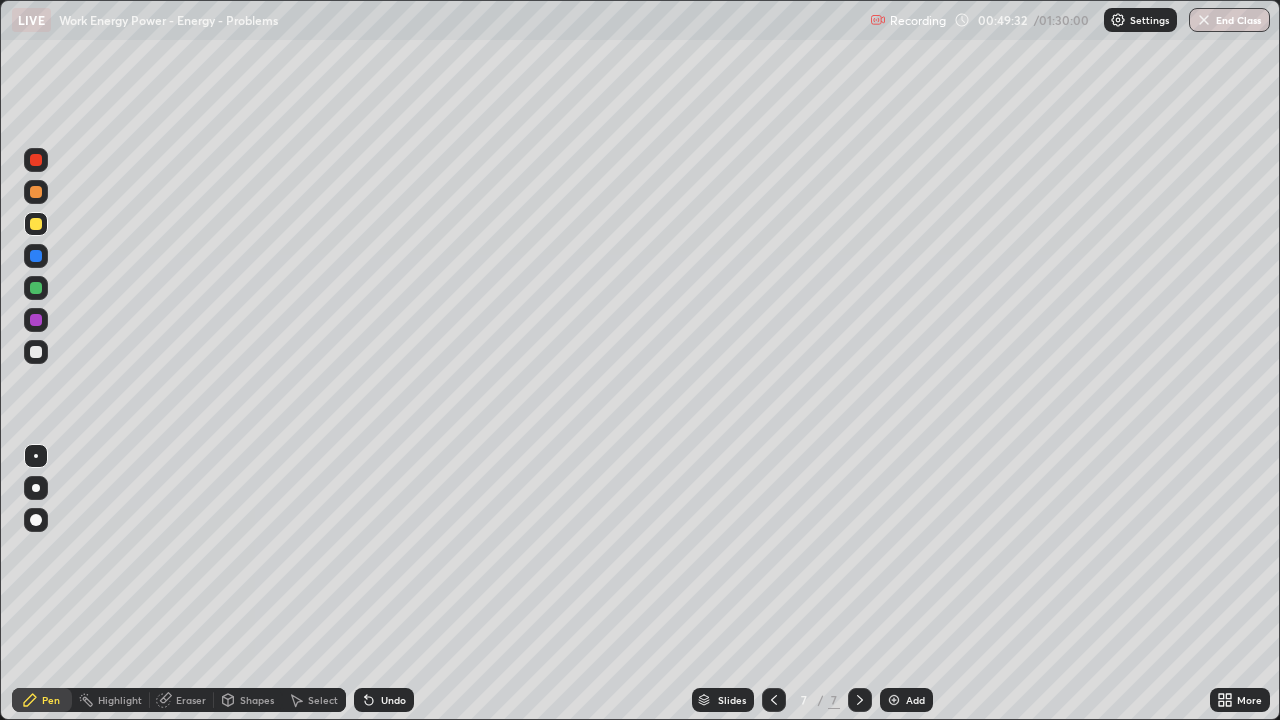 click on "Undo" at bounding box center (393, 700) 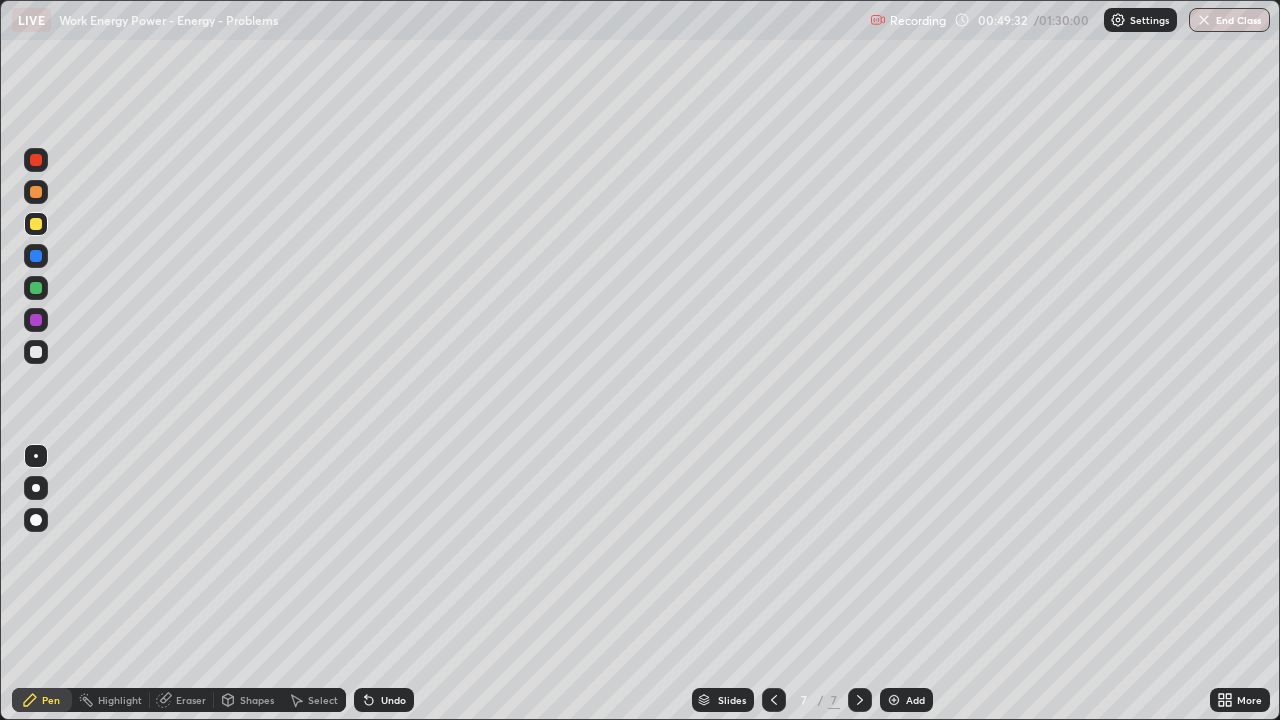 click on "Undo" at bounding box center (393, 700) 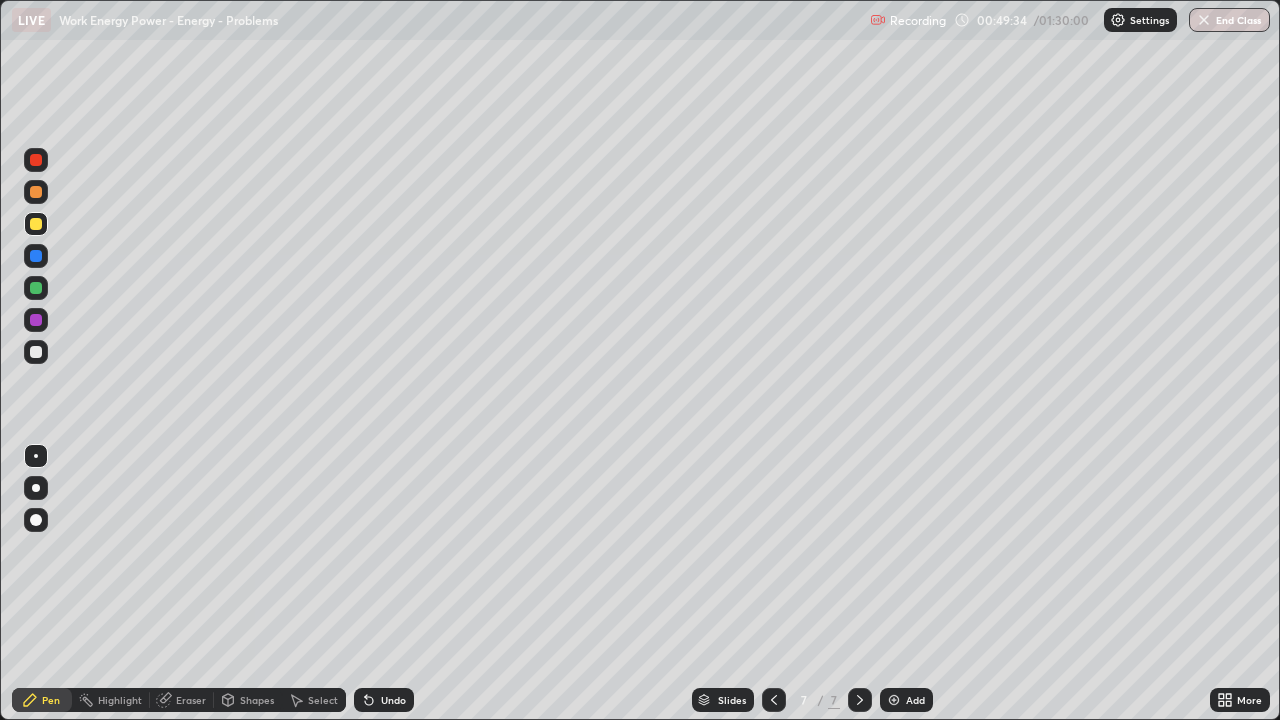 click at bounding box center (36, 352) 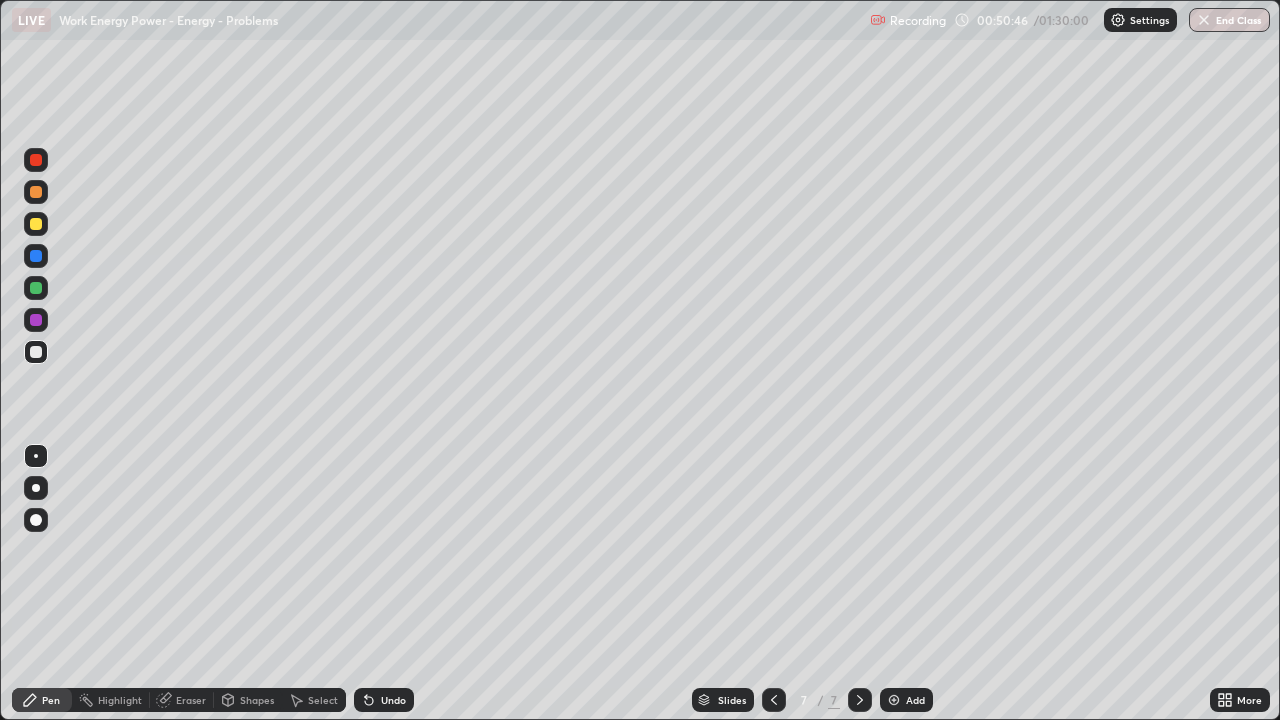 click at bounding box center [36, 320] 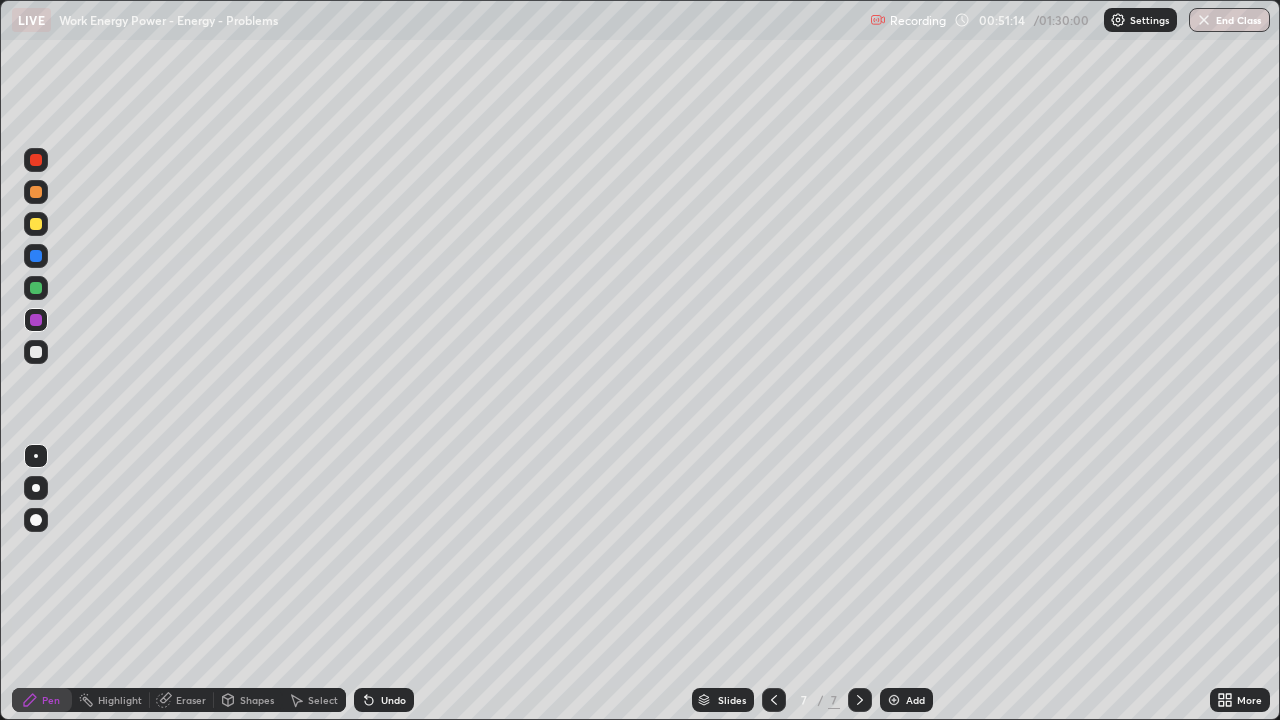 click at bounding box center [36, 224] 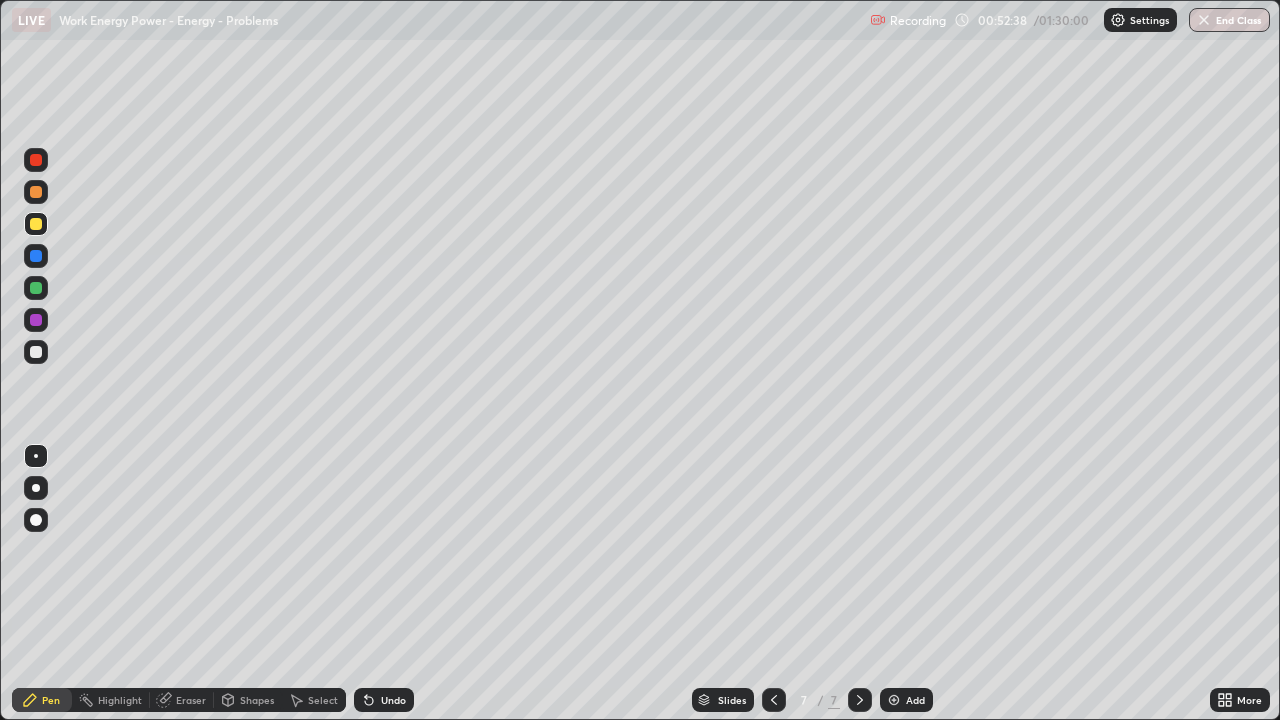 click on "Undo" at bounding box center [384, 700] 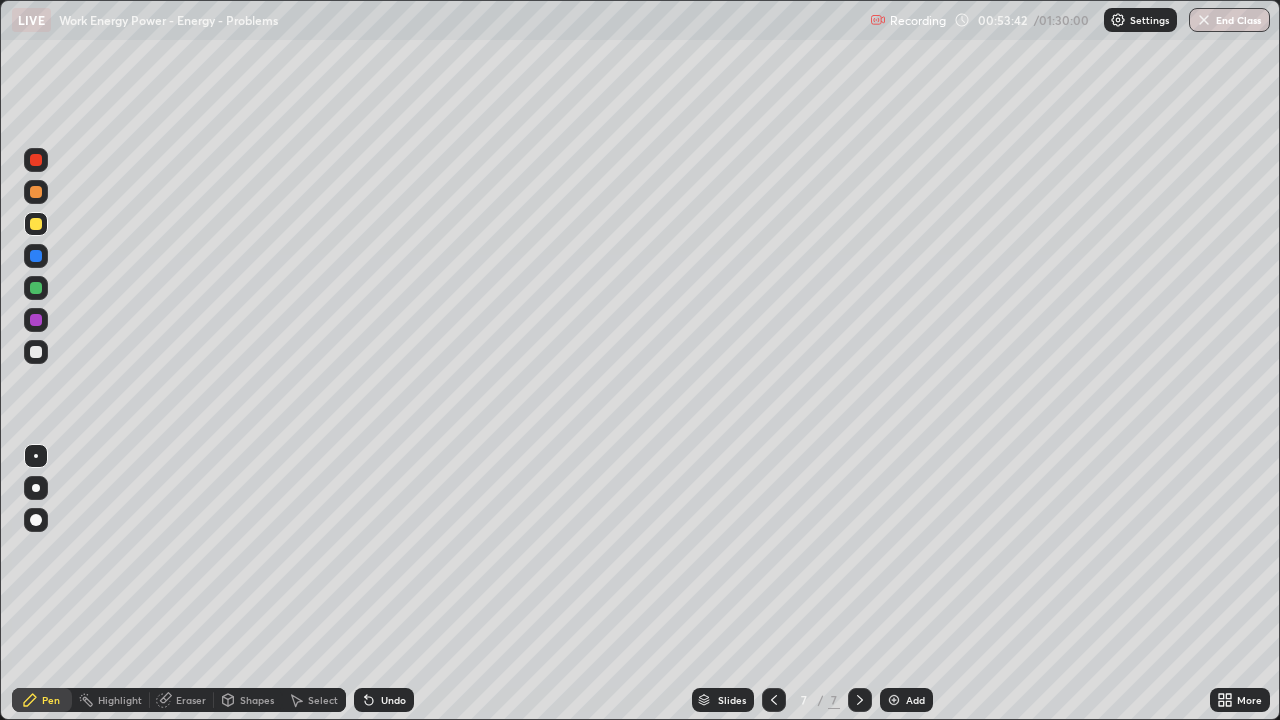 click at bounding box center (36, 192) 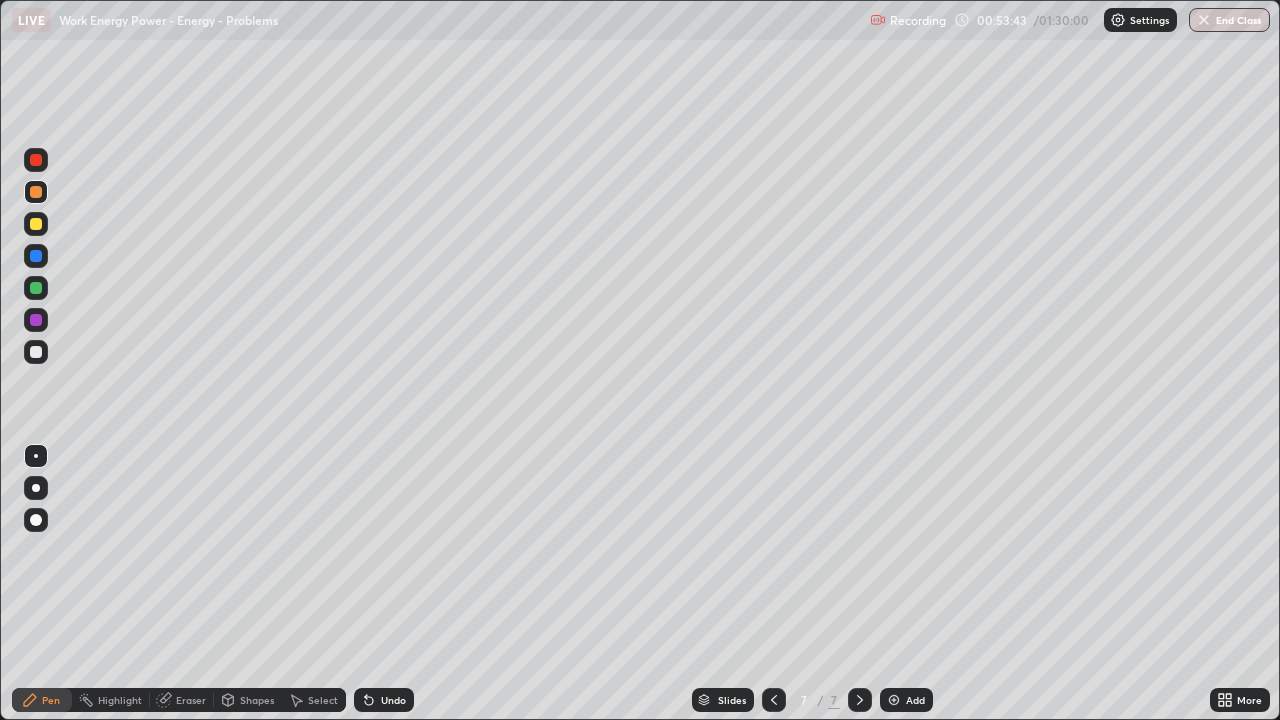 click at bounding box center (36, 256) 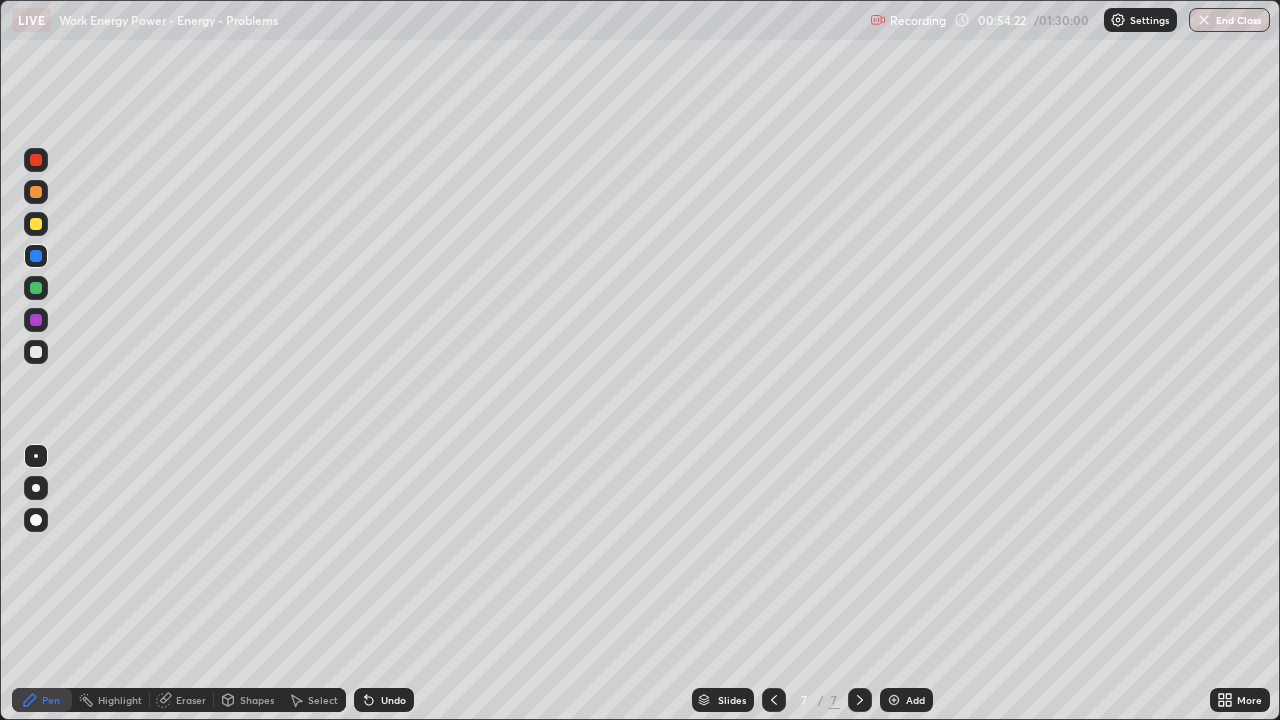 click on "Eraser" at bounding box center [182, 700] 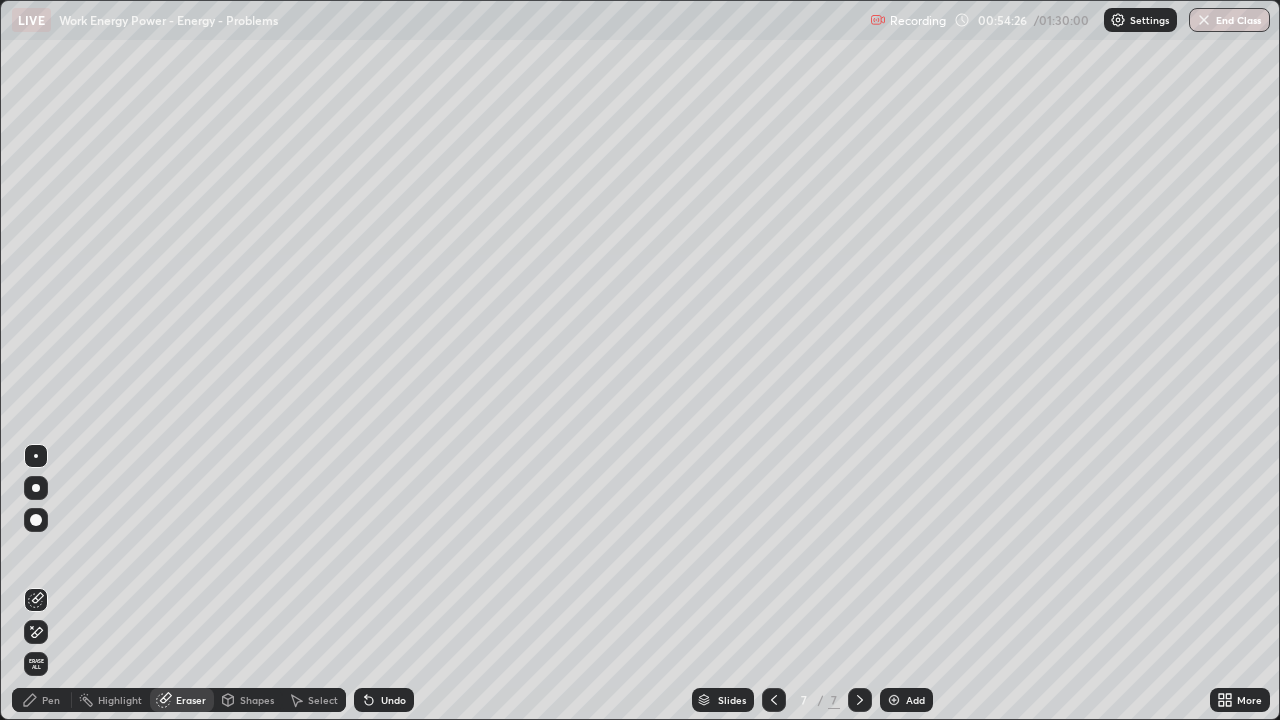 click on "Pen" at bounding box center (51, 700) 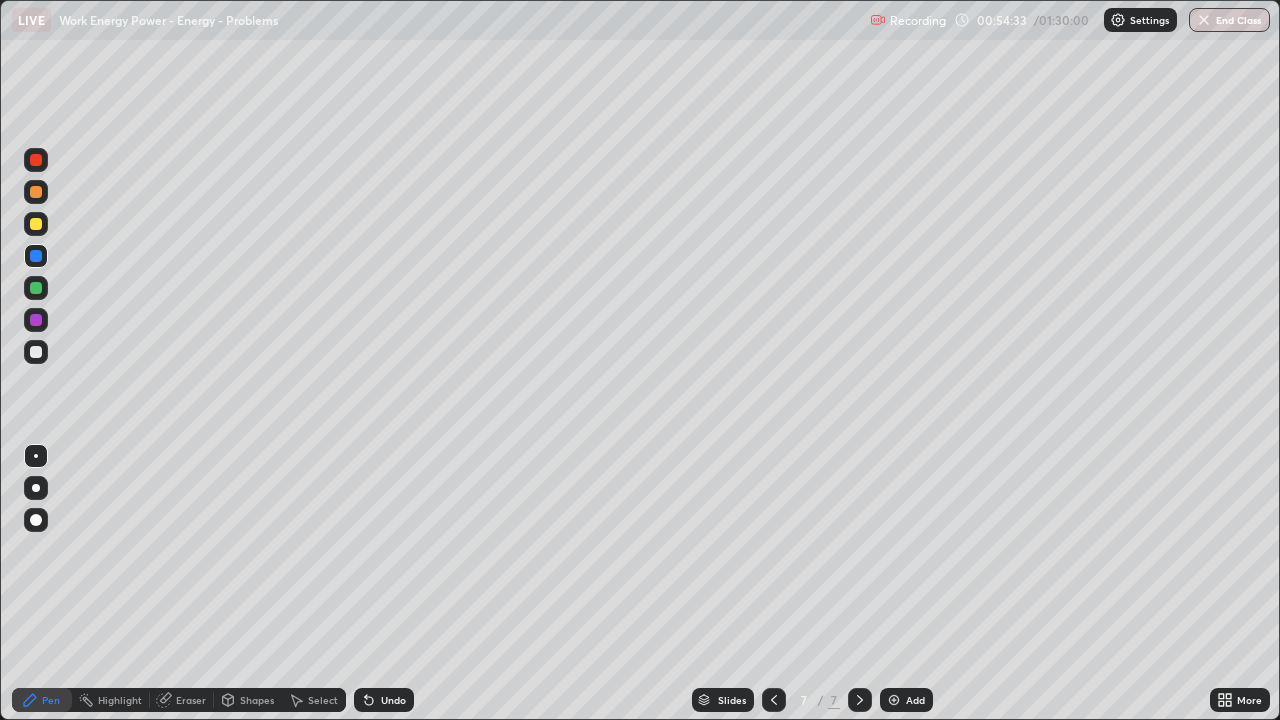 click 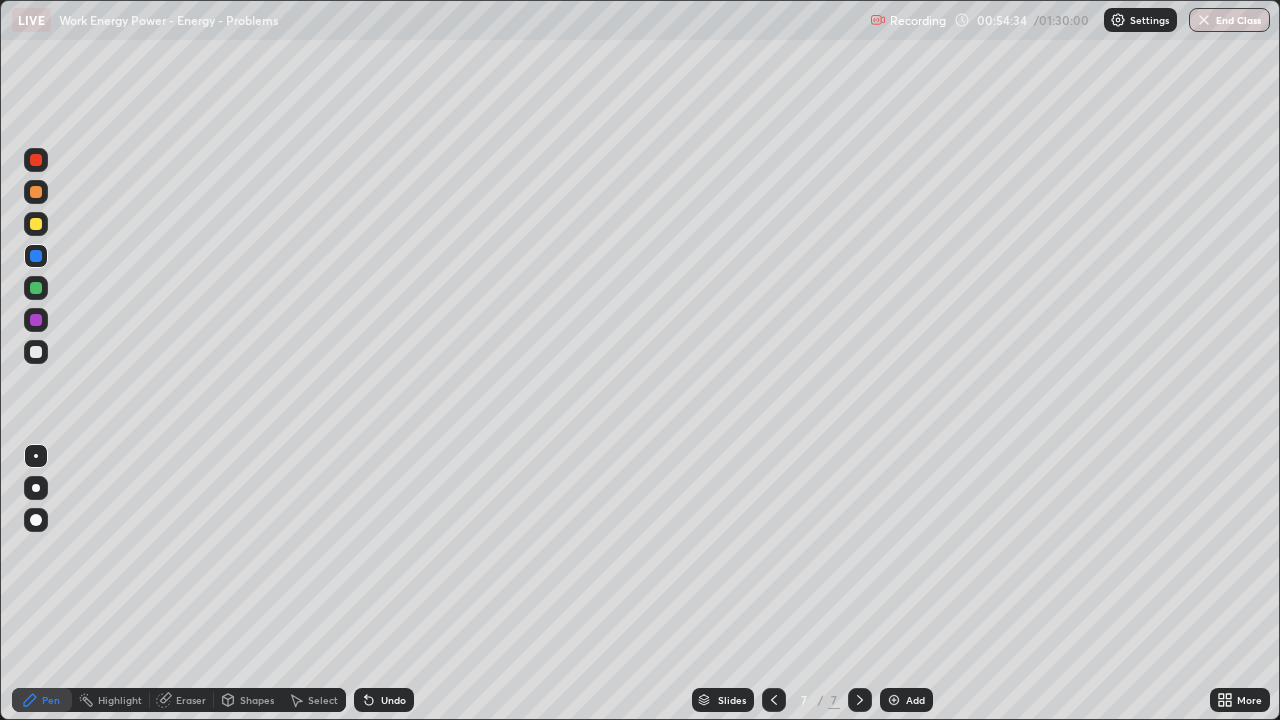 click on "Undo" at bounding box center (393, 700) 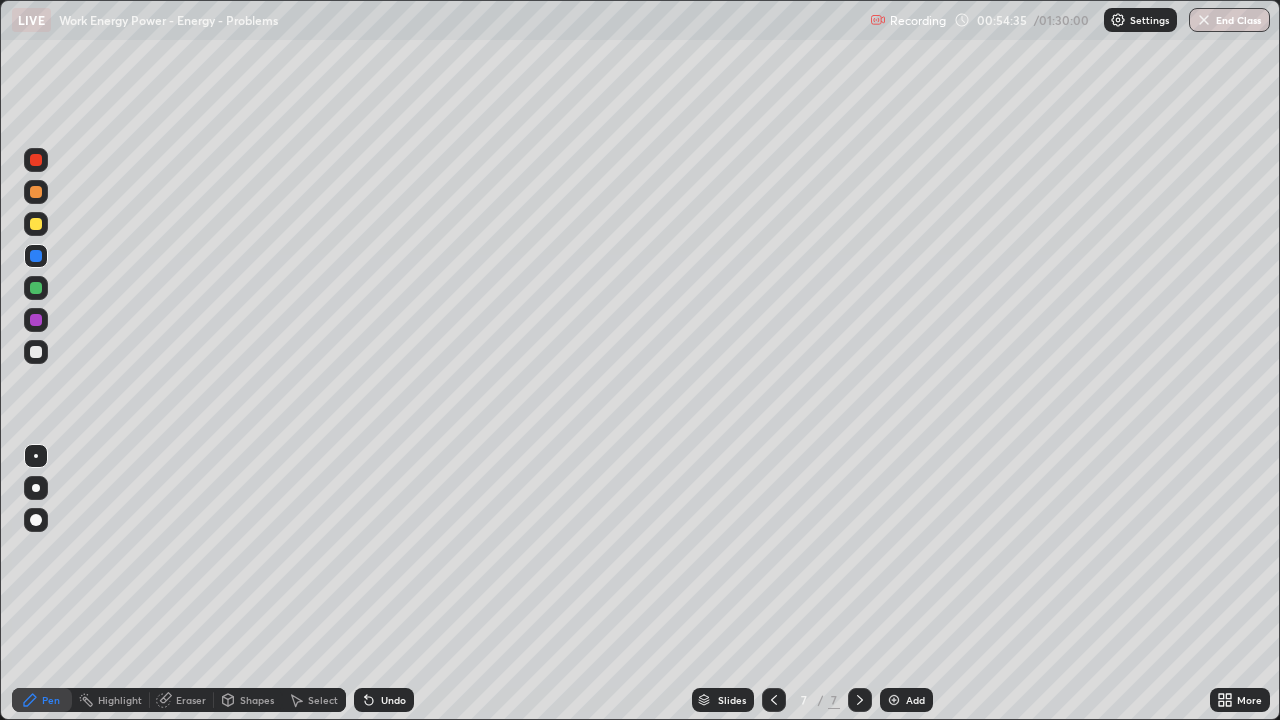 click on "Undo" at bounding box center [393, 700] 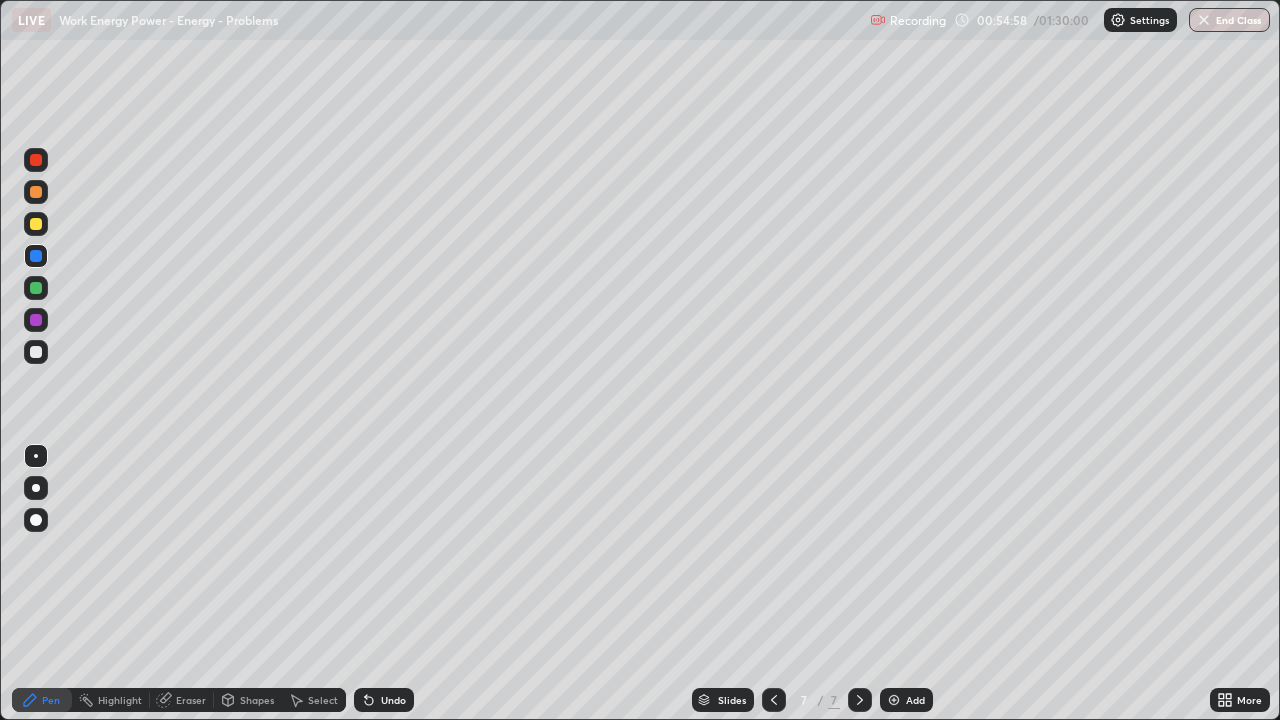 click at bounding box center [36, 352] 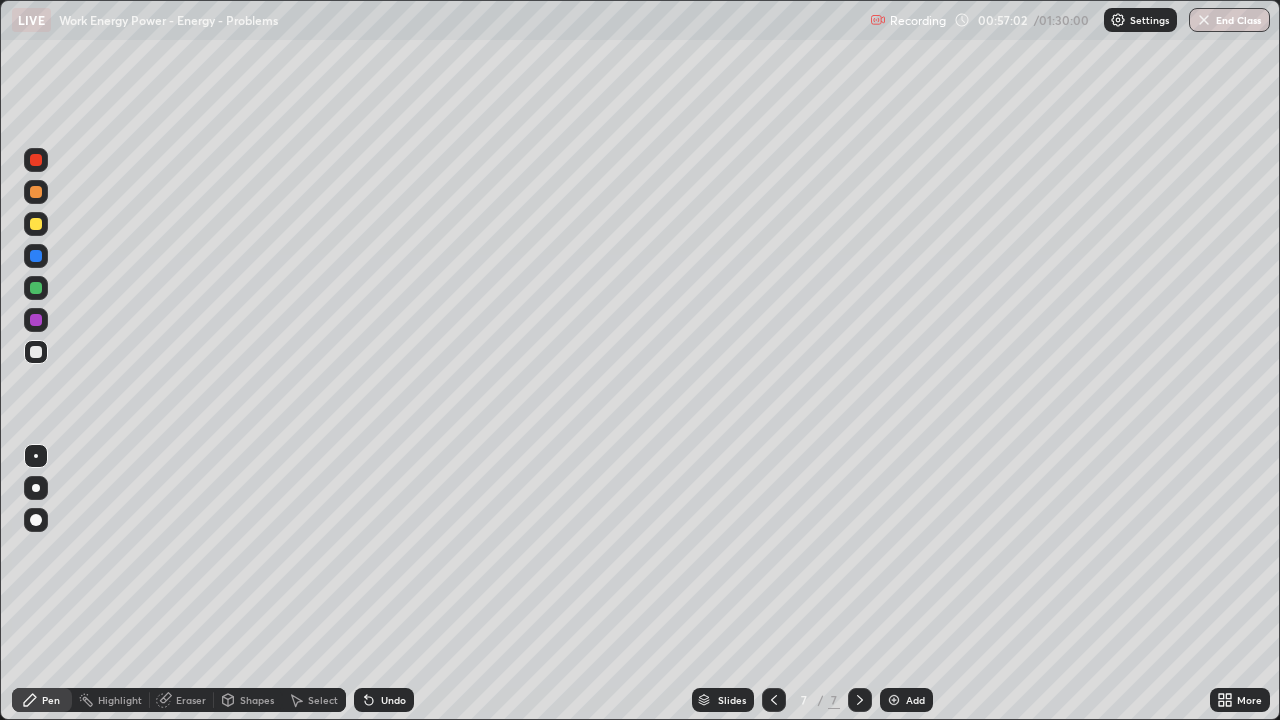 click on "Undo" at bounding box center (393, 700) 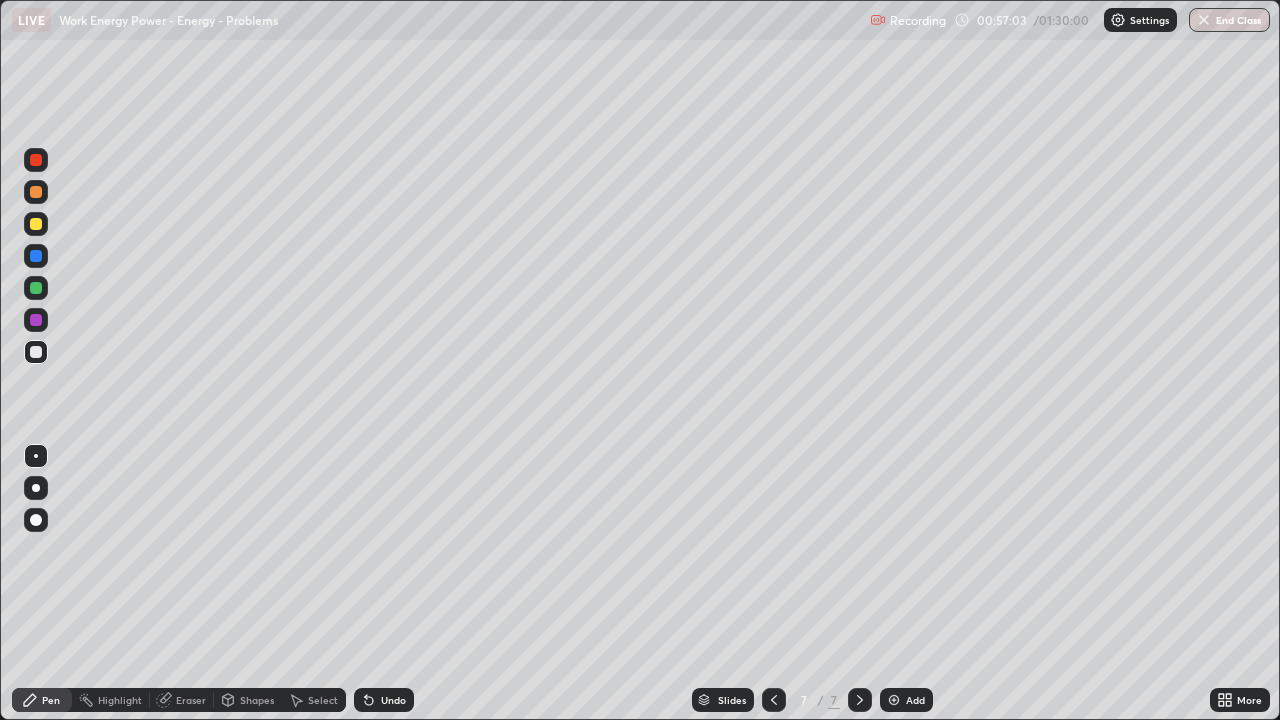 click on "Undo" at bounding box center (393, 700) 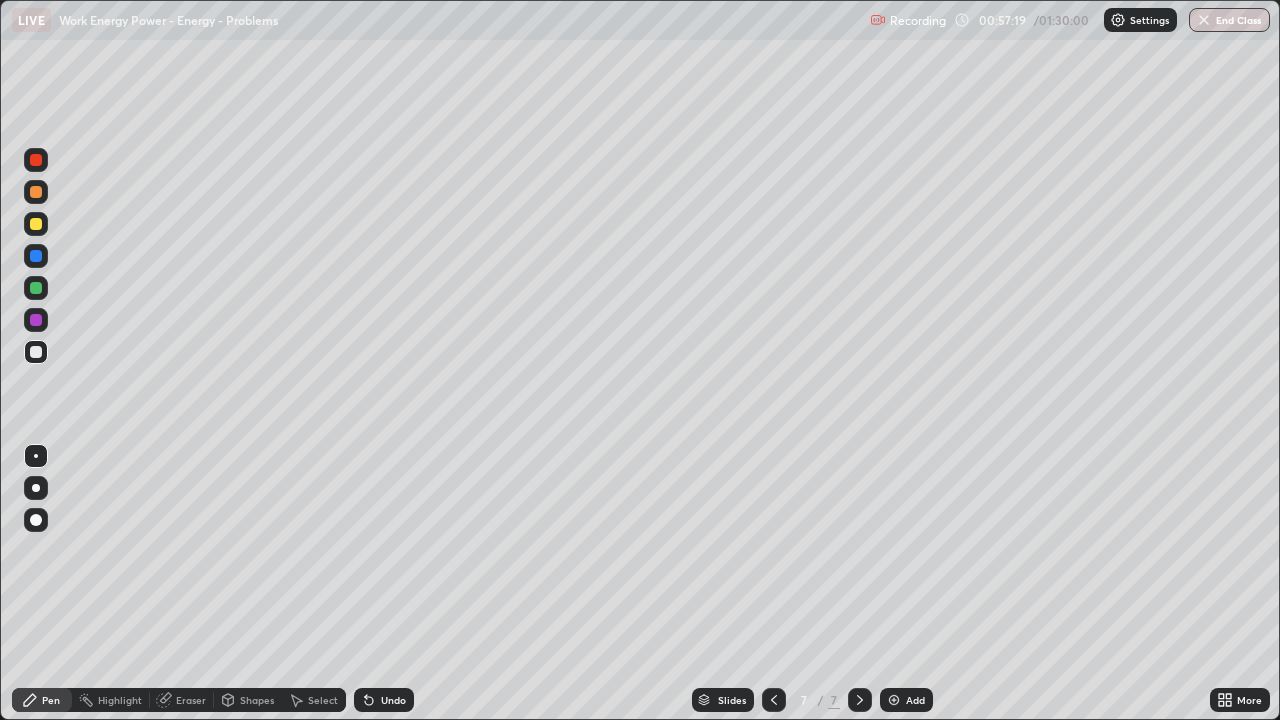 click on "Undo" at bounding box center (393, 700) 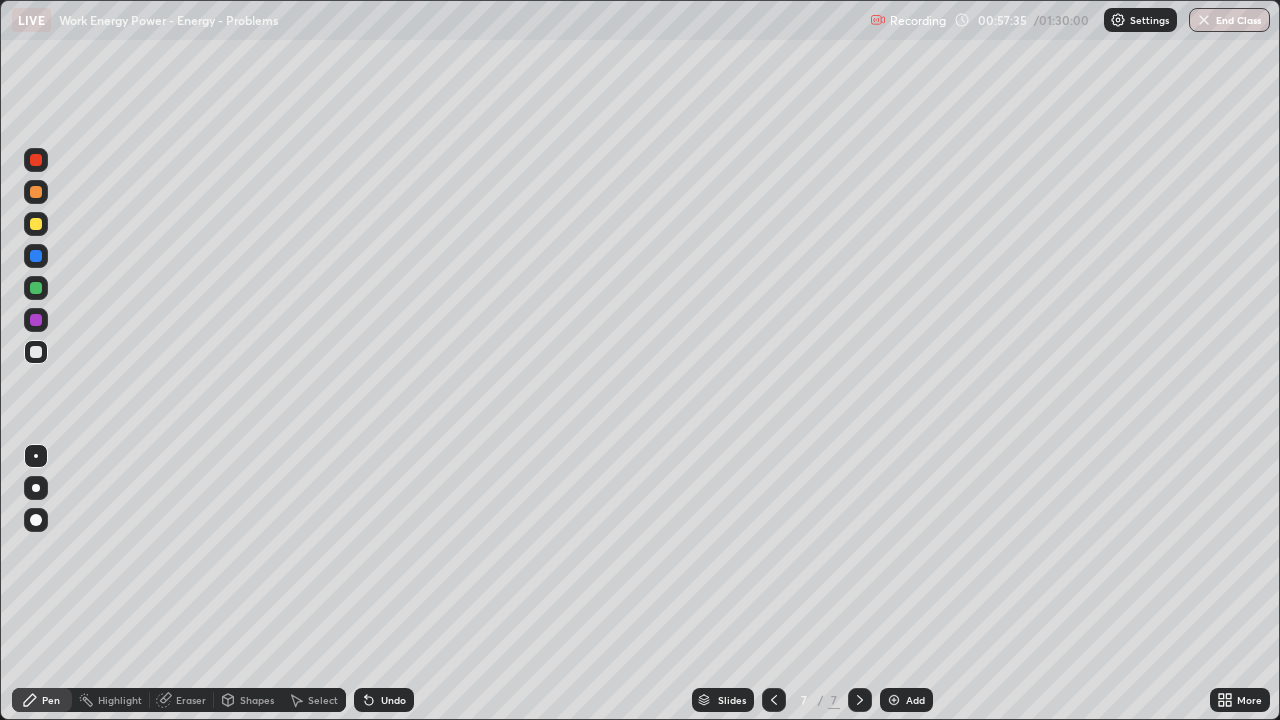 click at bounding box center [36, 320] 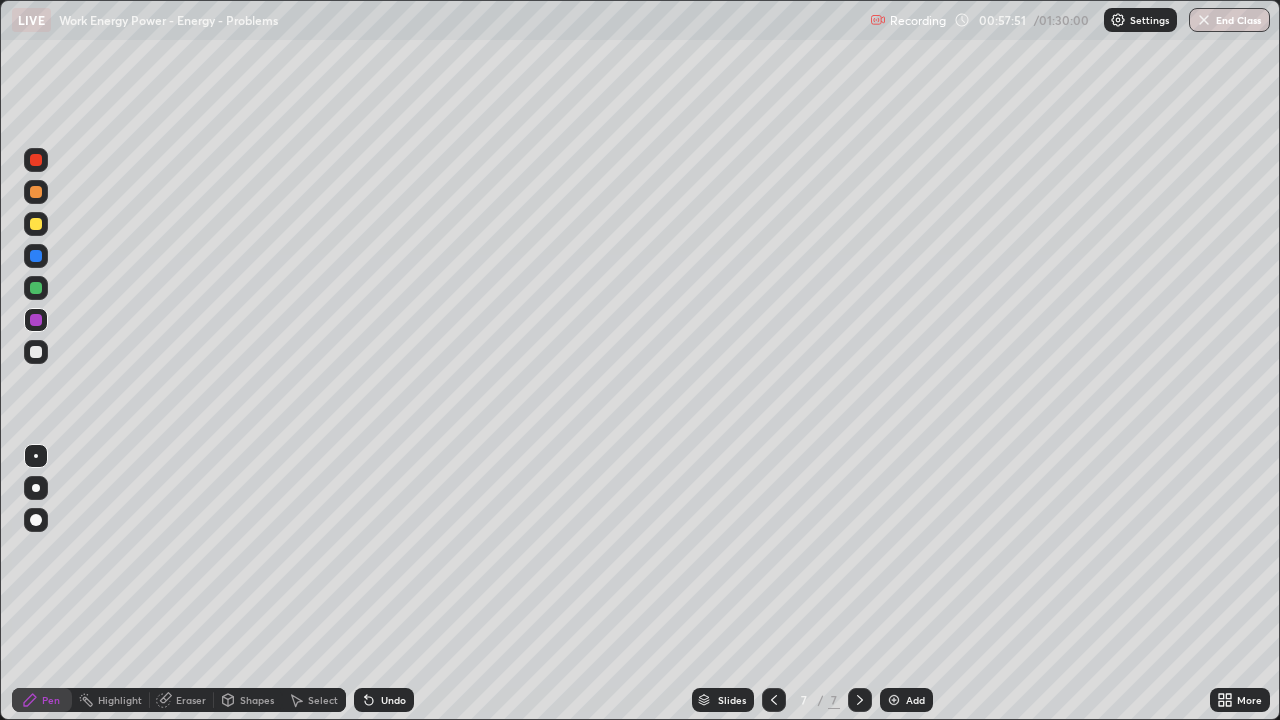 click at bounding box center [894, 700] 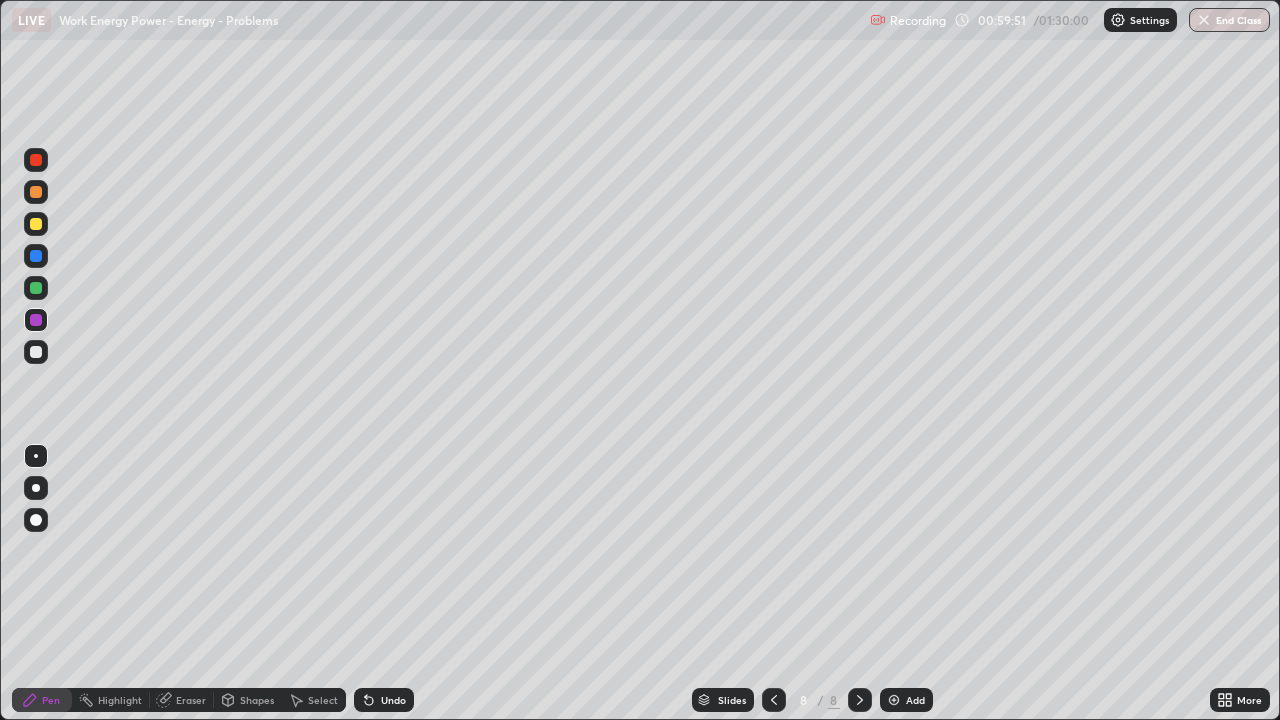 click at bounding box center (36, 352) 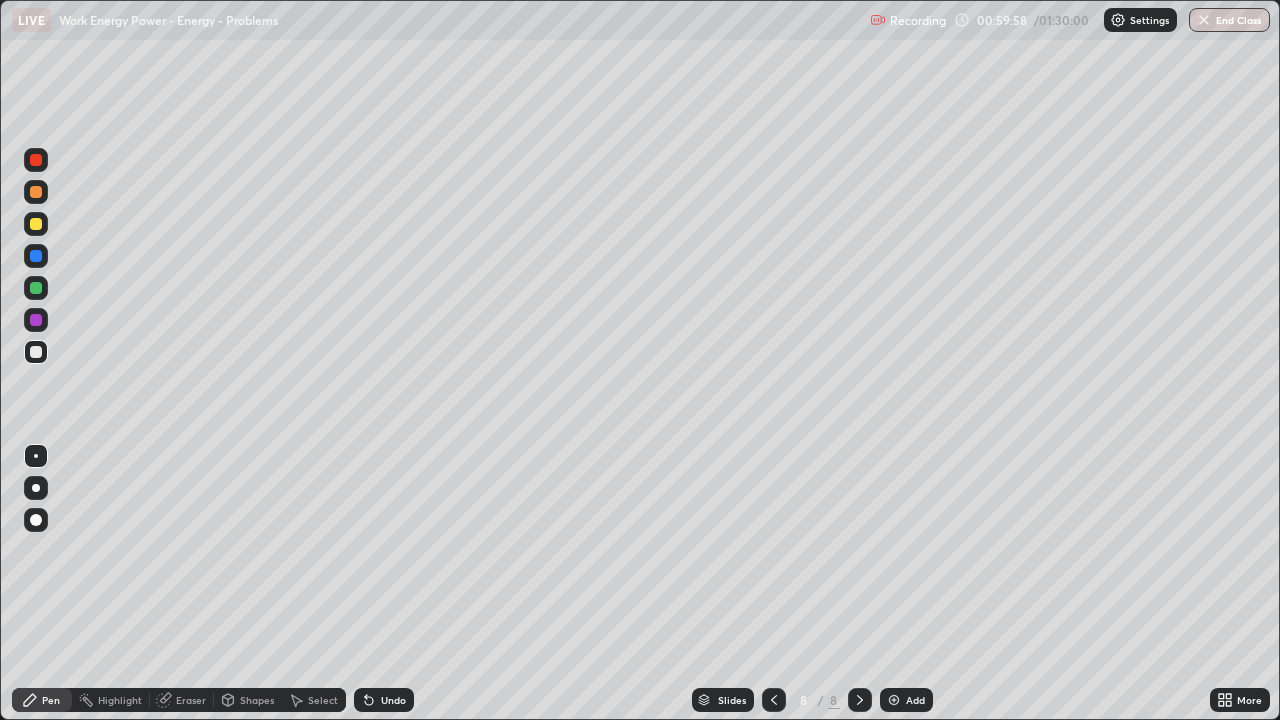 click at bounding box center (36, 288) 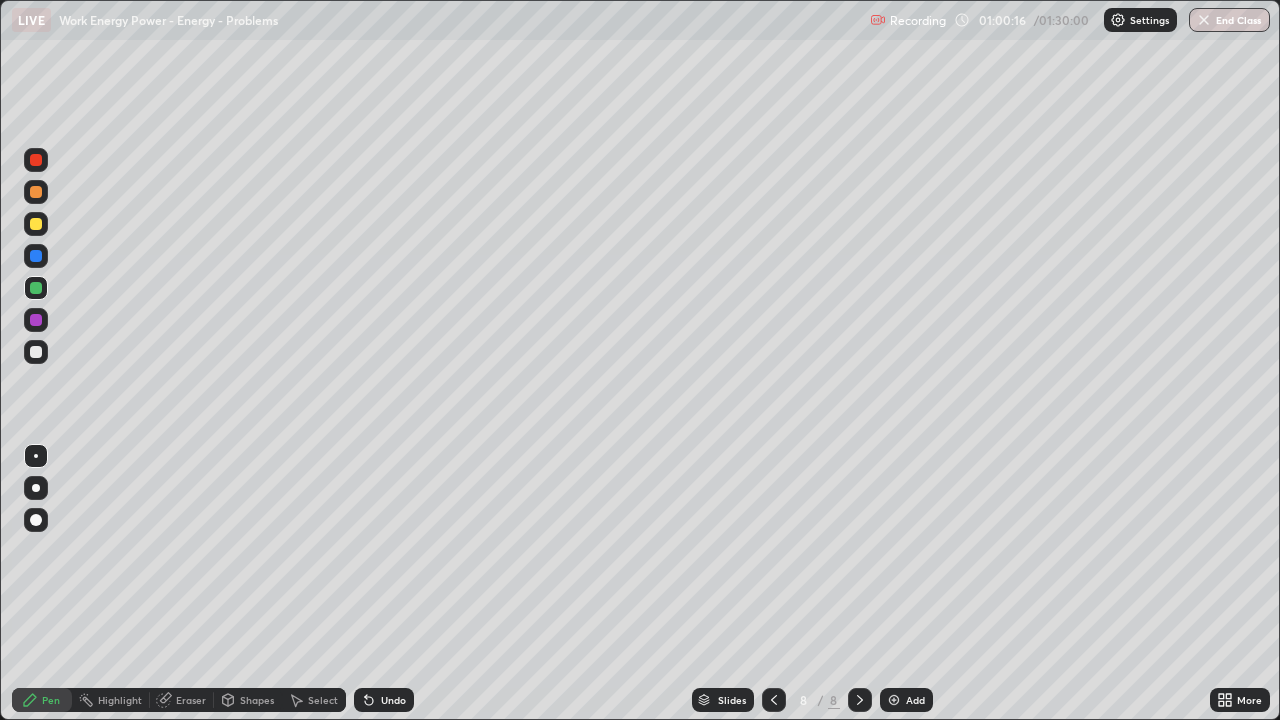 click on "Undo" at bounding box center (393, 700) 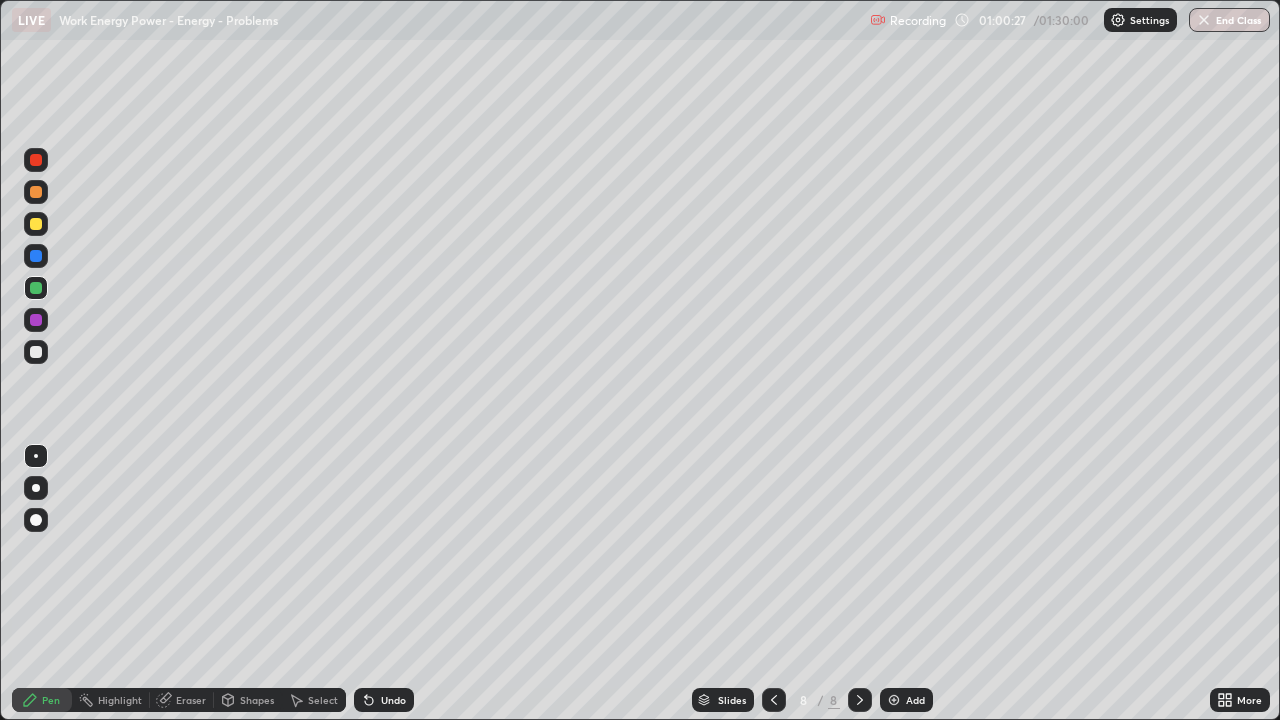 click at bounding box center (36, 352) 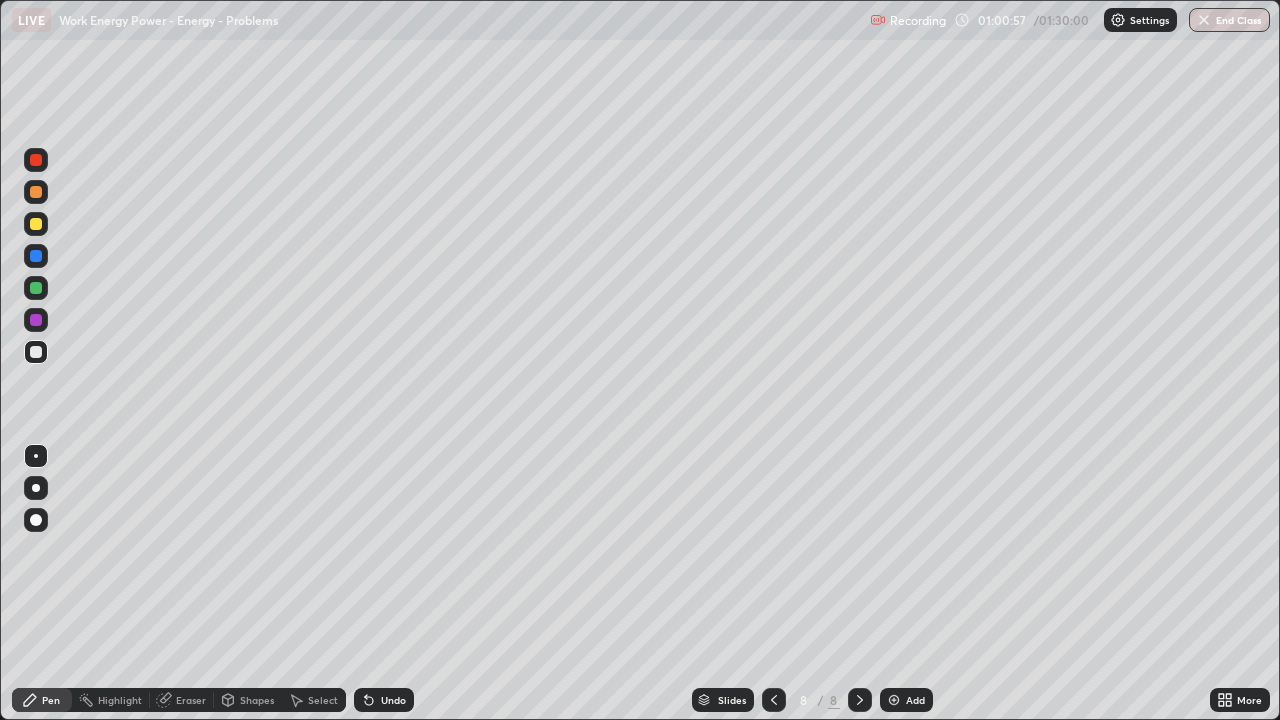 click at bounding box center [36, 256] 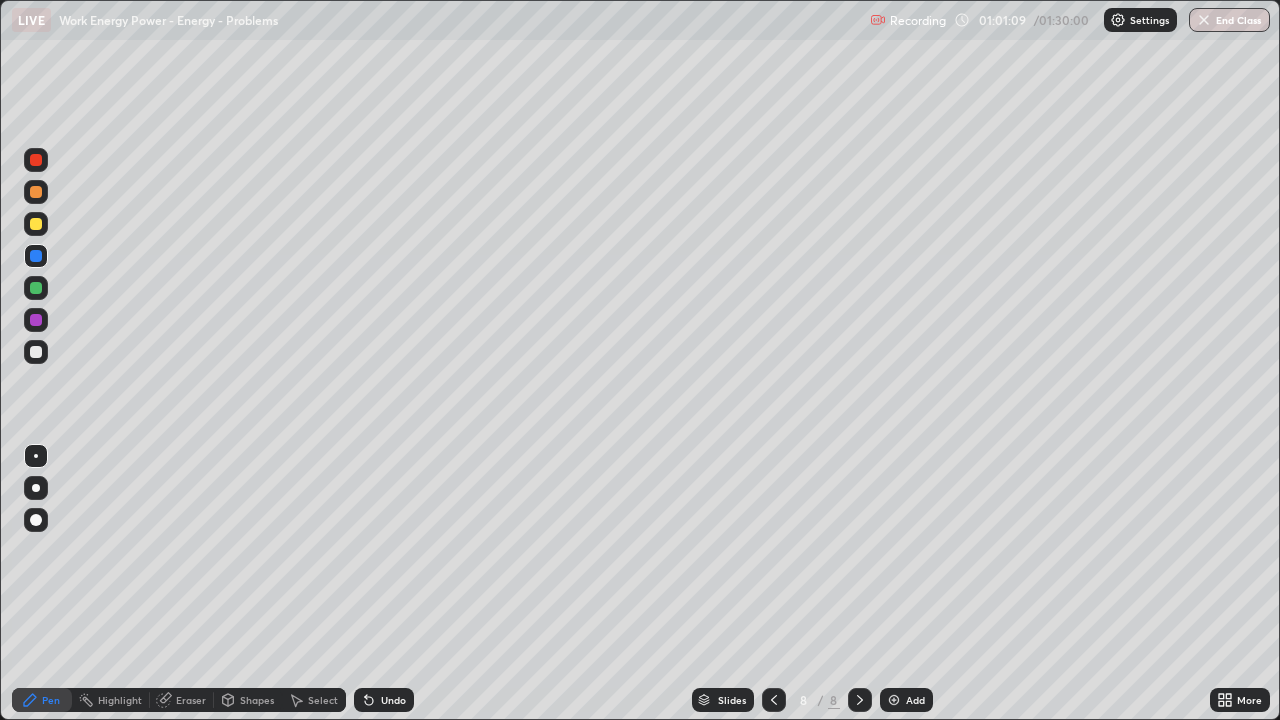 click at bounding box center [36, 224] 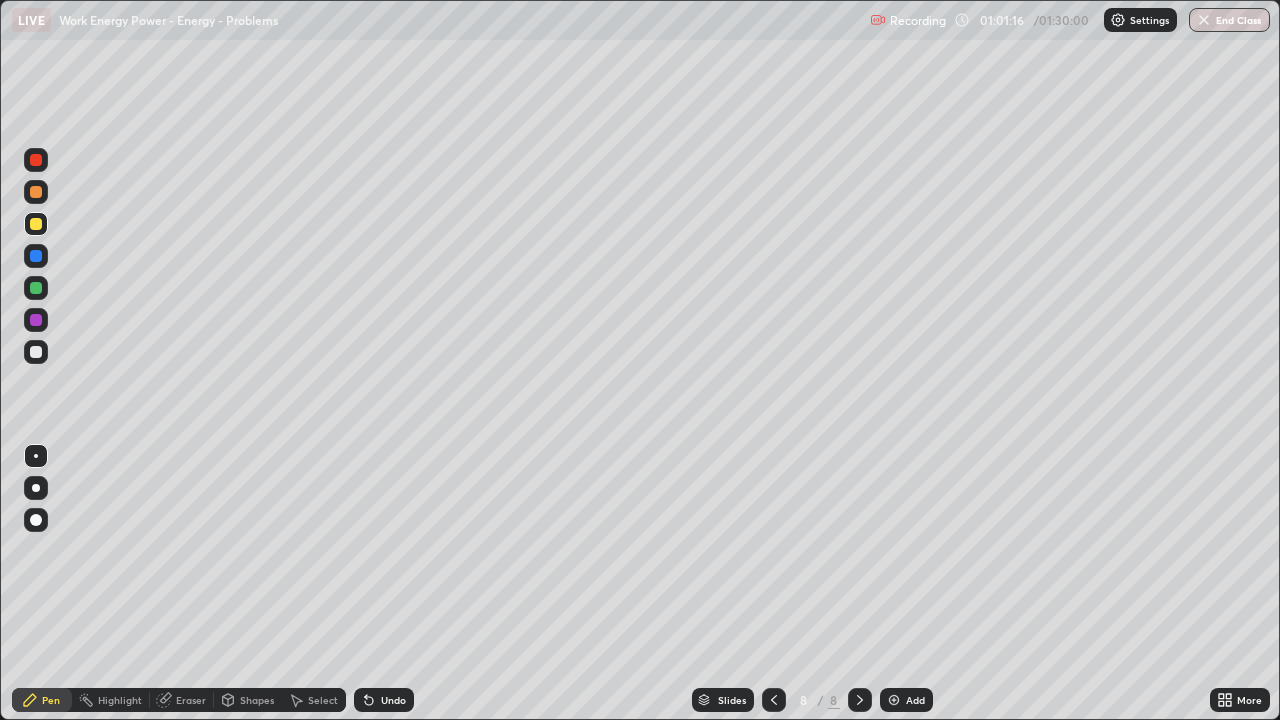 click on "Undo" at bounding box center [384, 700] 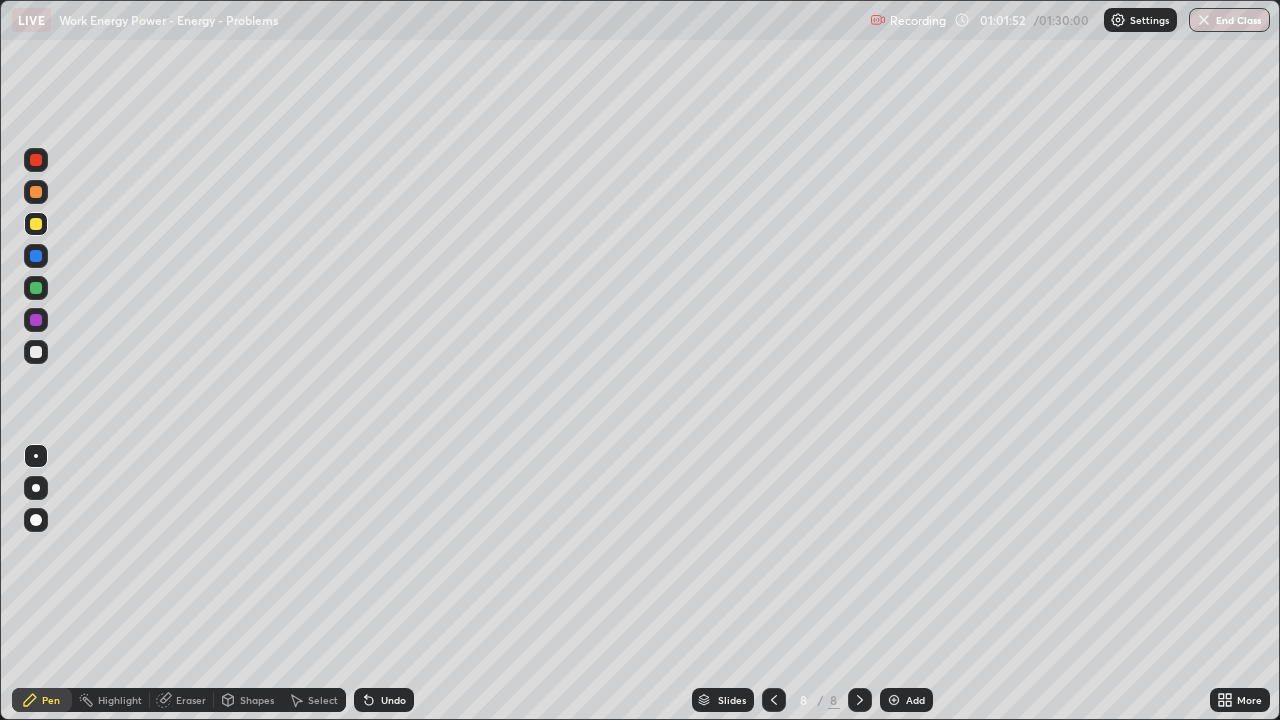 click at bounding box center (36, 352) 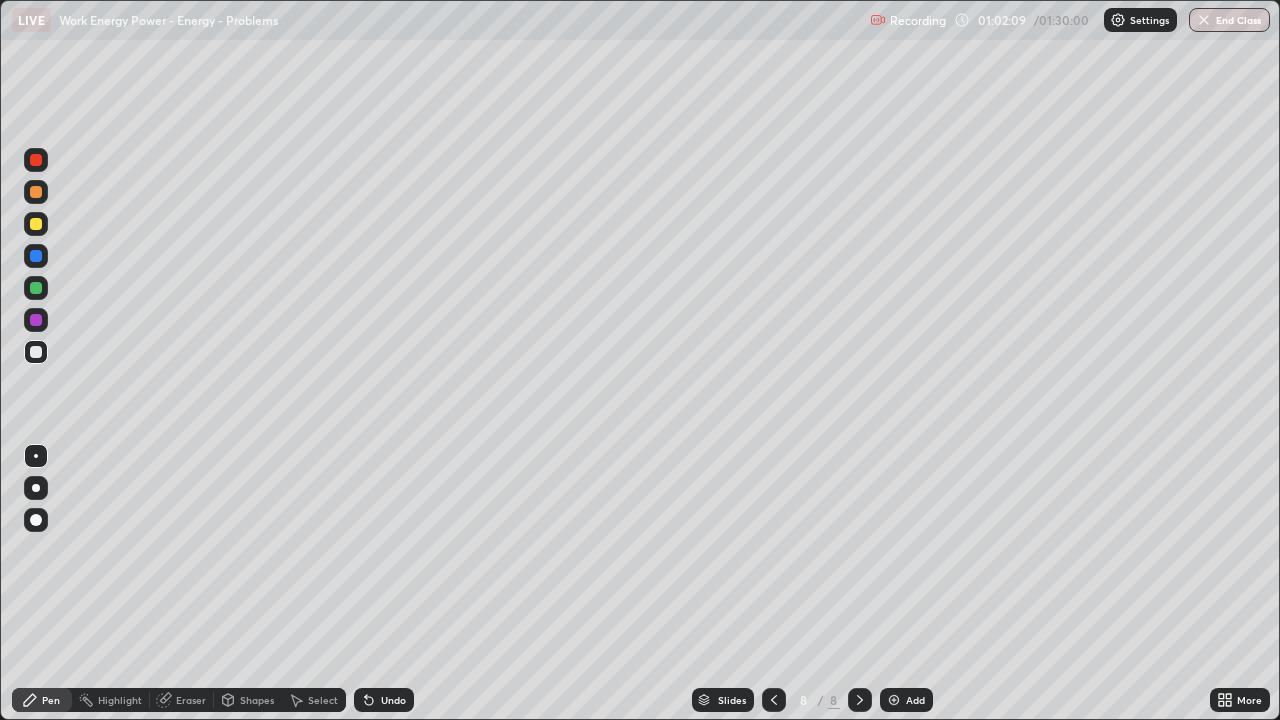 click at bounding box center [36, 288] 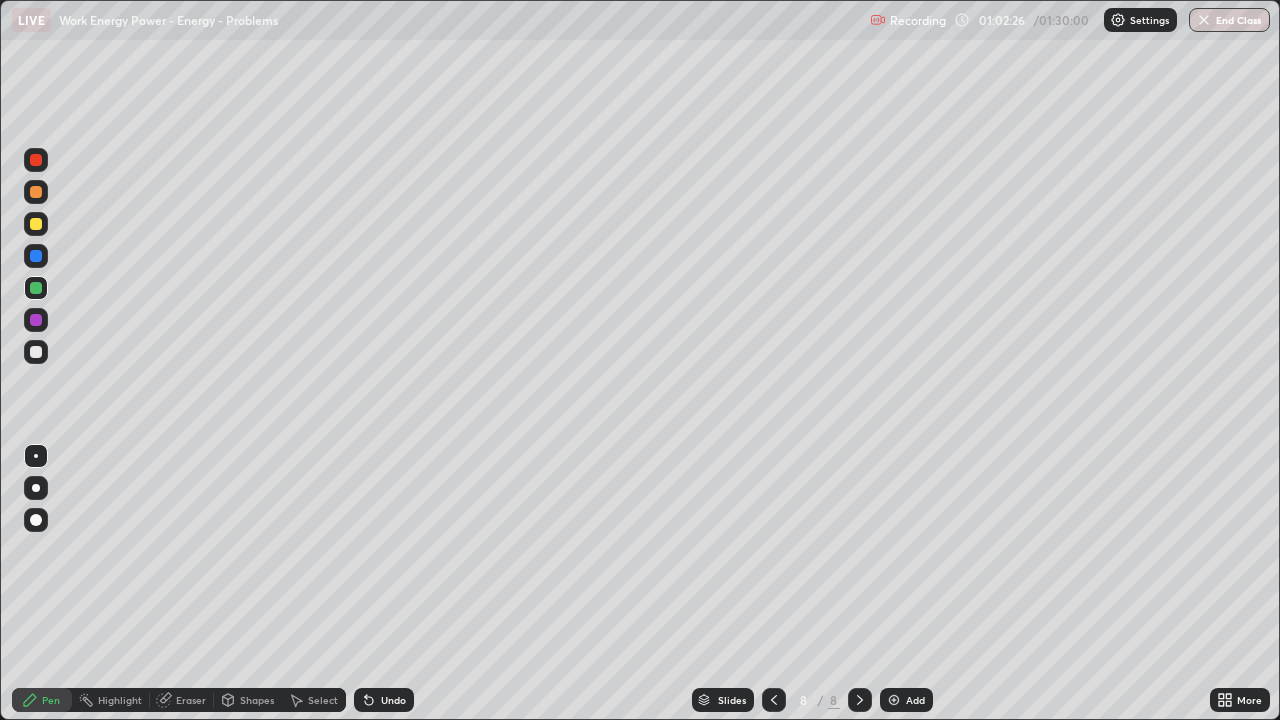 click on "Undo" at bounding box center (384, 700) 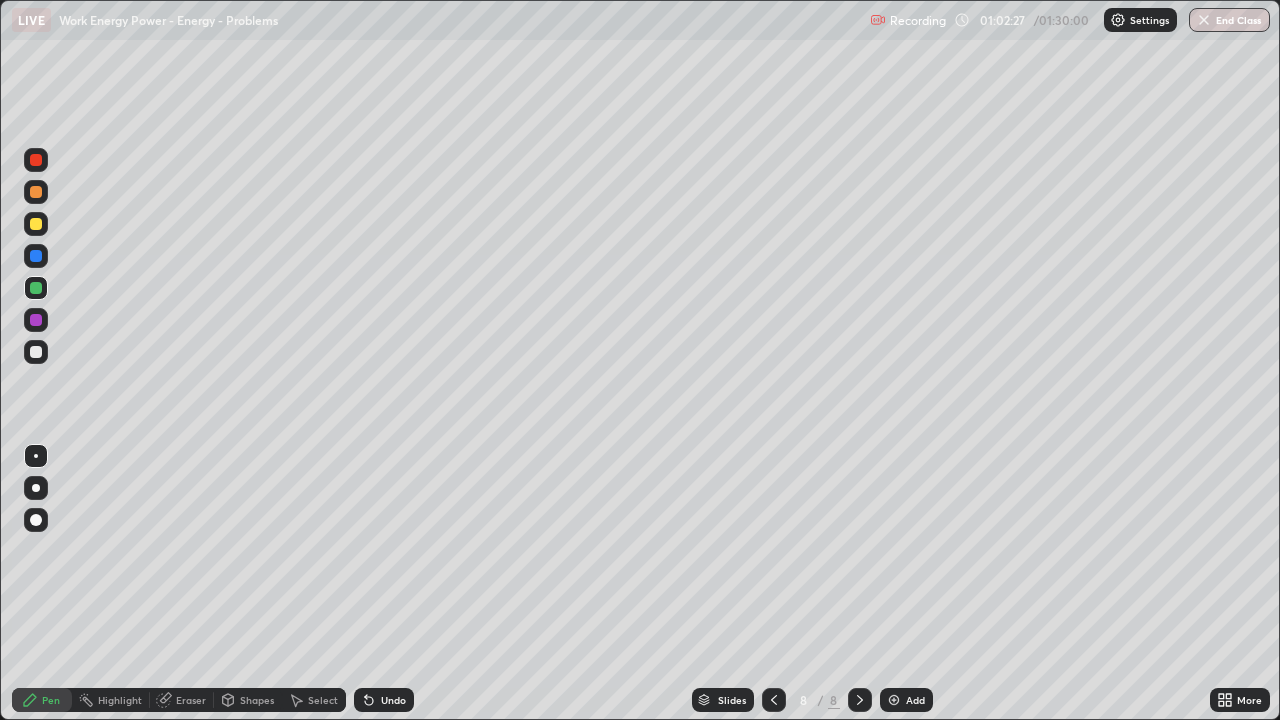 click on "Undo" at bounding box center (393, 700) 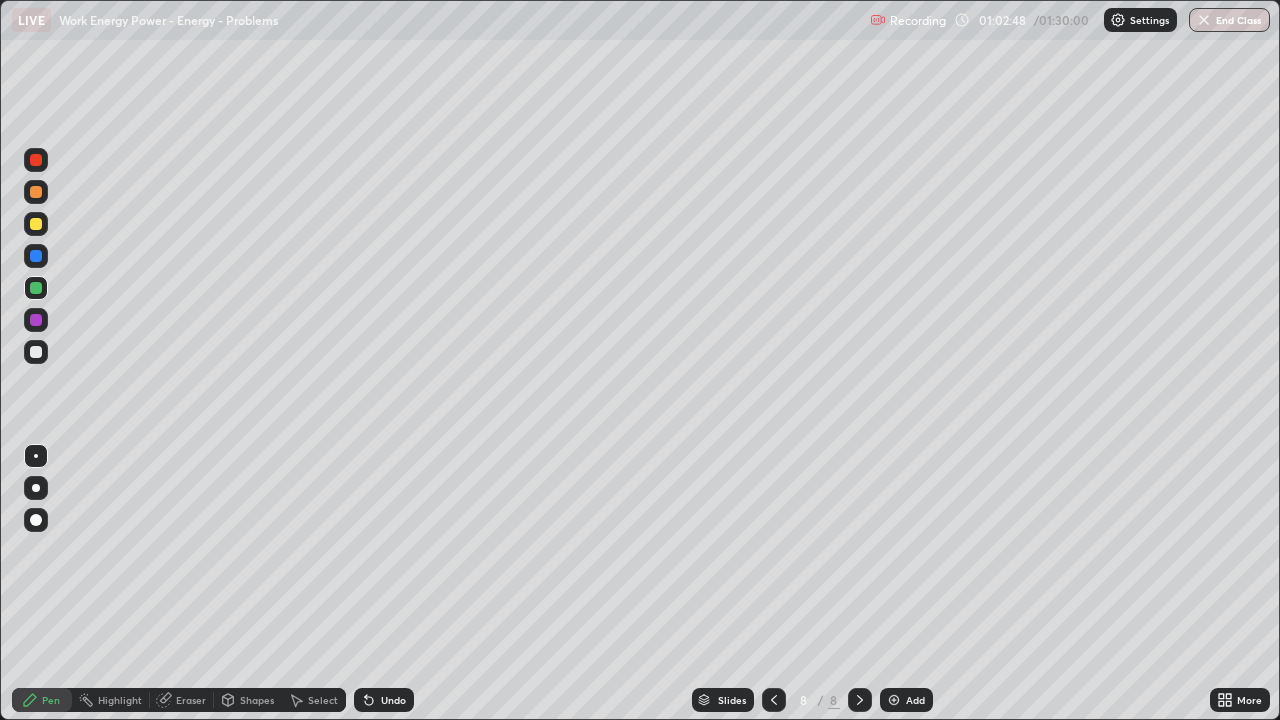 click at bounding box center [36, 224] 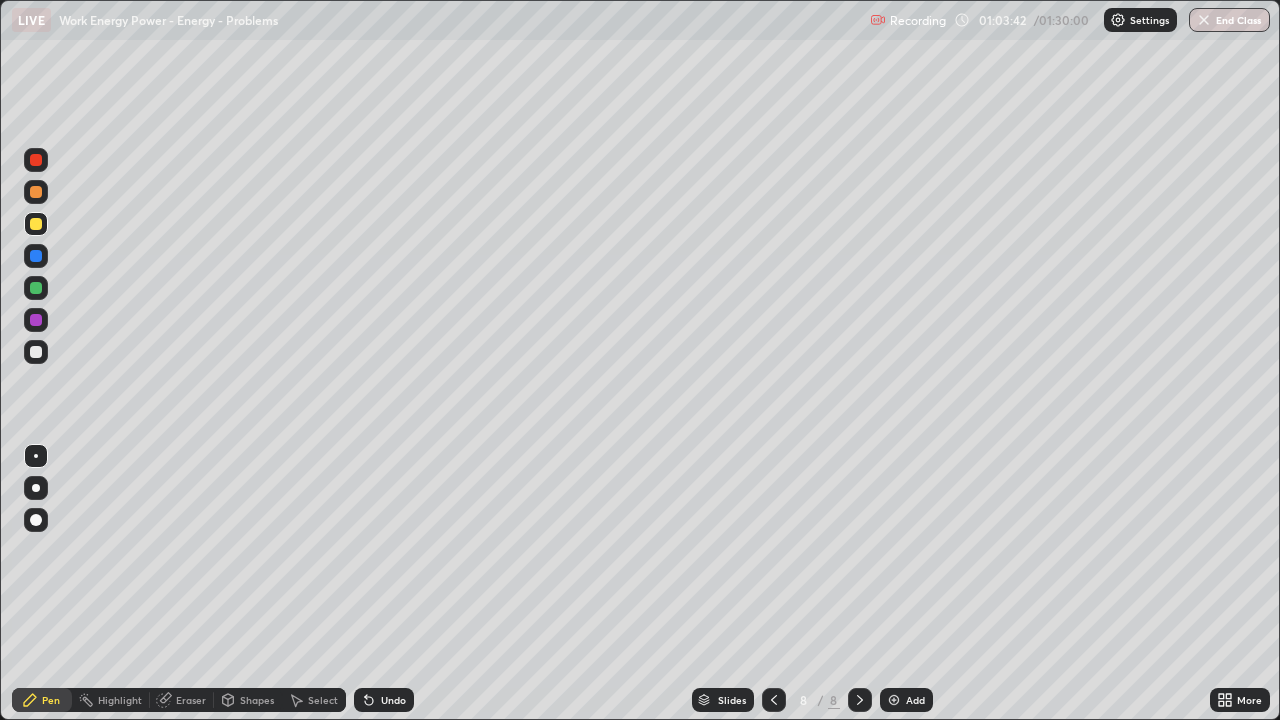 click at bounding box center [36, 320] 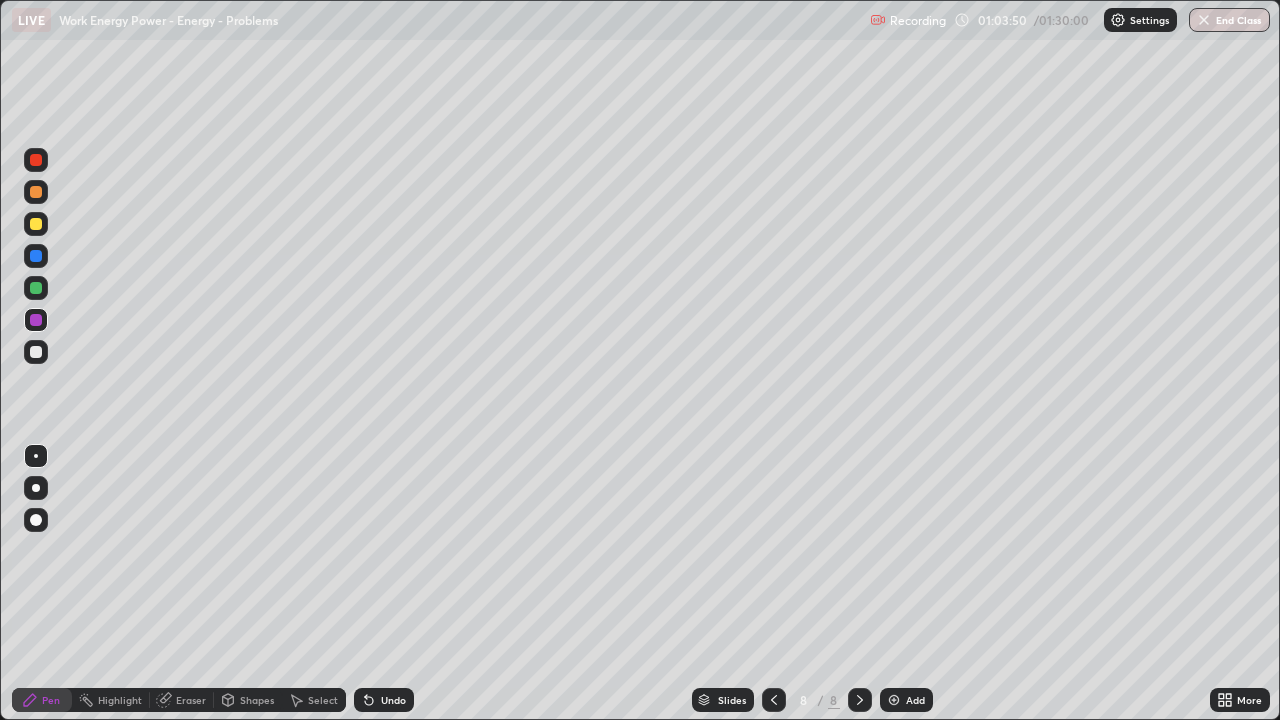 click at bounding box center [36, 352] 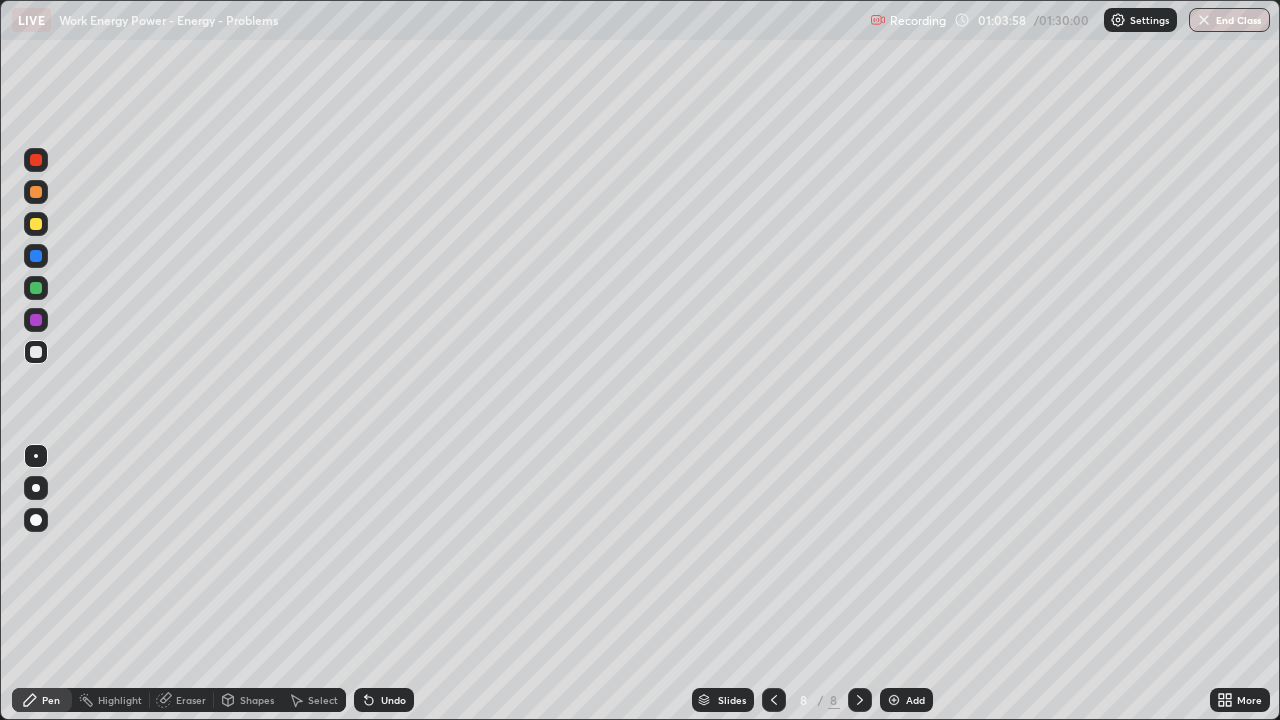 click at bounding box center (36, 288) 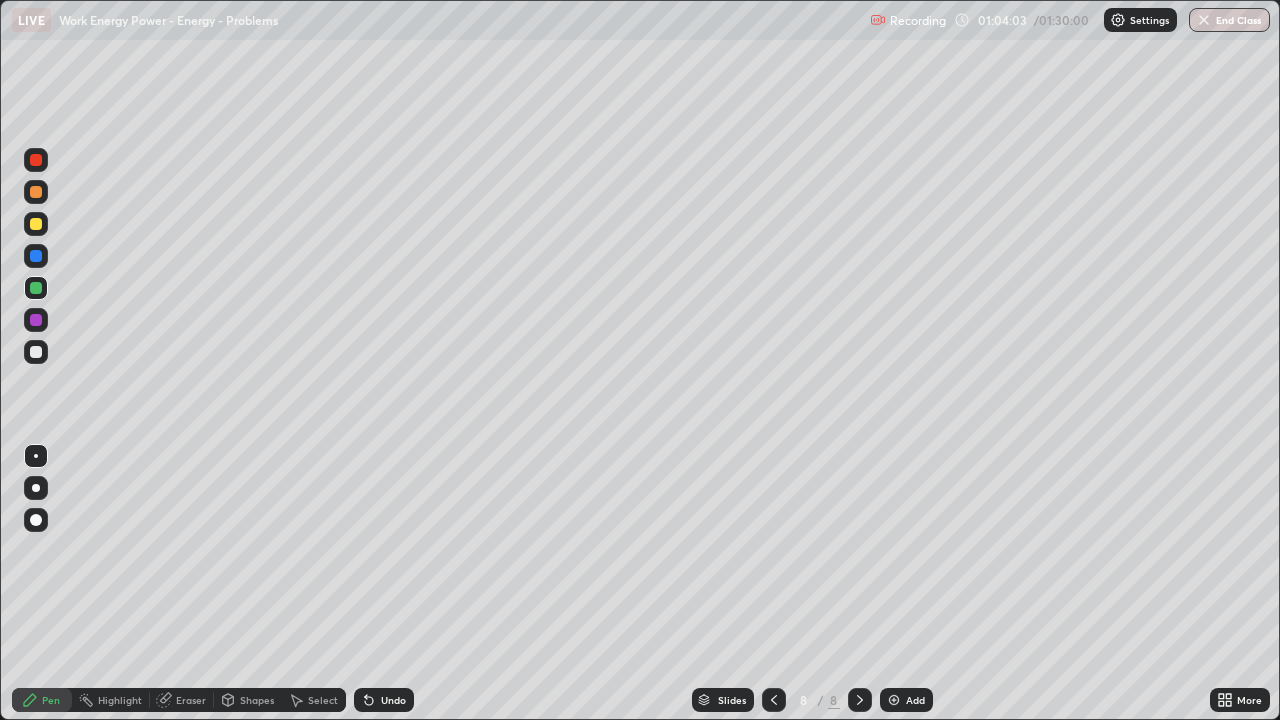 click on "Undo" at bounding box center [393, 700] 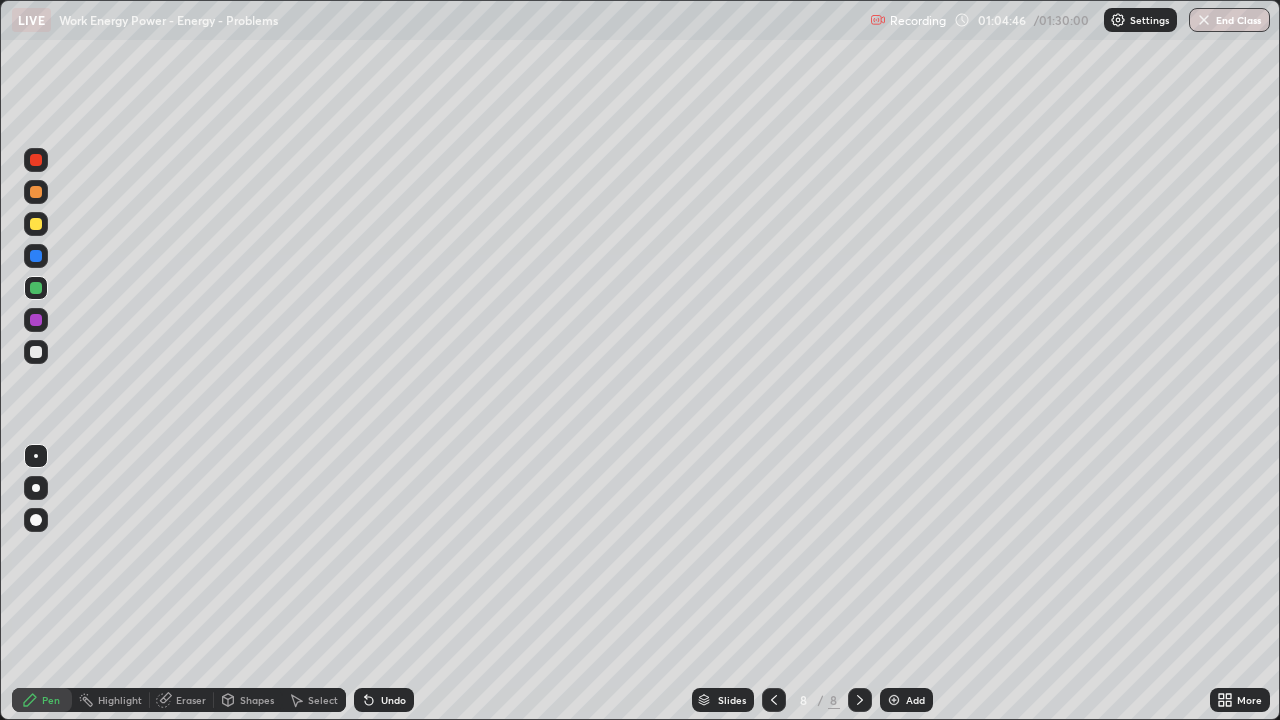 click at bounding box center [36, 224] 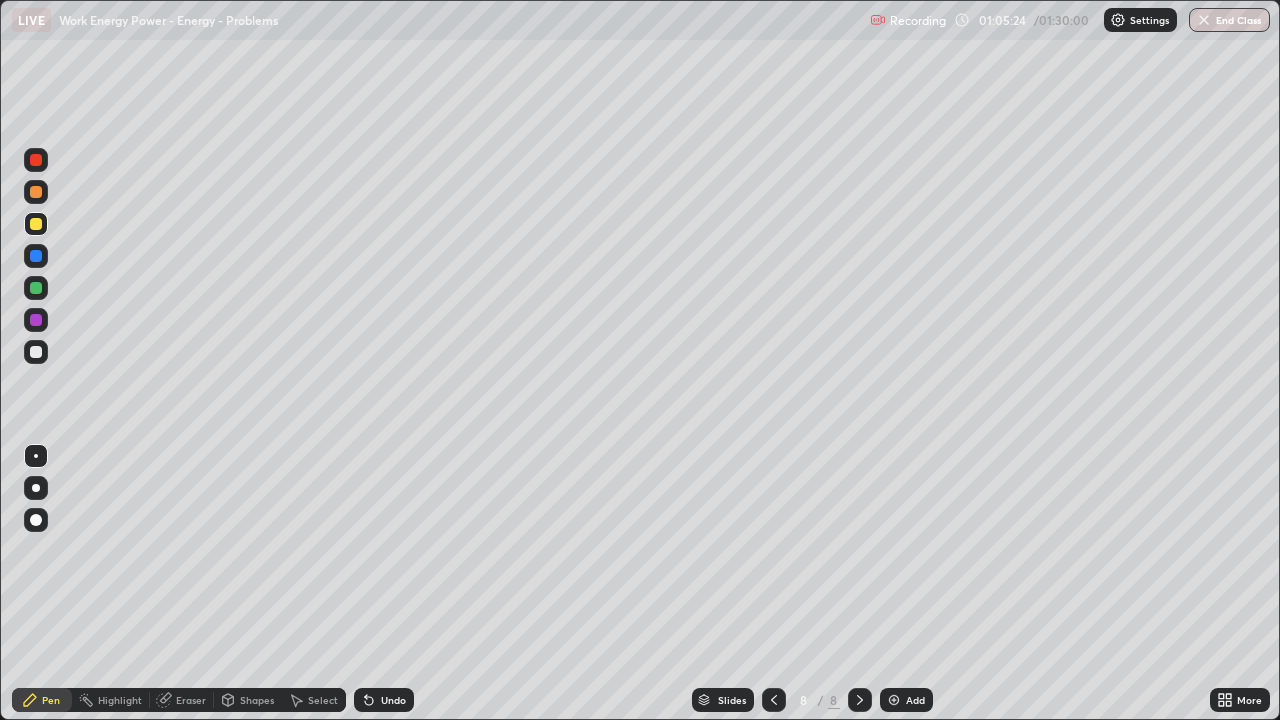 click at bounding box center [36, 352] 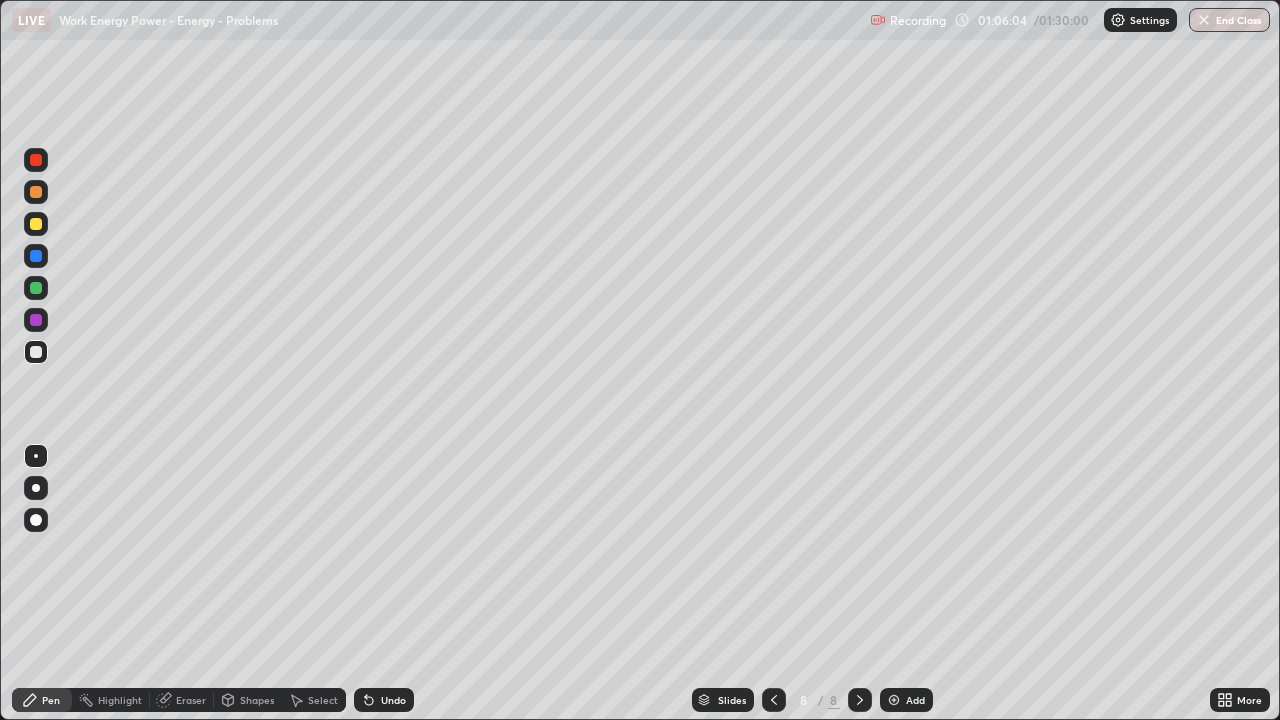 click at bounding box center [36, 256] 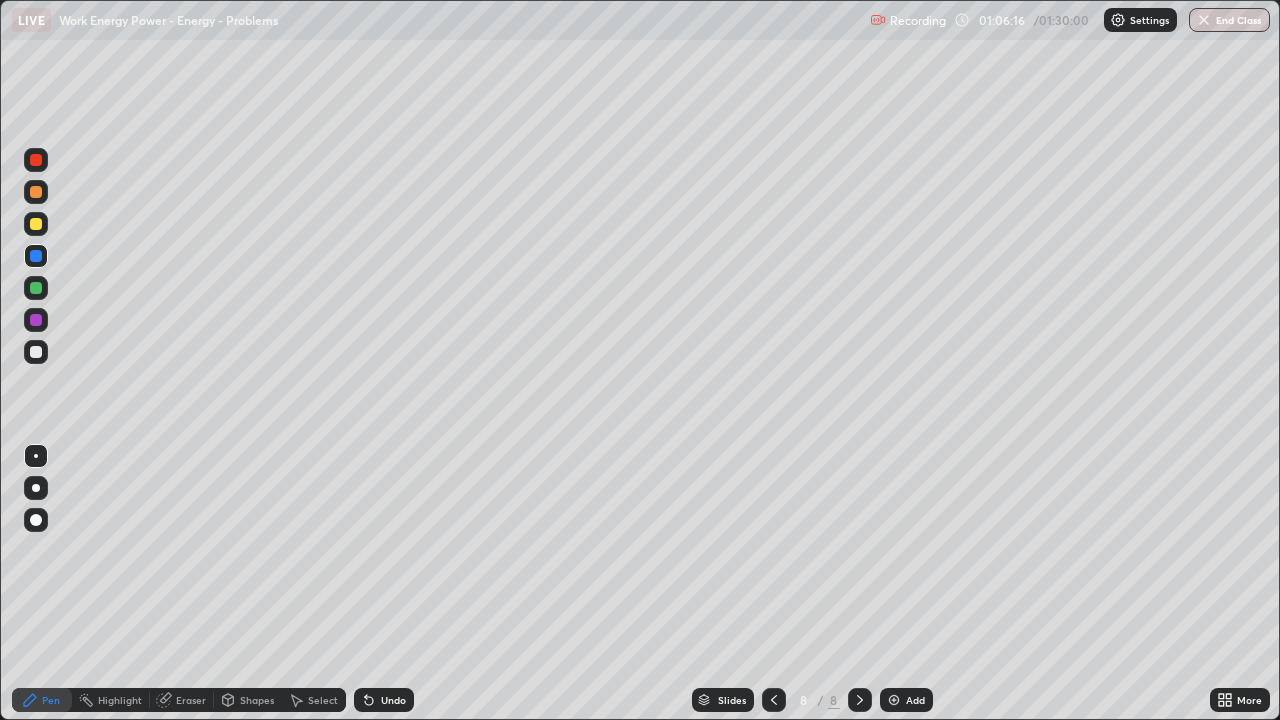 click at bounding box center [36, 224] 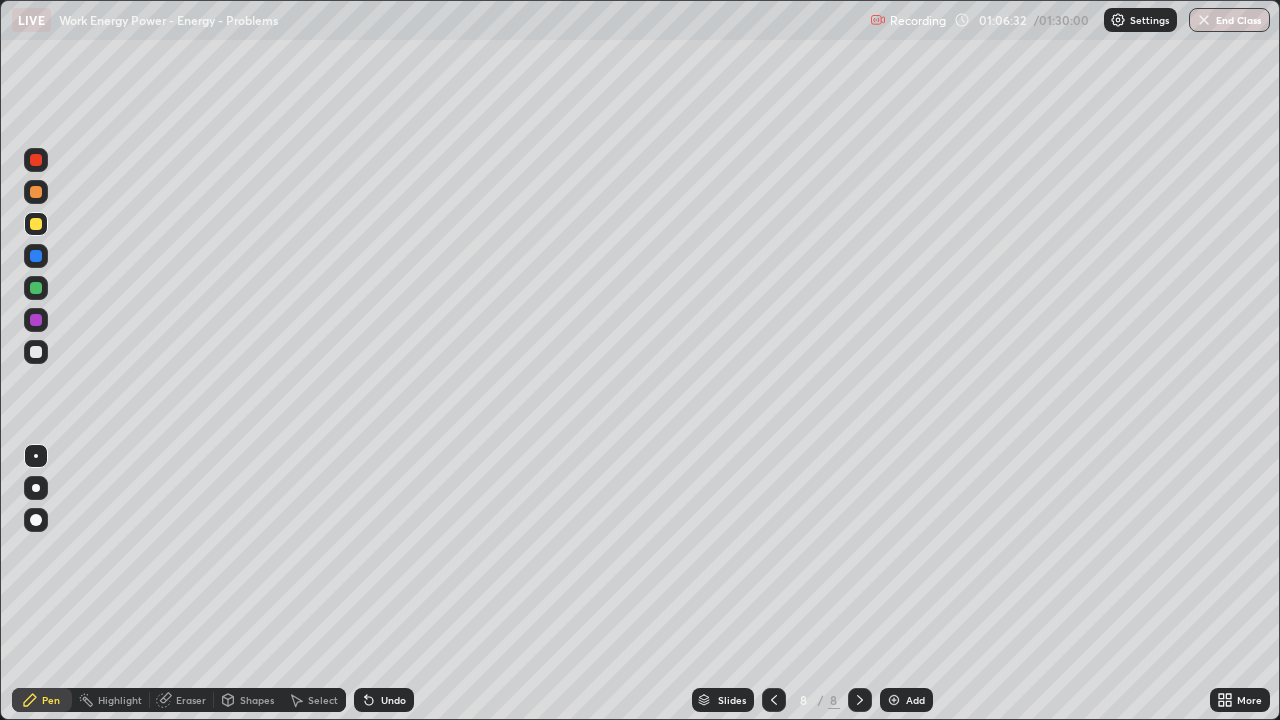 click at bounding box center [36, 352] 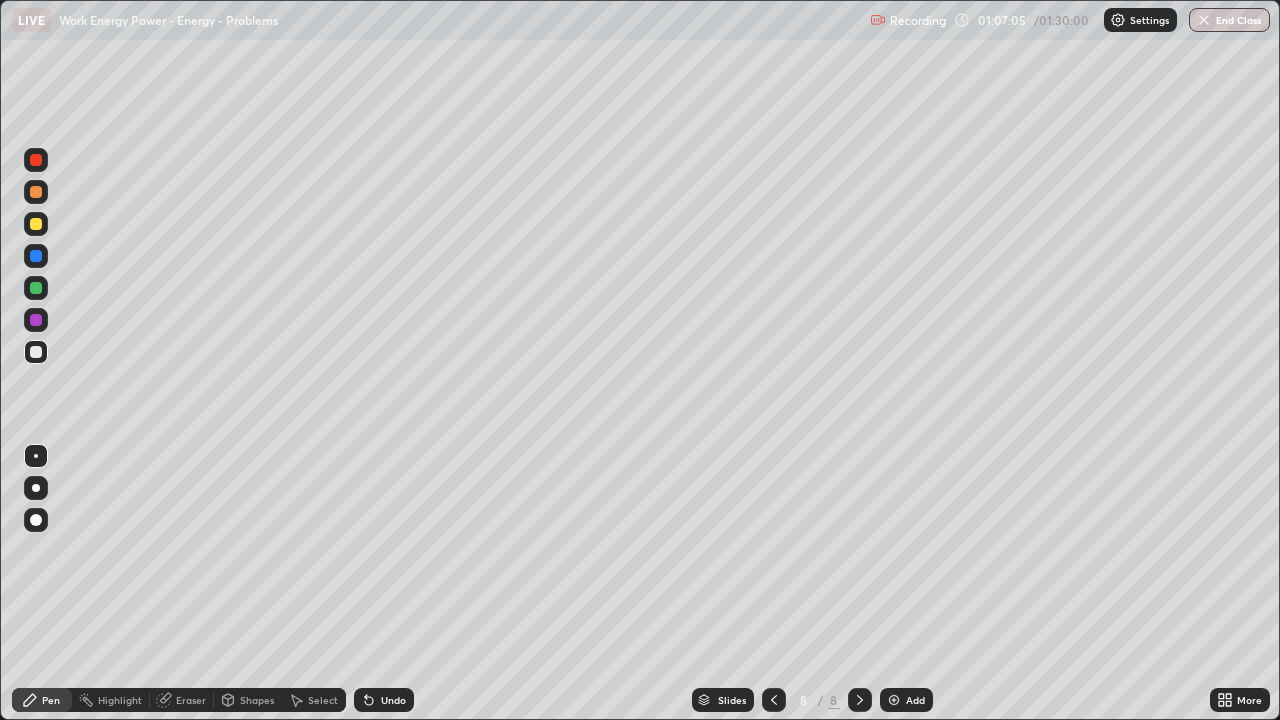 click on "Undo" at bounding box center (393, 700) 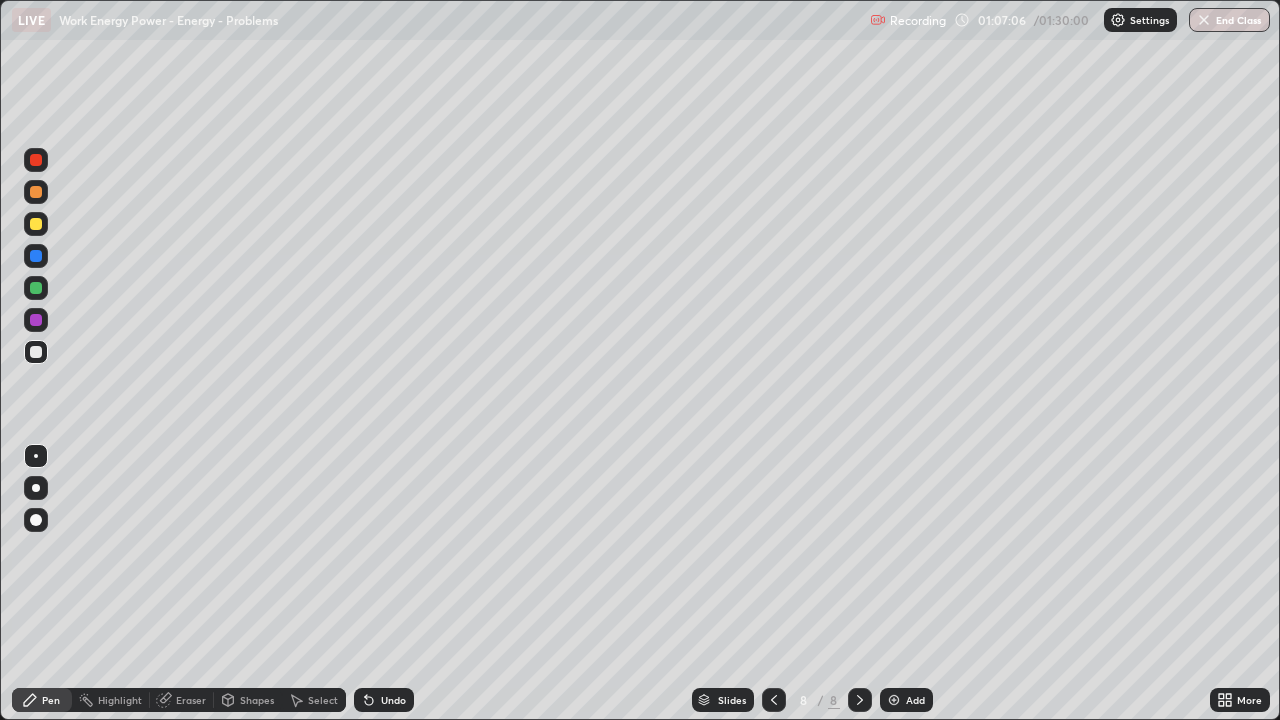 click on "Undo" at bounding box center (393, 700) 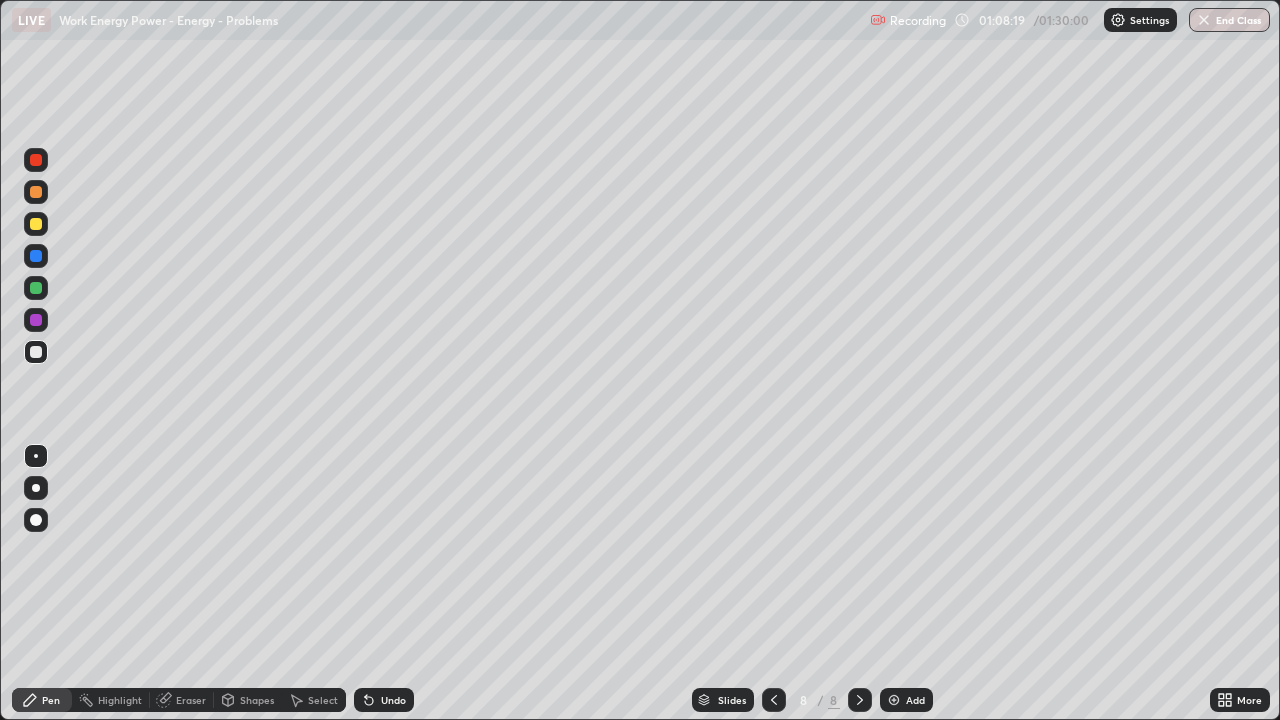 click at bounding box center (894, 700) 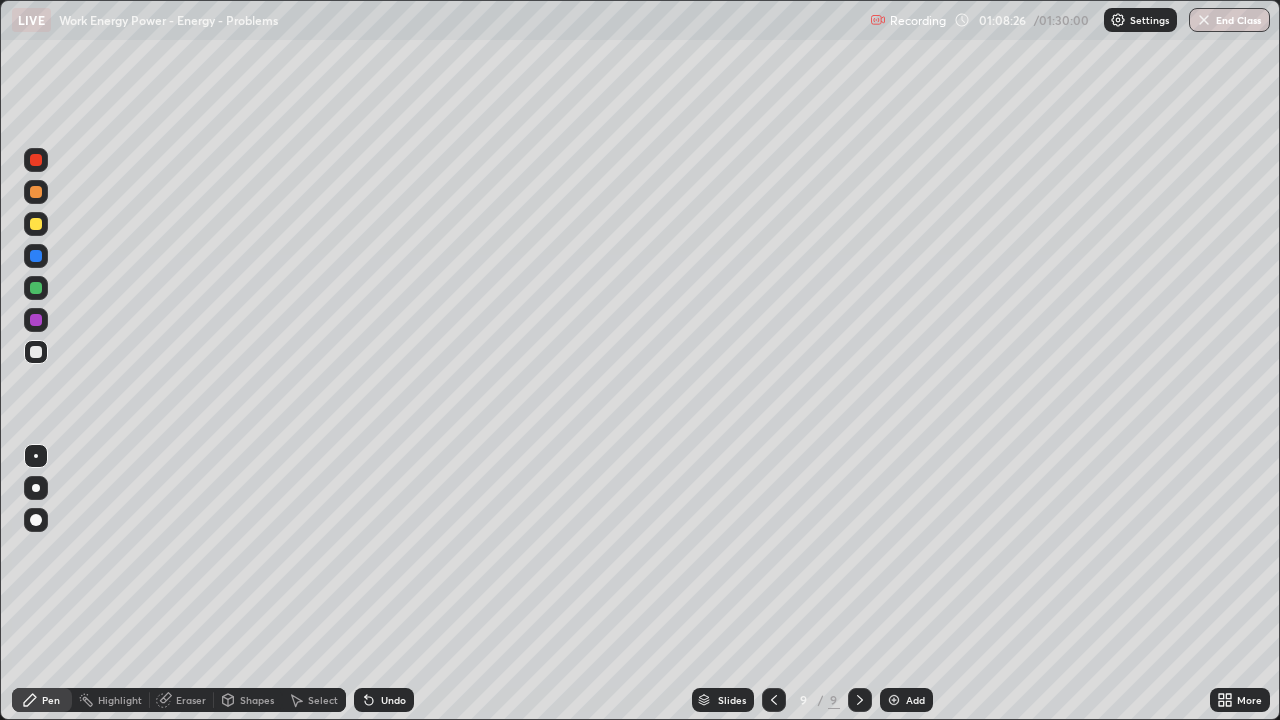 click at bounding box center (36, 224) 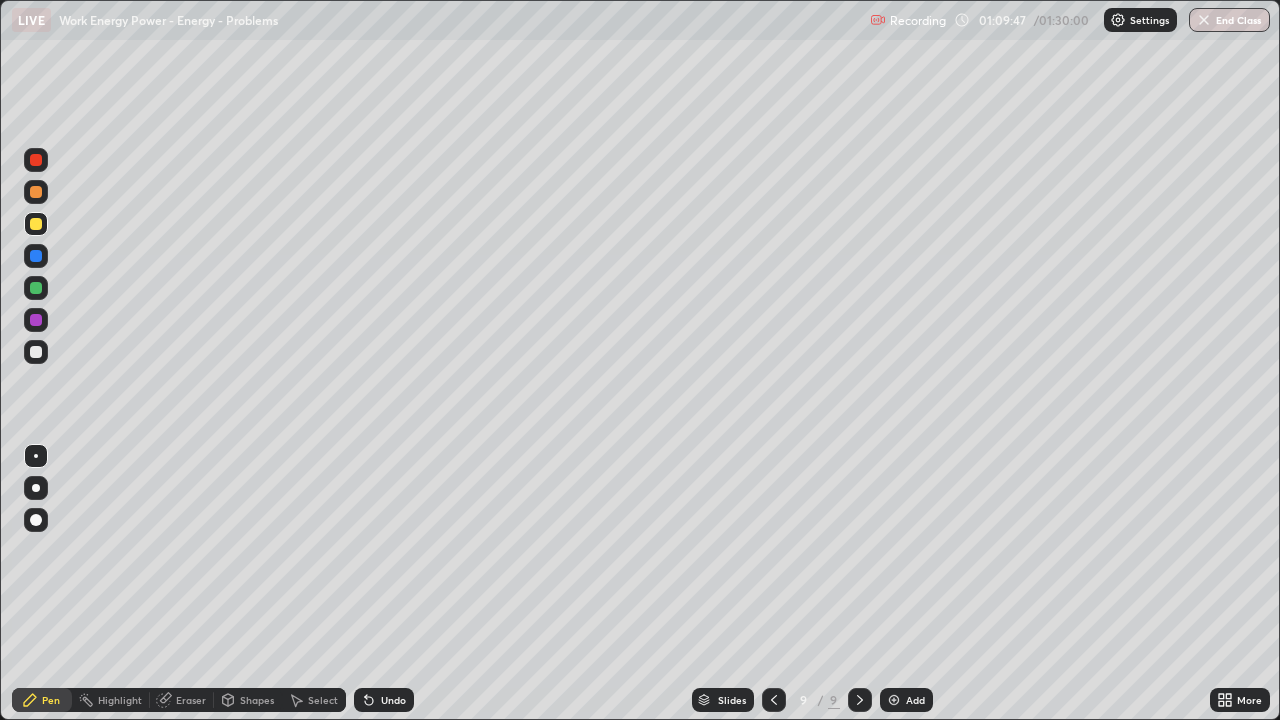 click at bounding box center [36, 256] 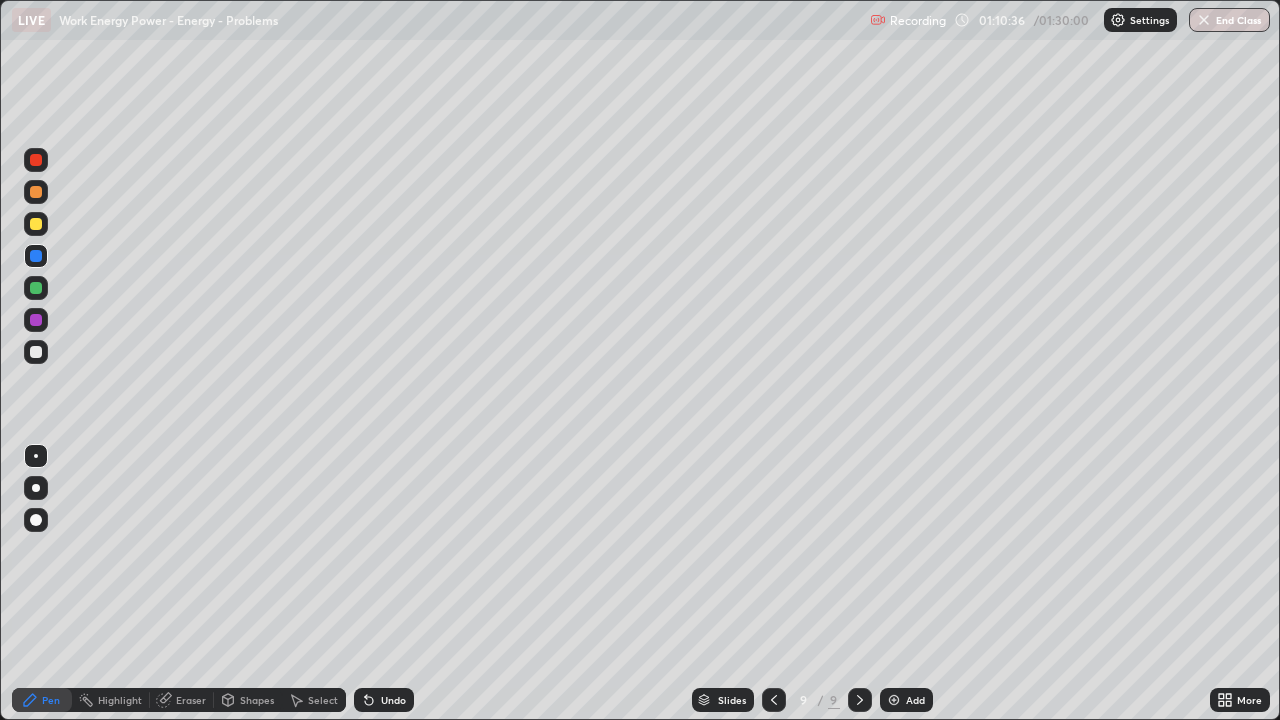 click at bounding box center [36, 224] 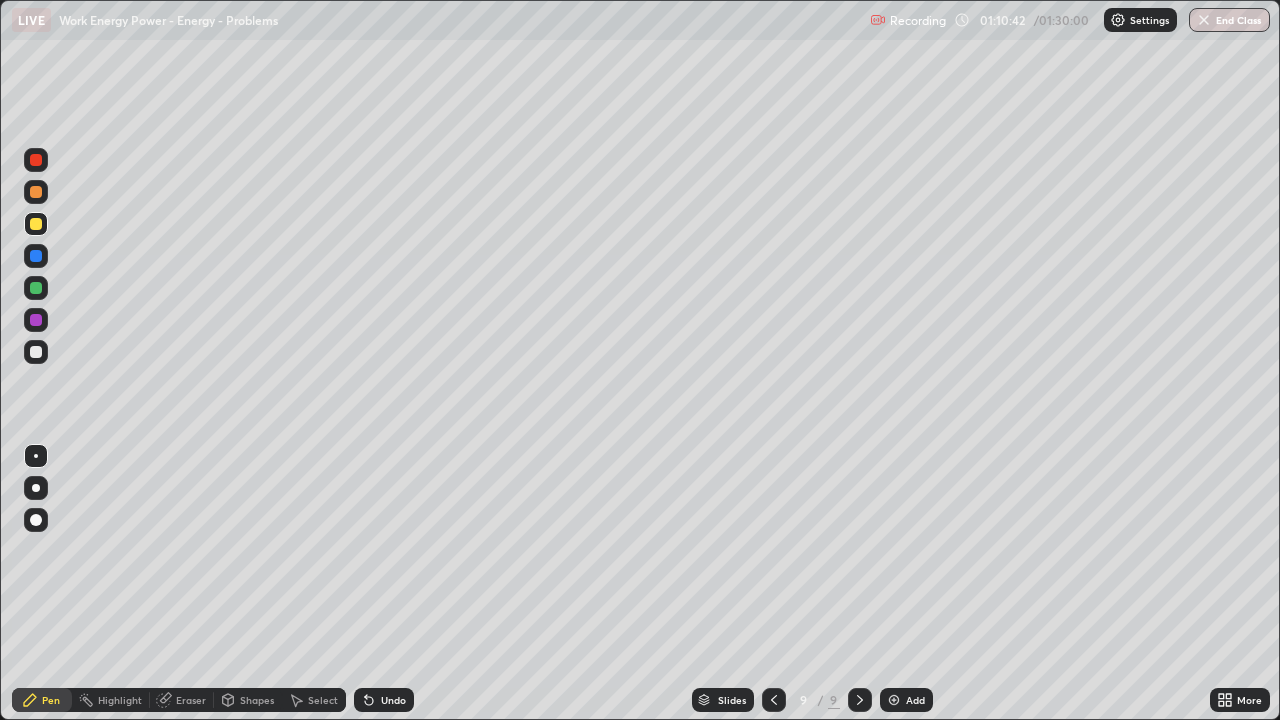 click on "Eraser" at bounding box center (191, 700) 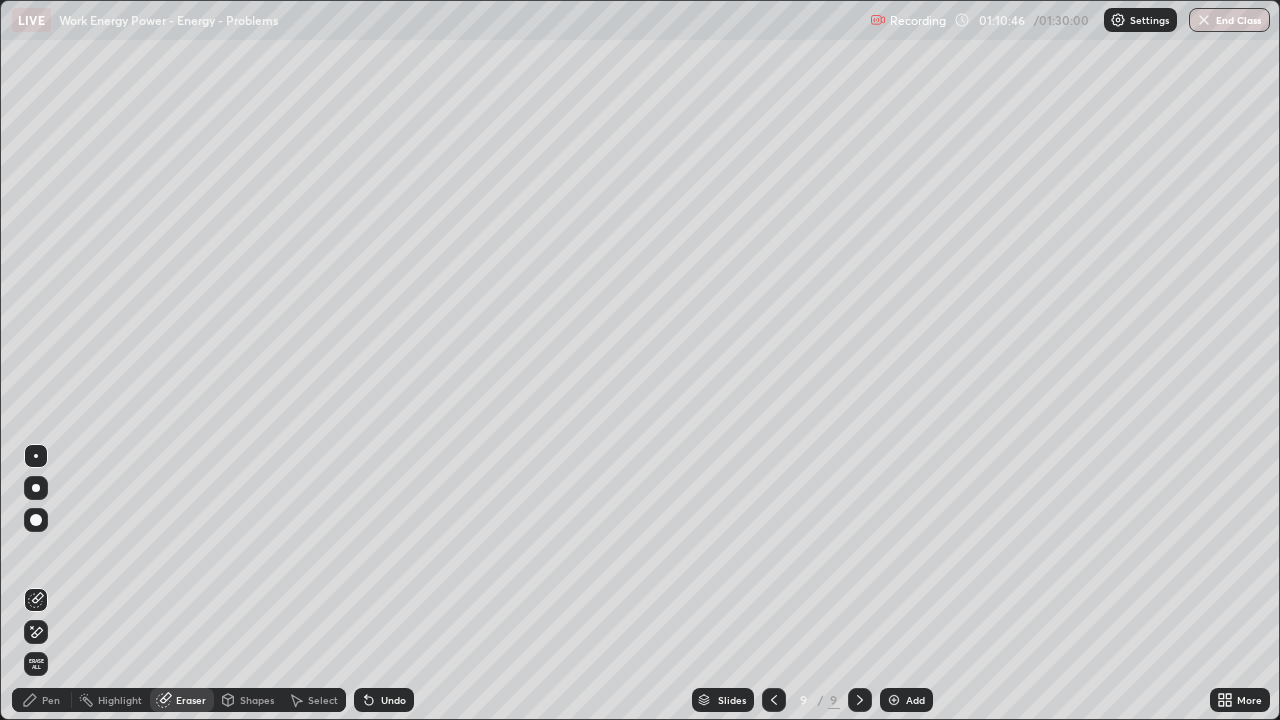 click on "Pen" at bounding box center [51, 700] 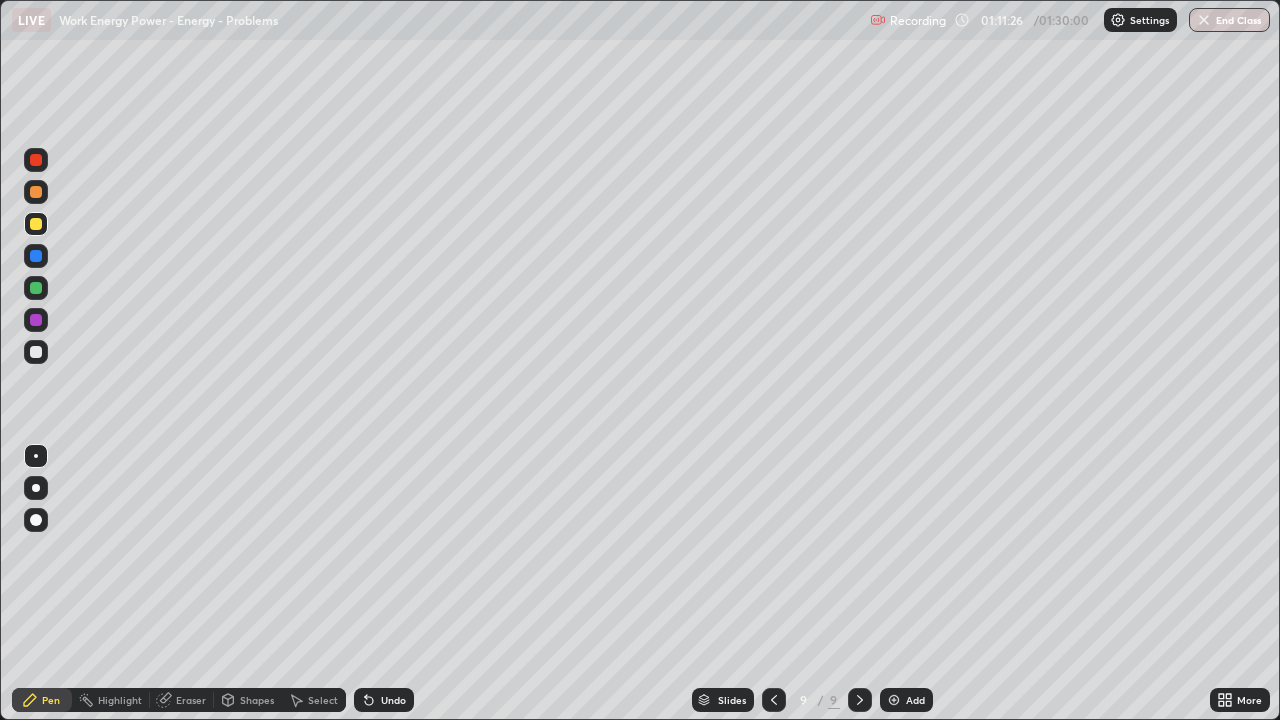 click on "Undo" at bounding box center (393, 700) 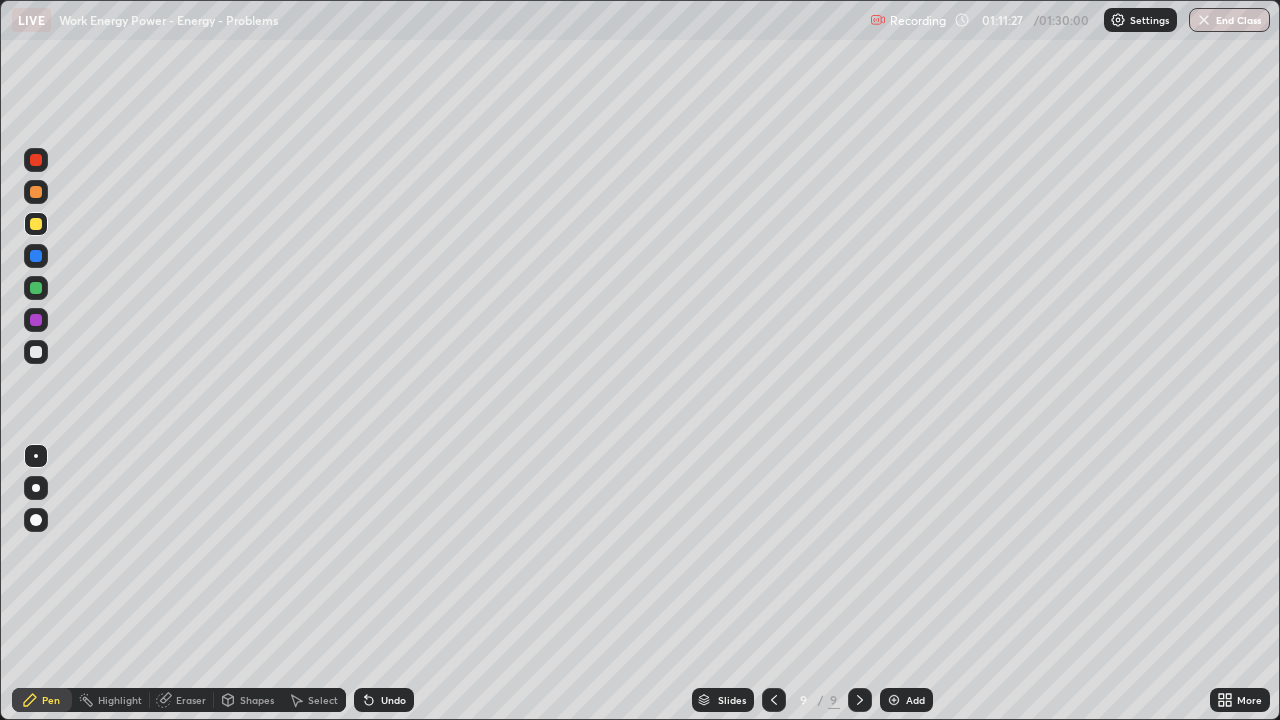 click on "Undo" at bounding box center [384, 700] 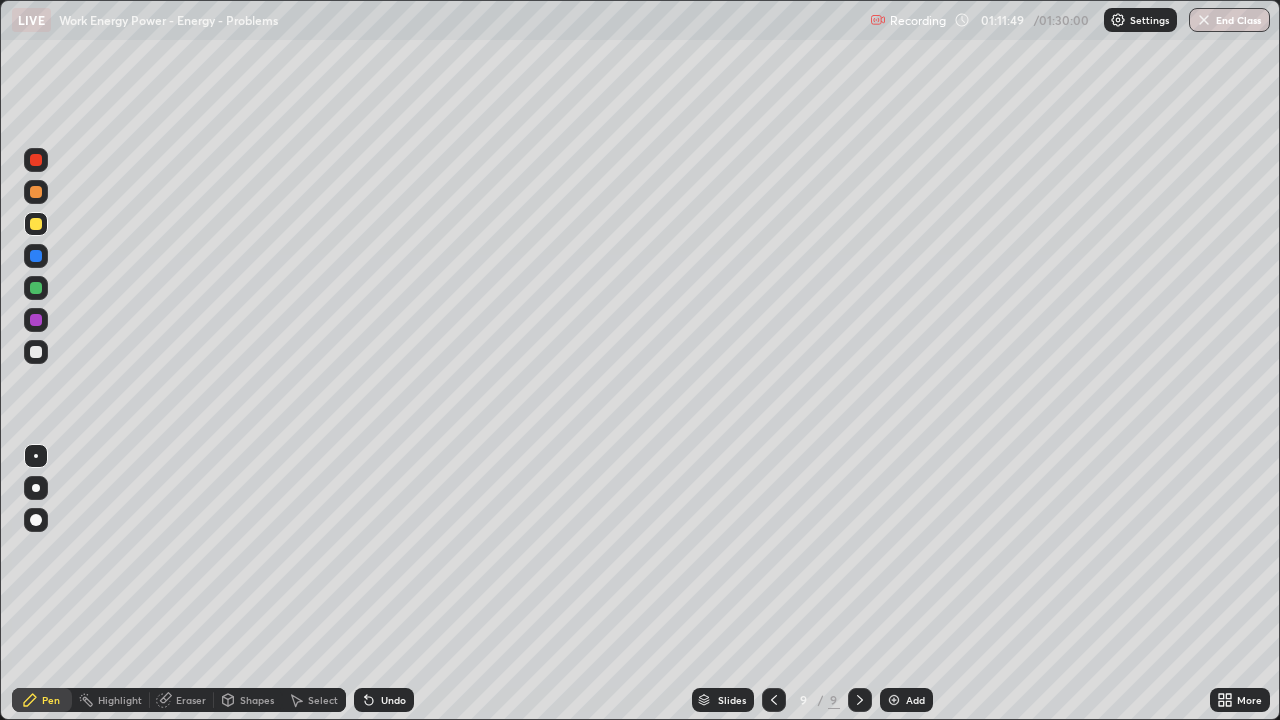 click 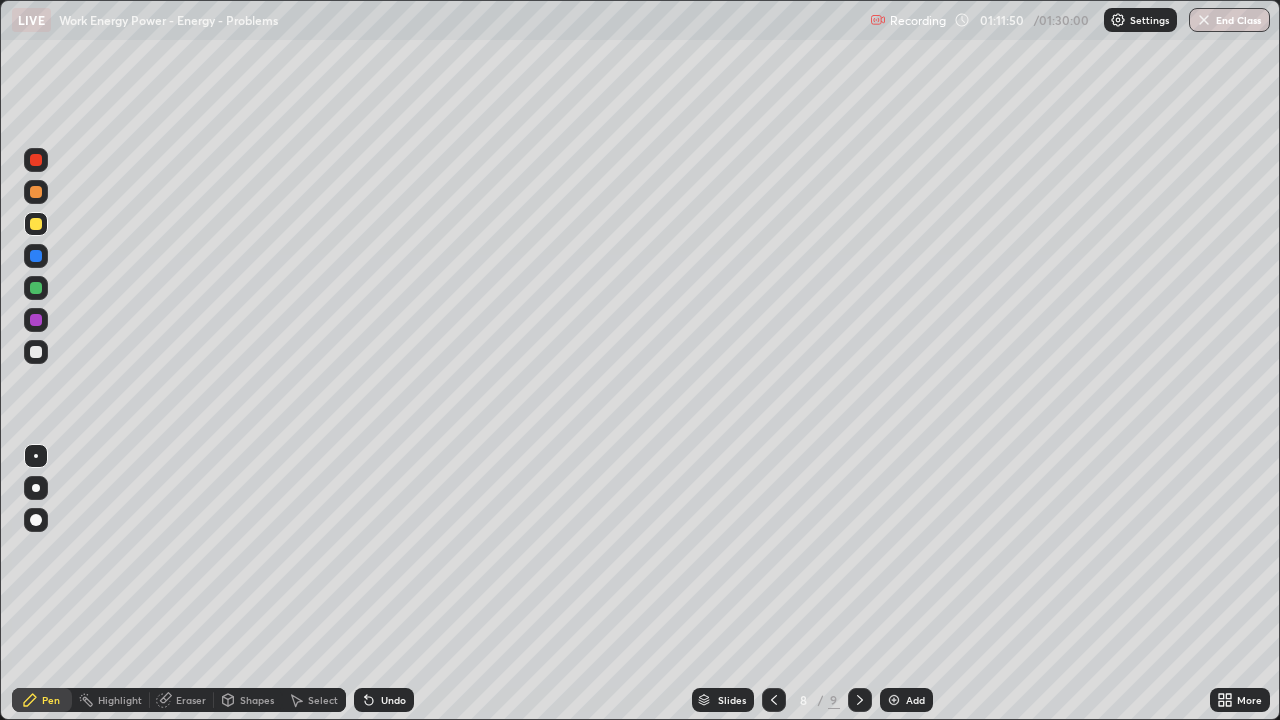 click 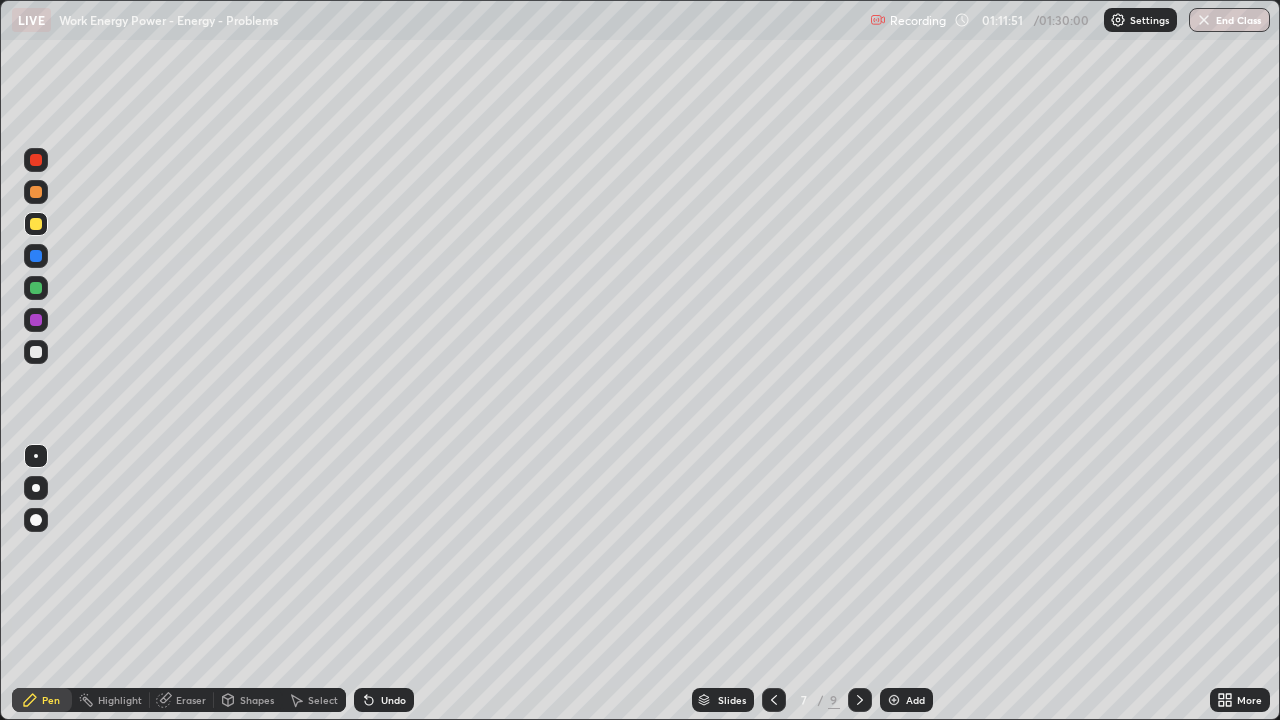 click 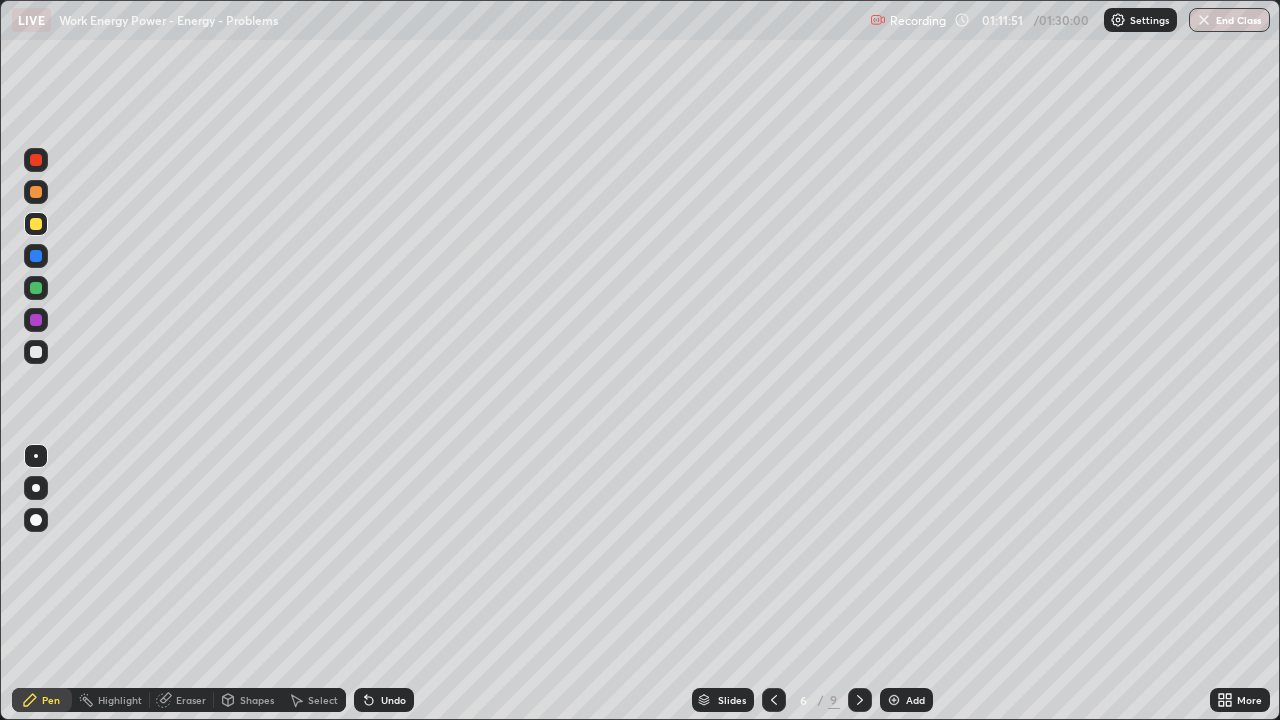 click 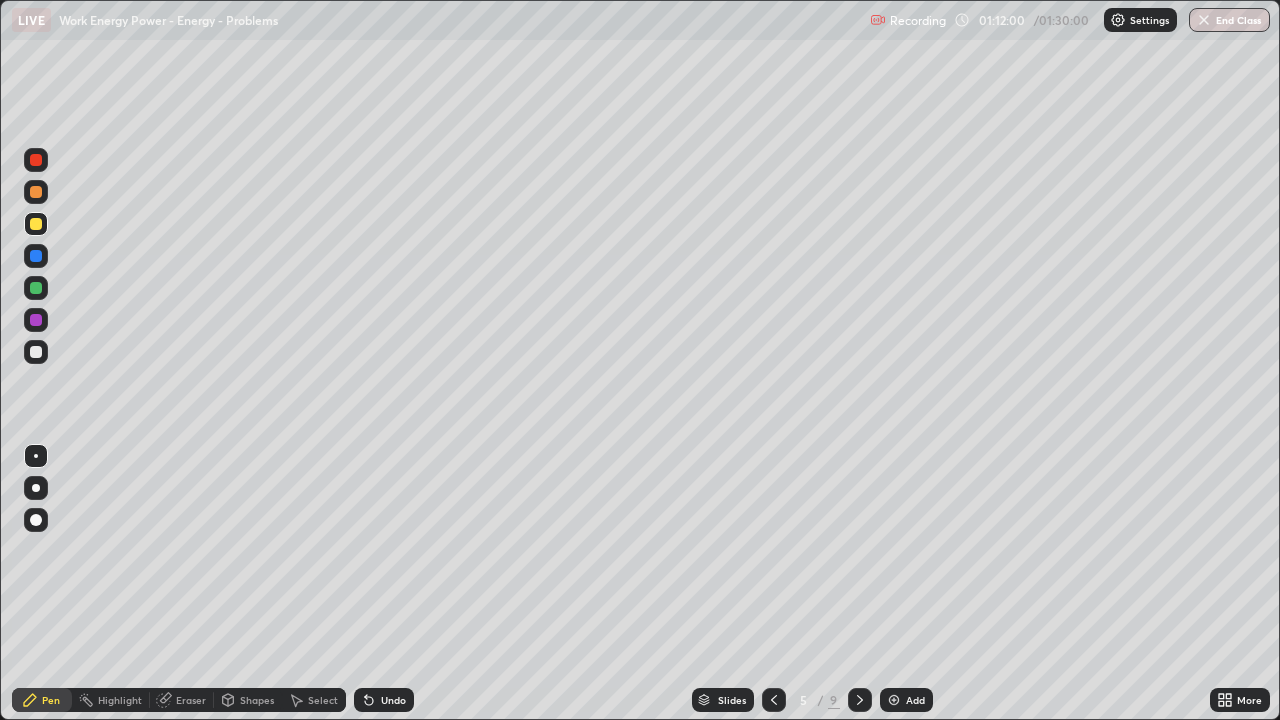 click 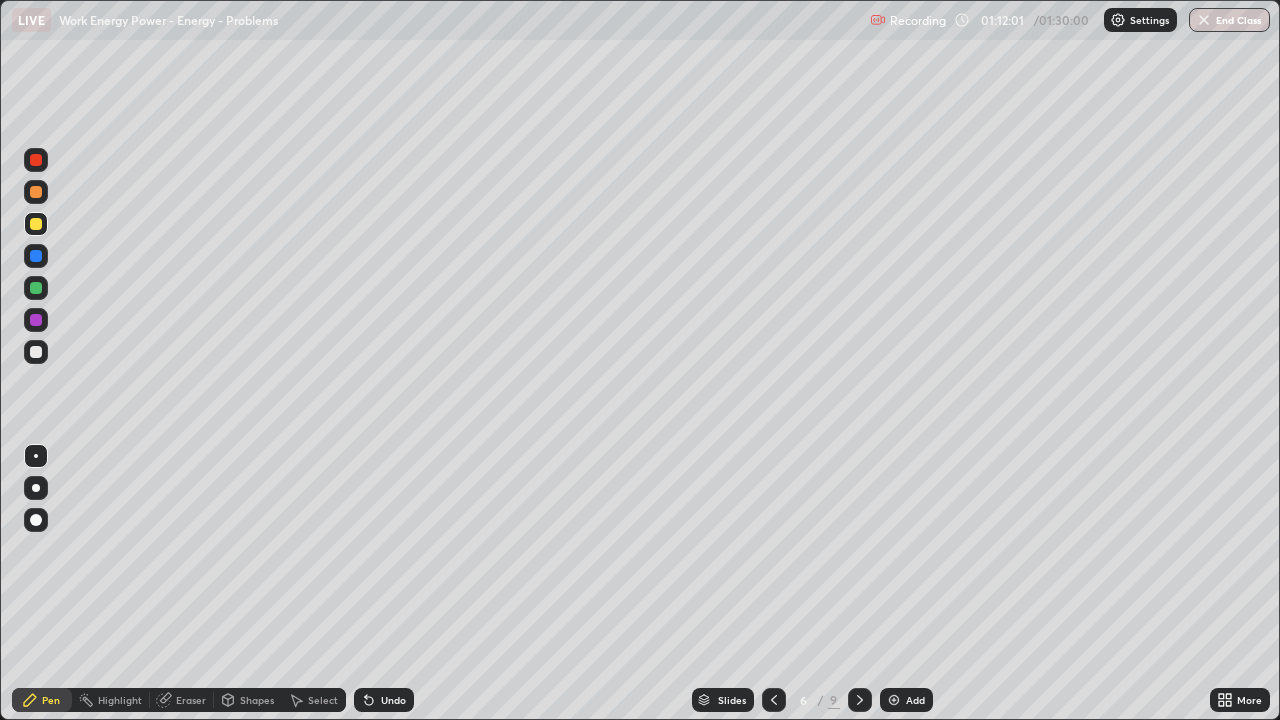 click 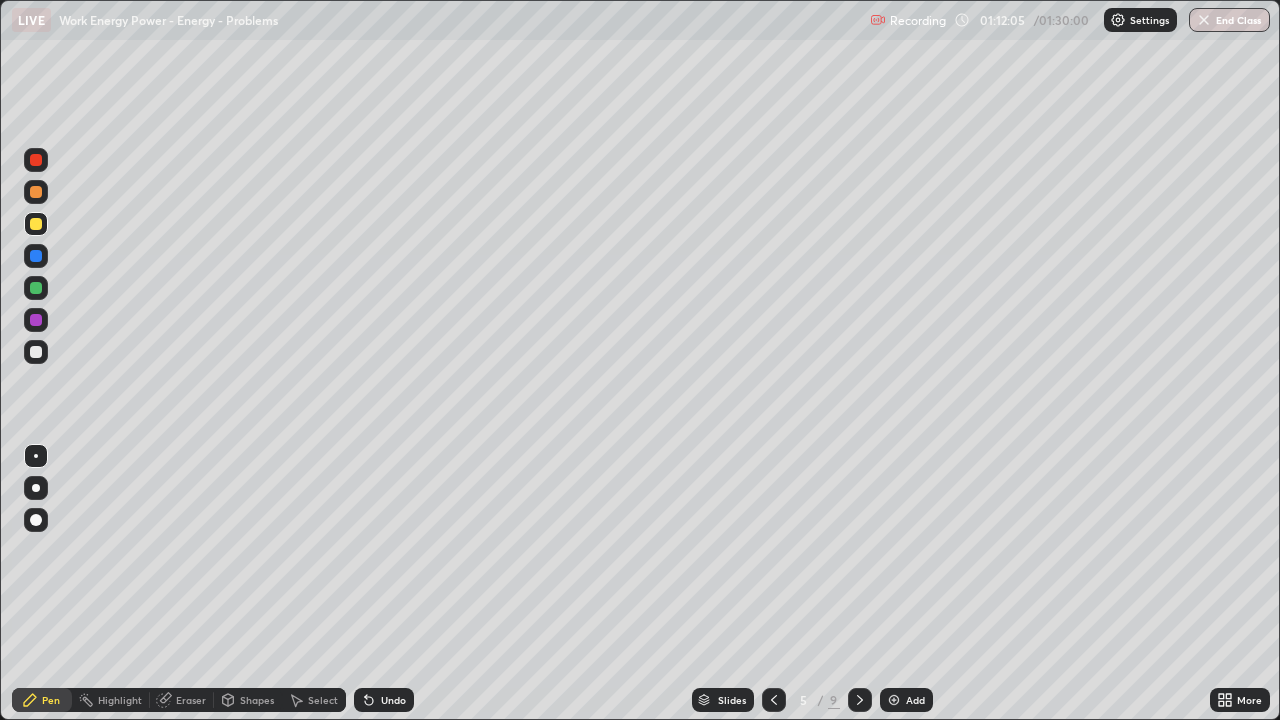 click 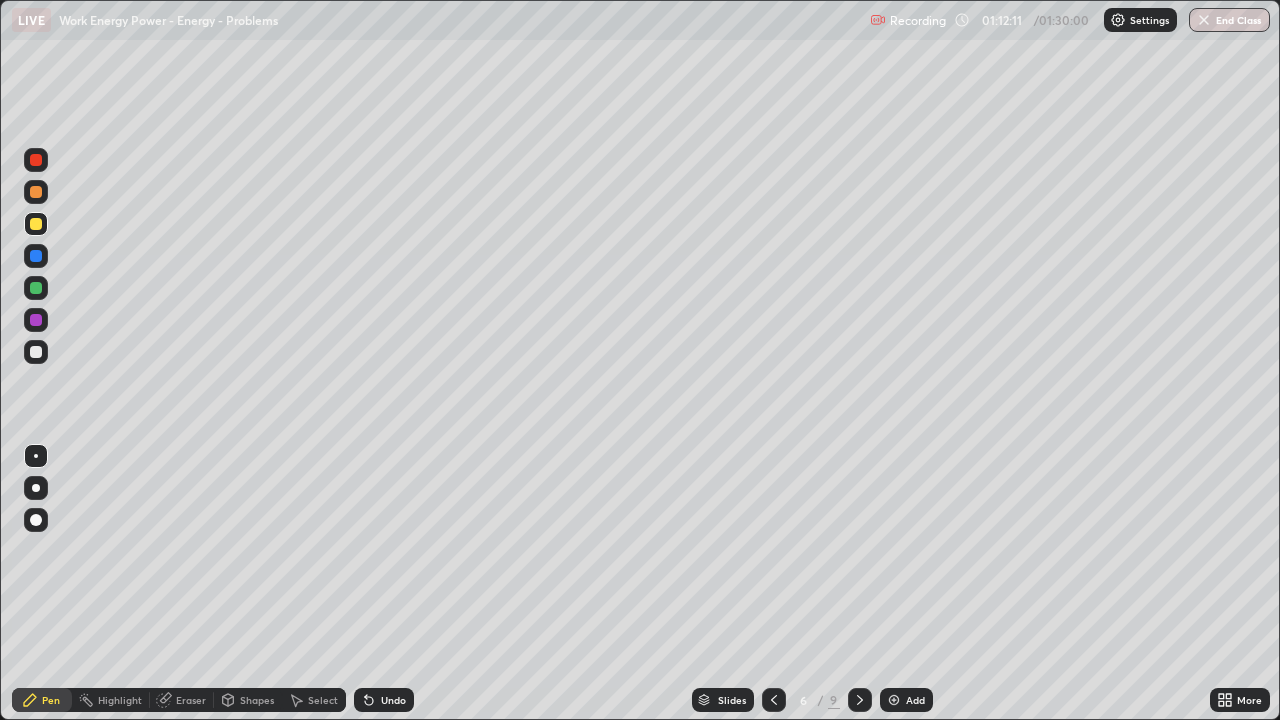 click 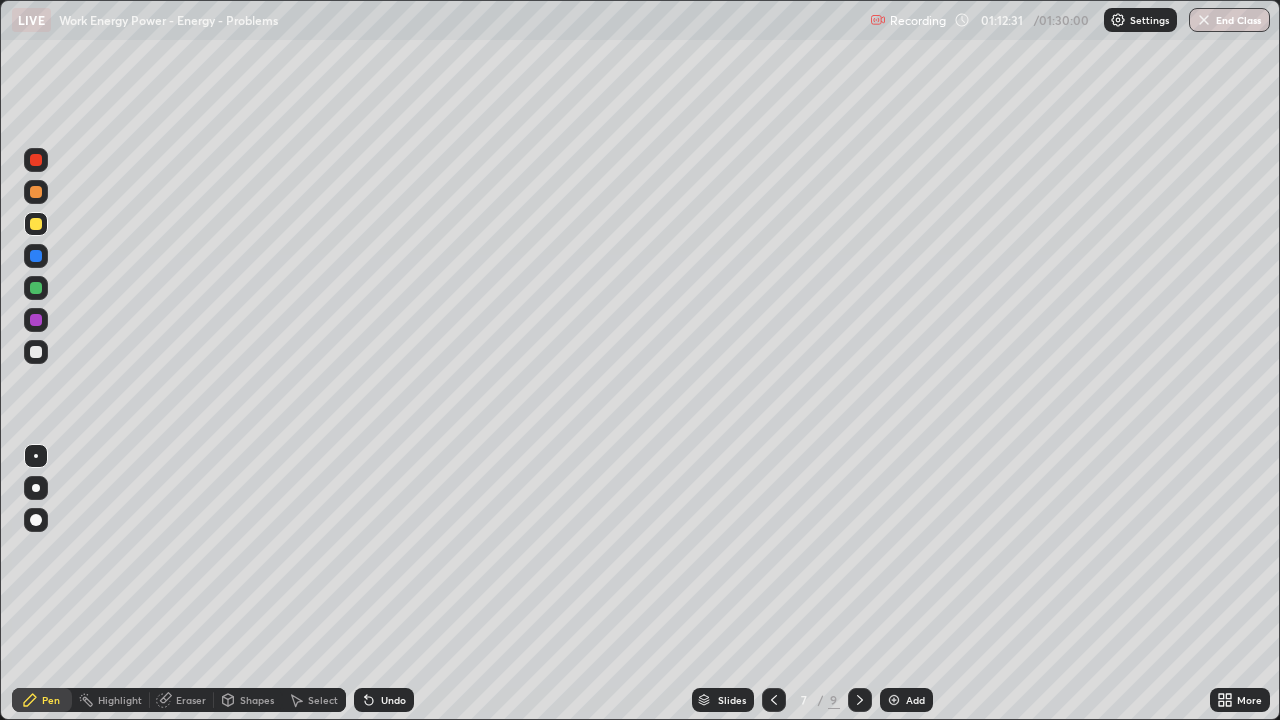 click 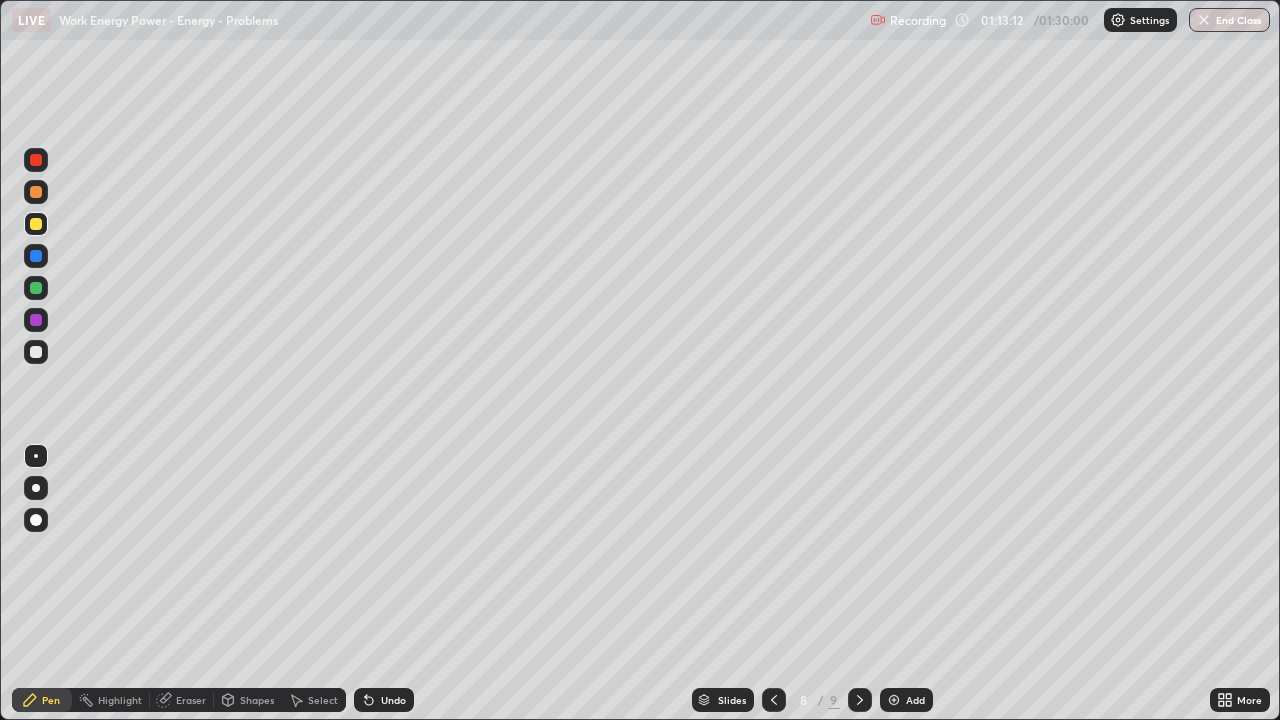 click 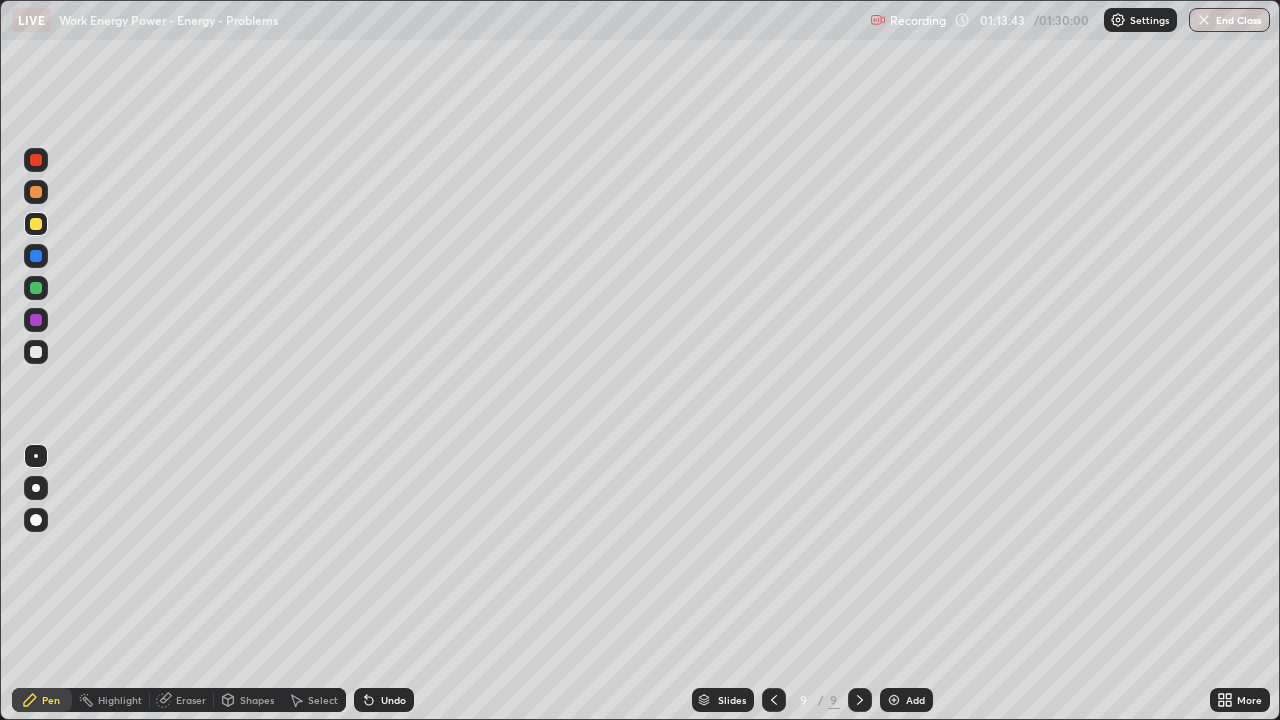 click at bounding box center [774, 700] 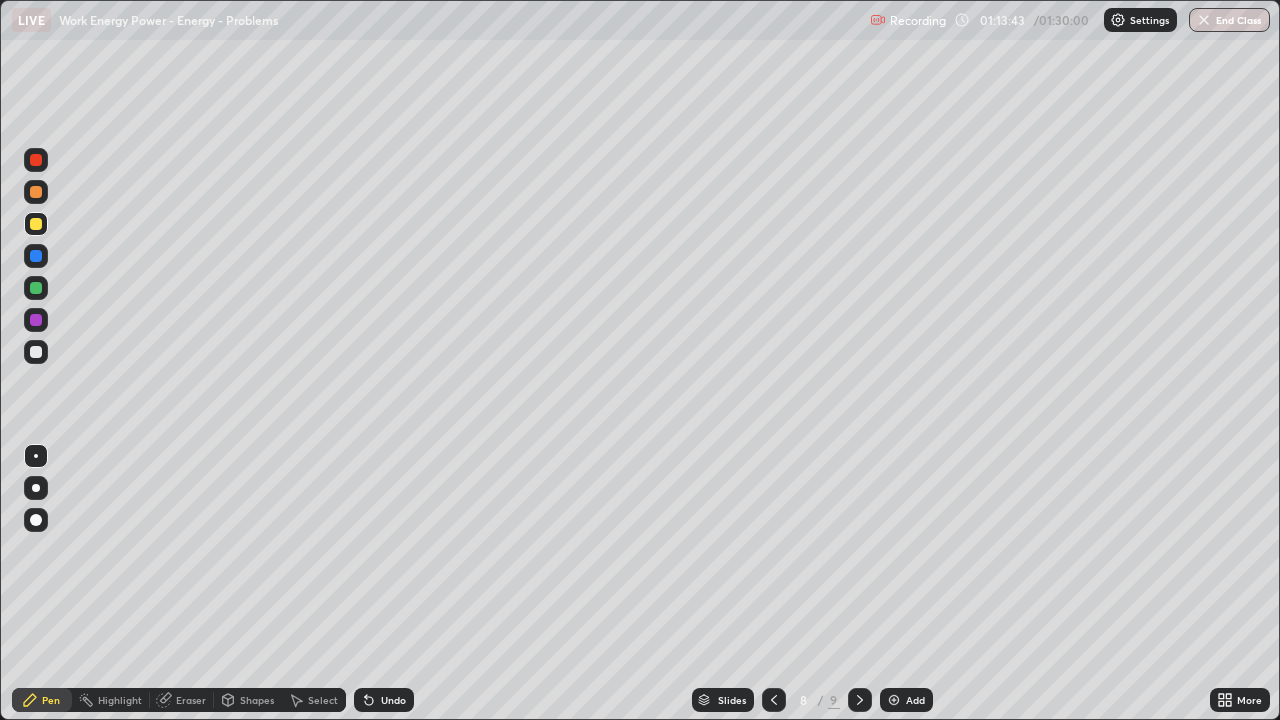 click 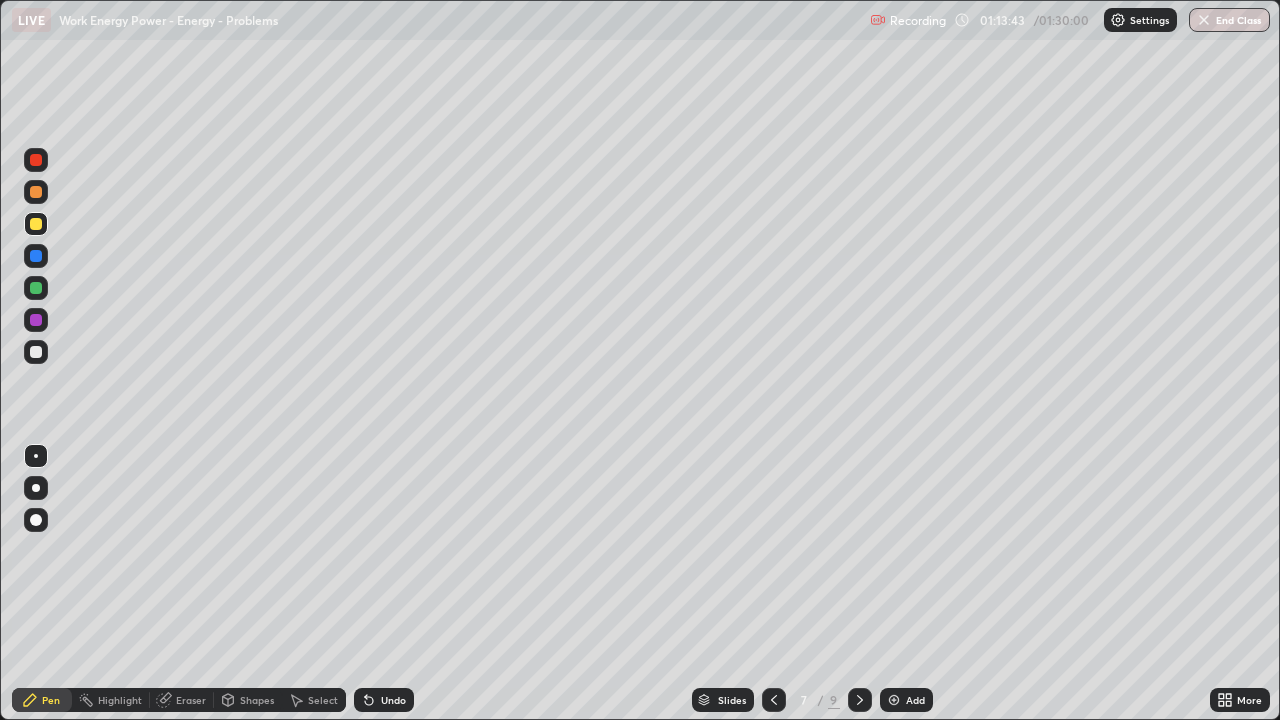click 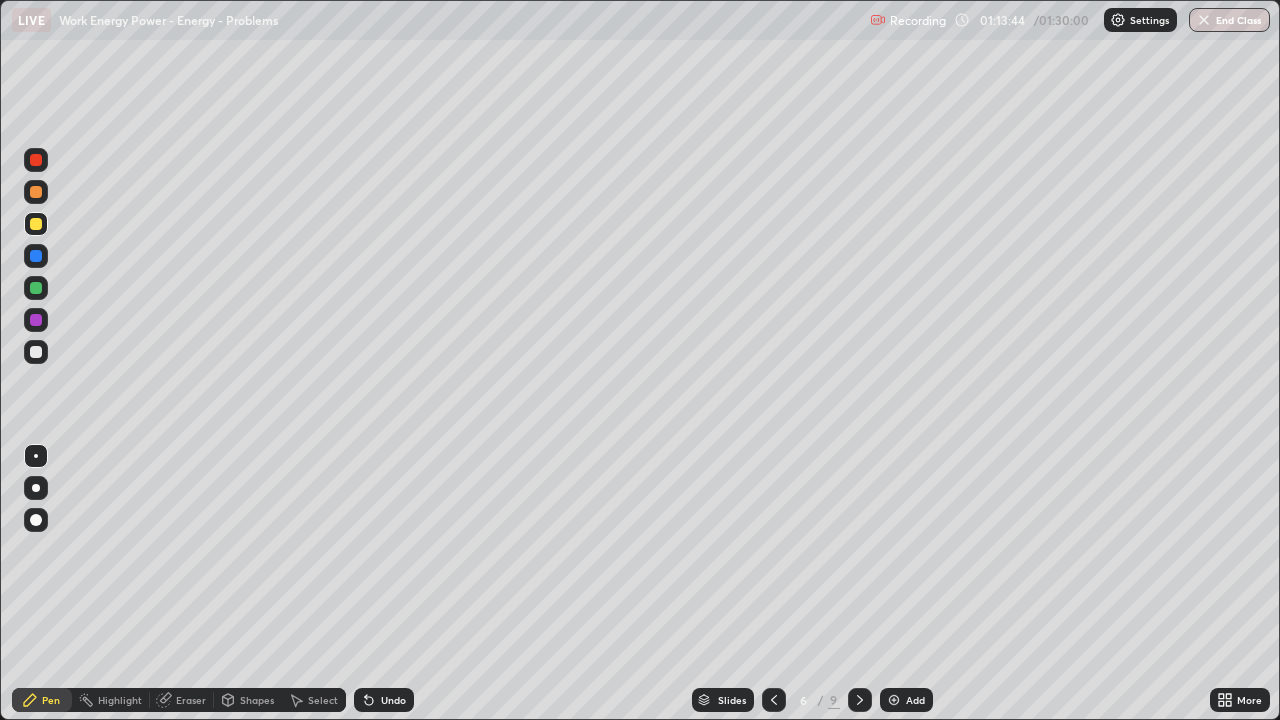 click 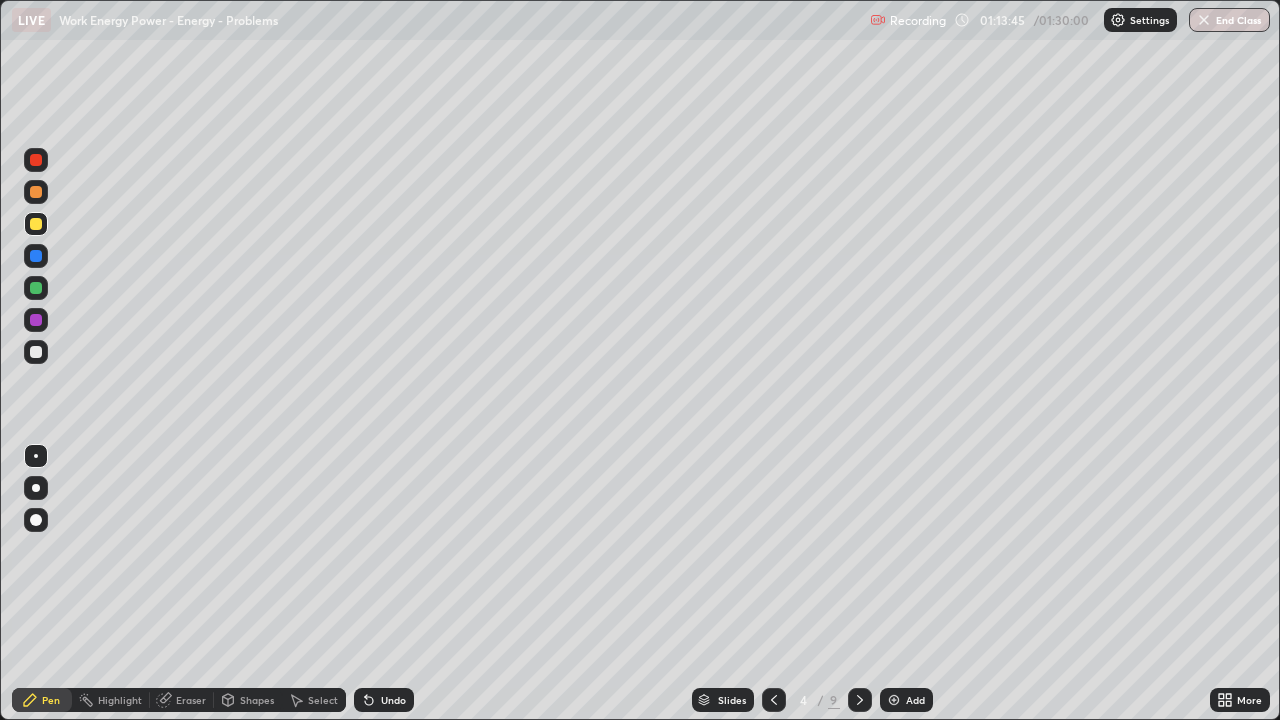 click 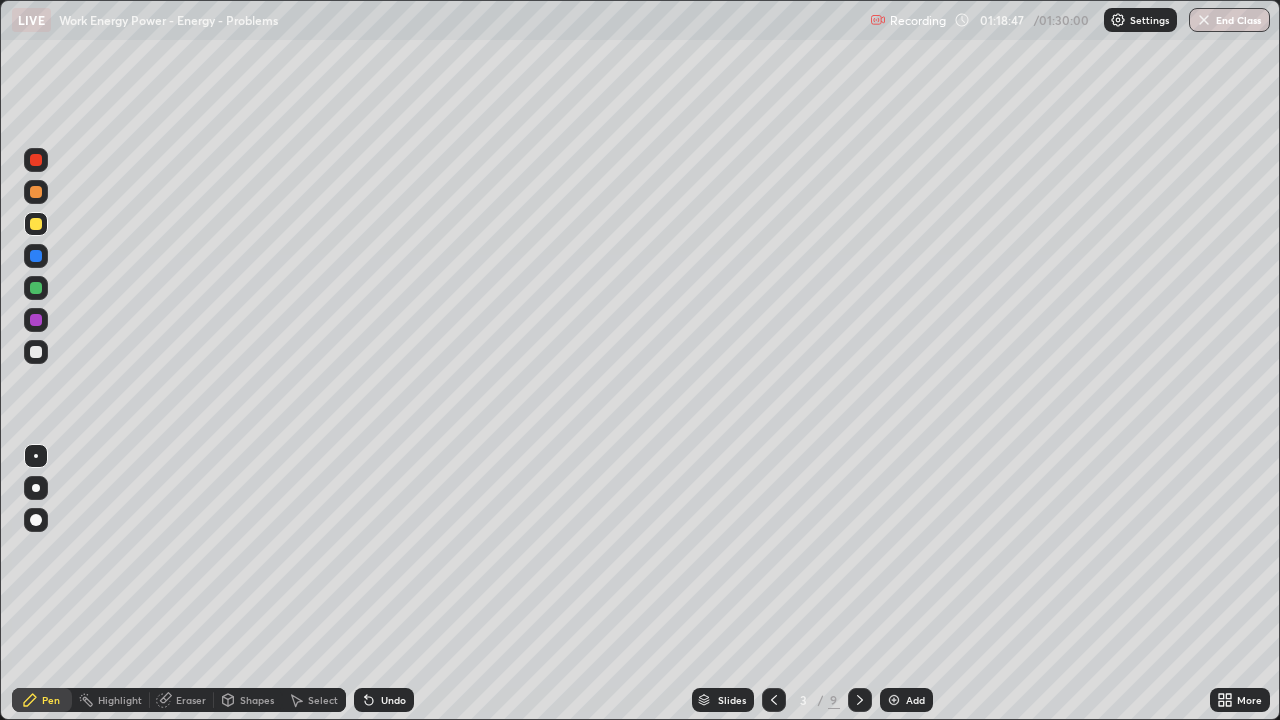 click 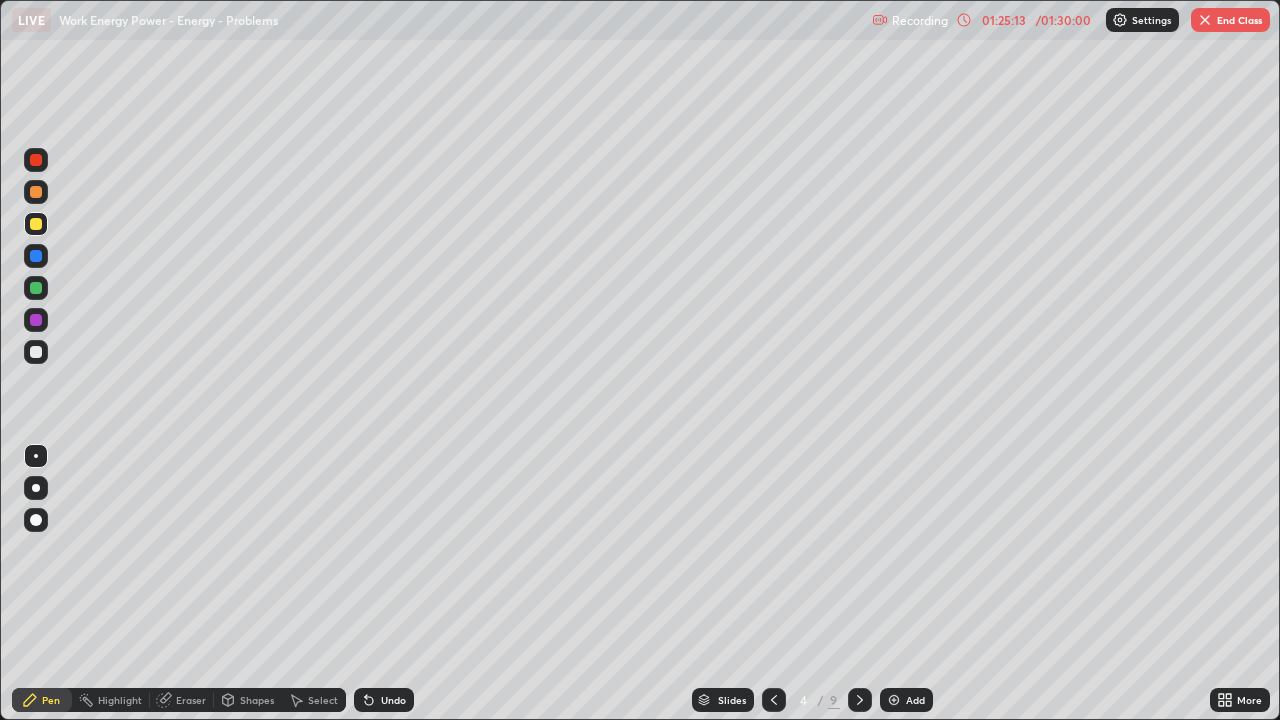 click 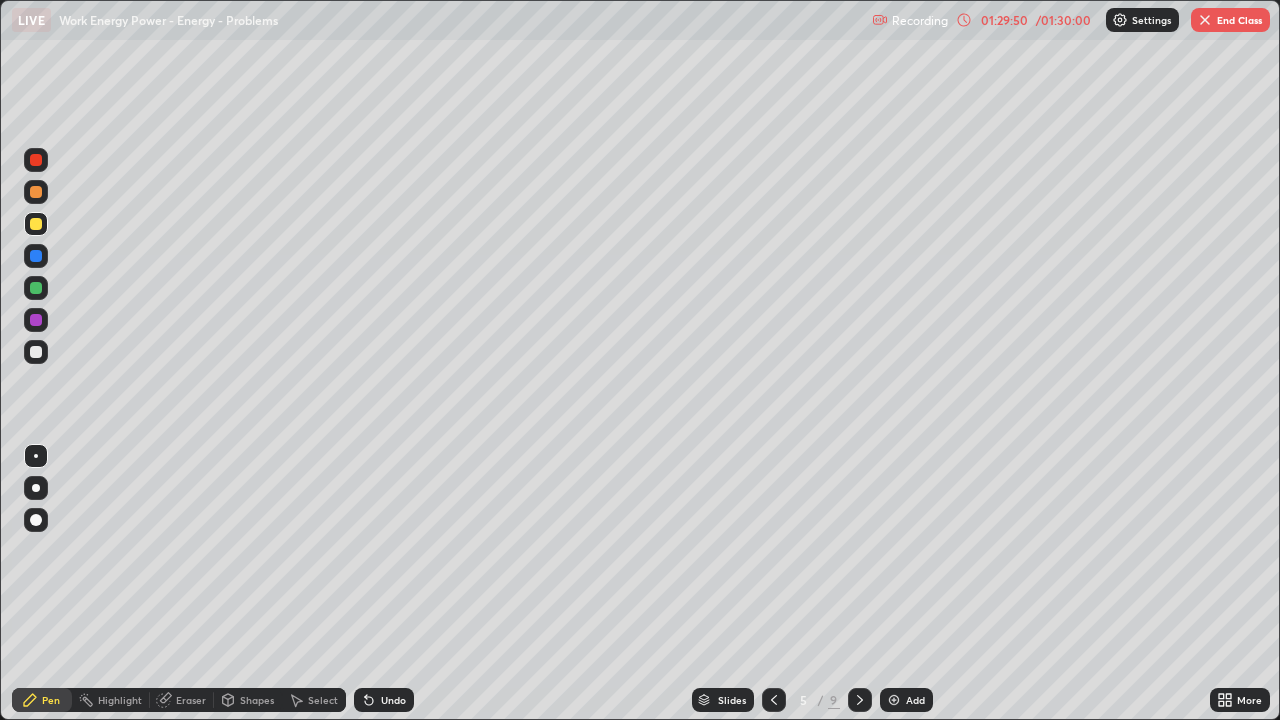 click at bounding box center (774, 700) 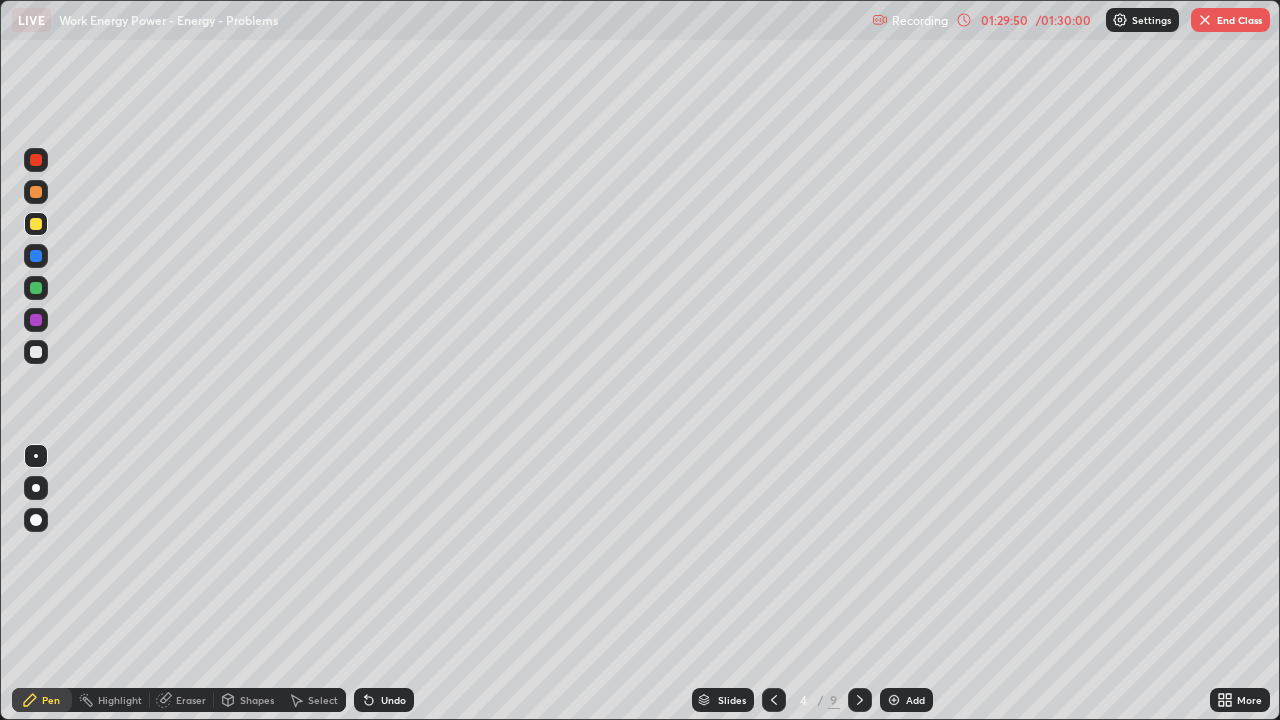 click 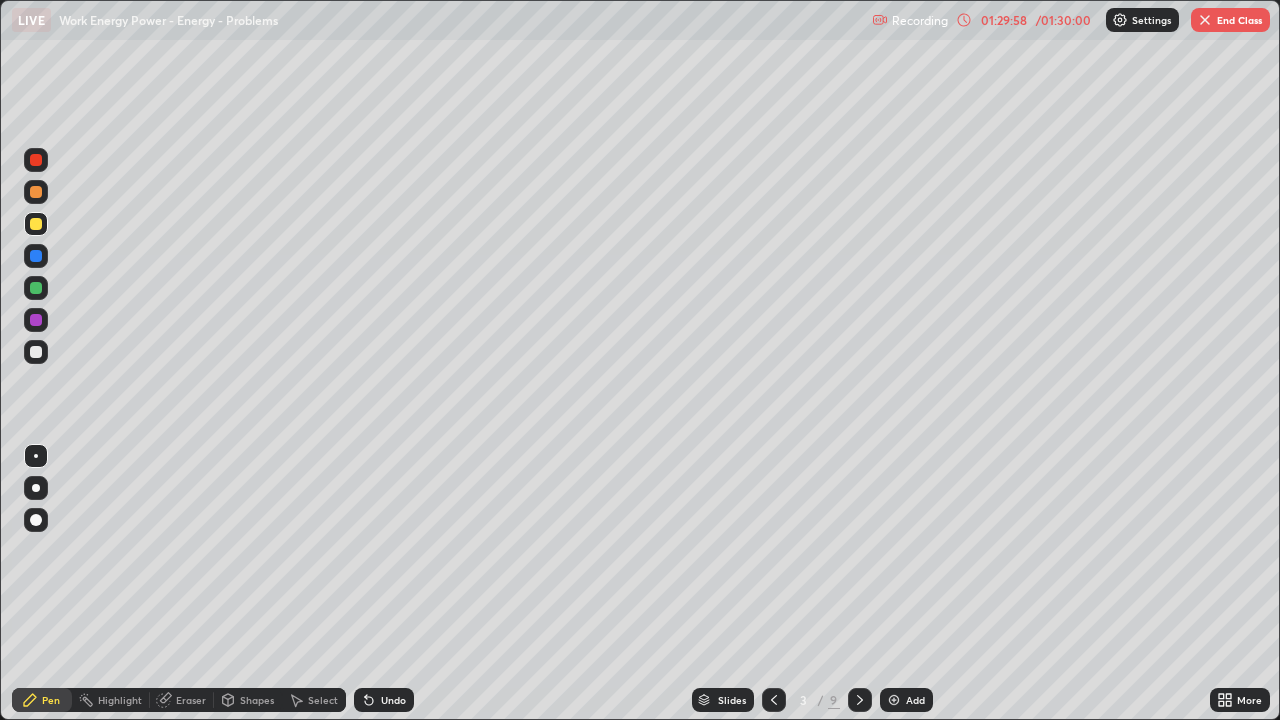 click 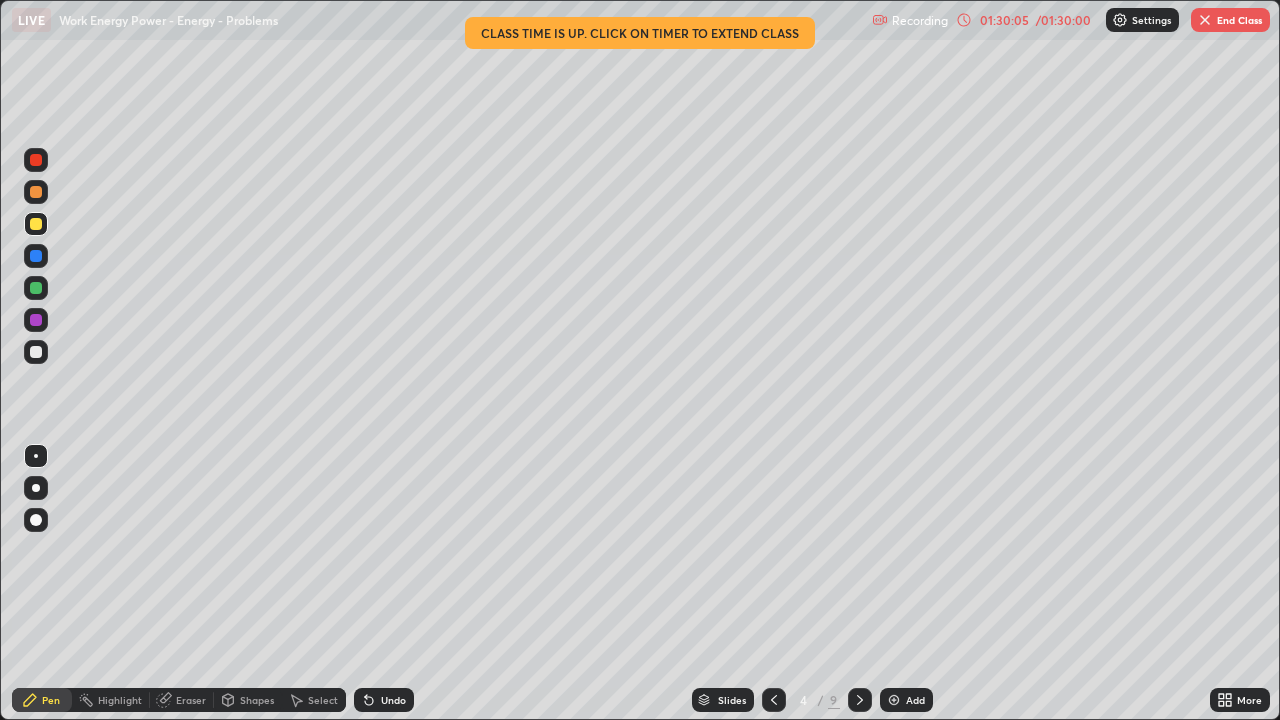 click 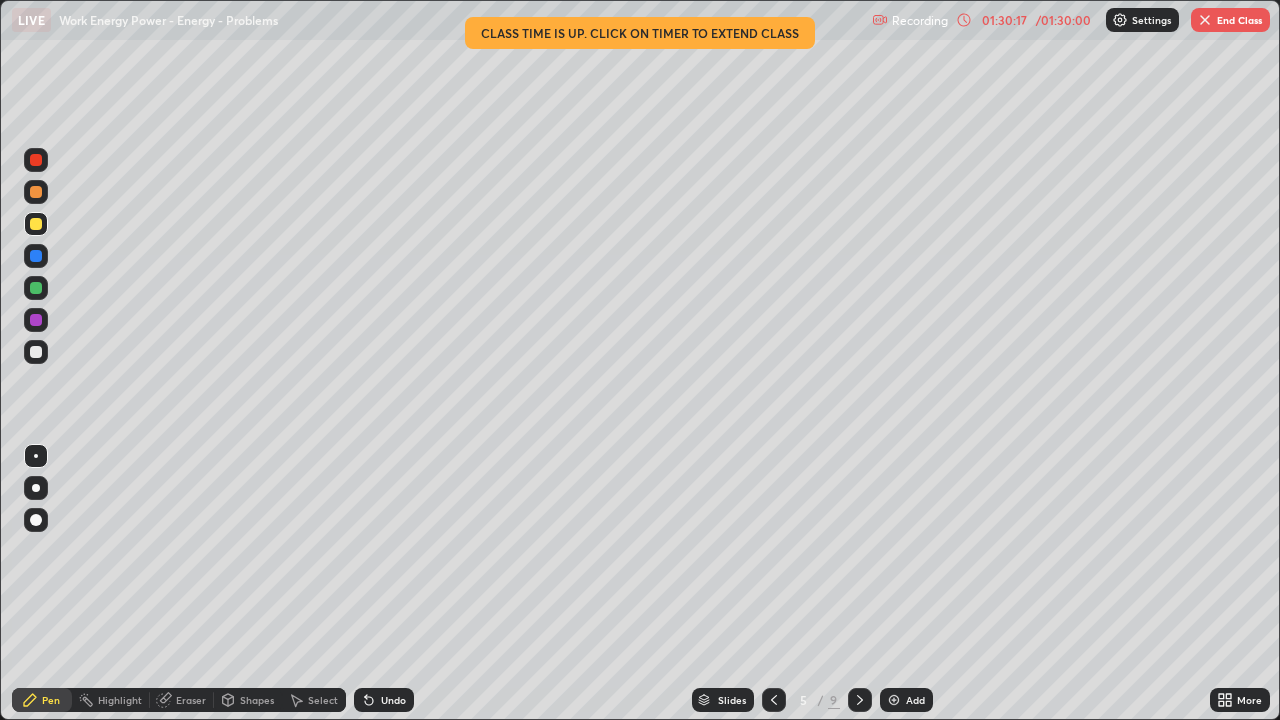 click 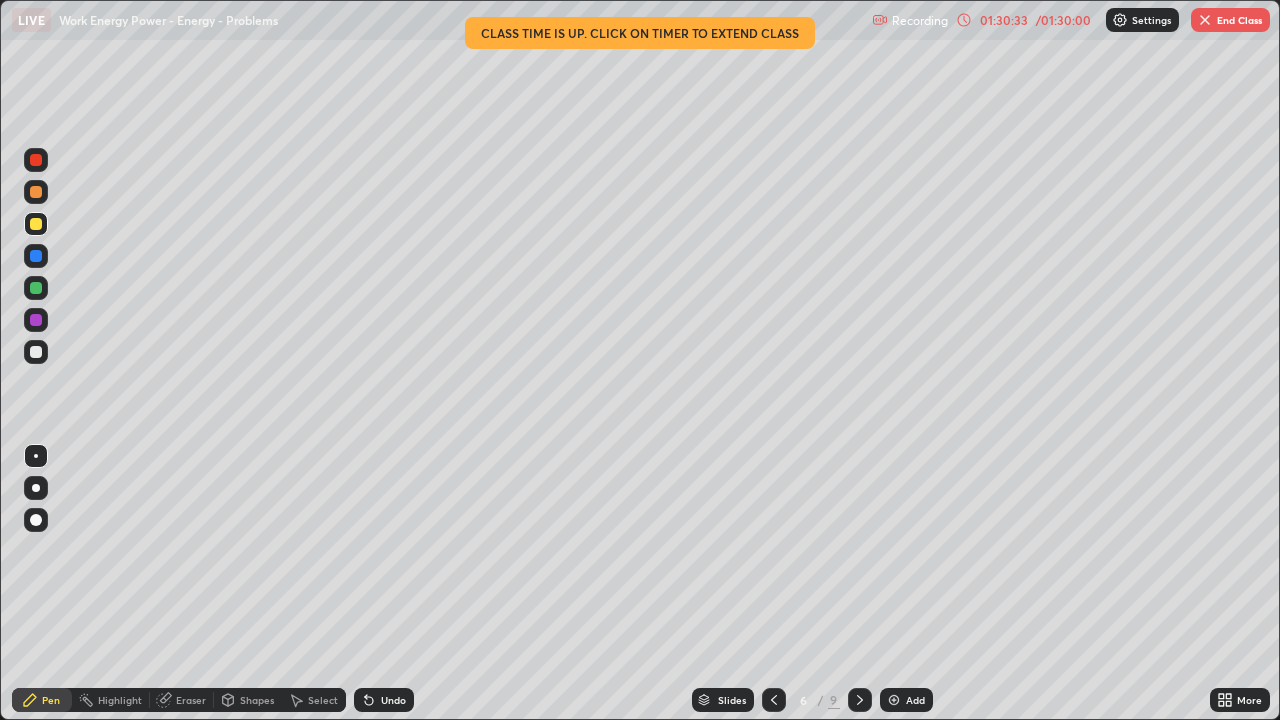 click 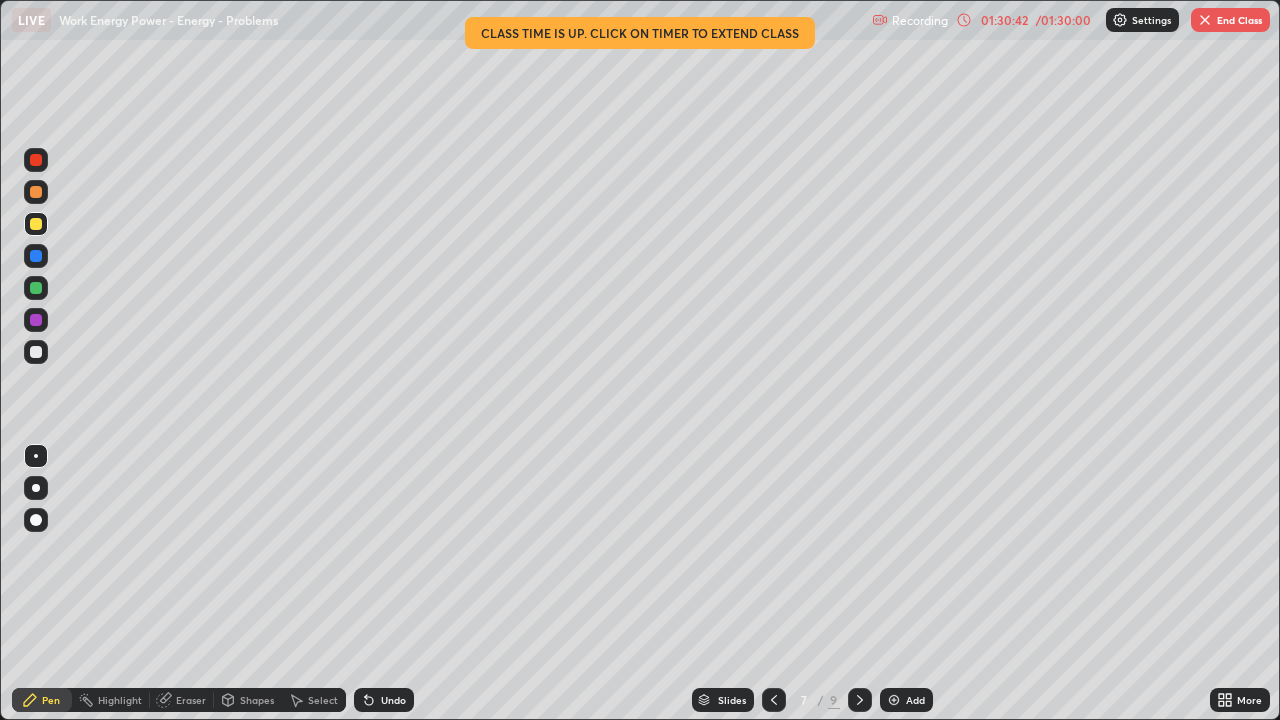 click 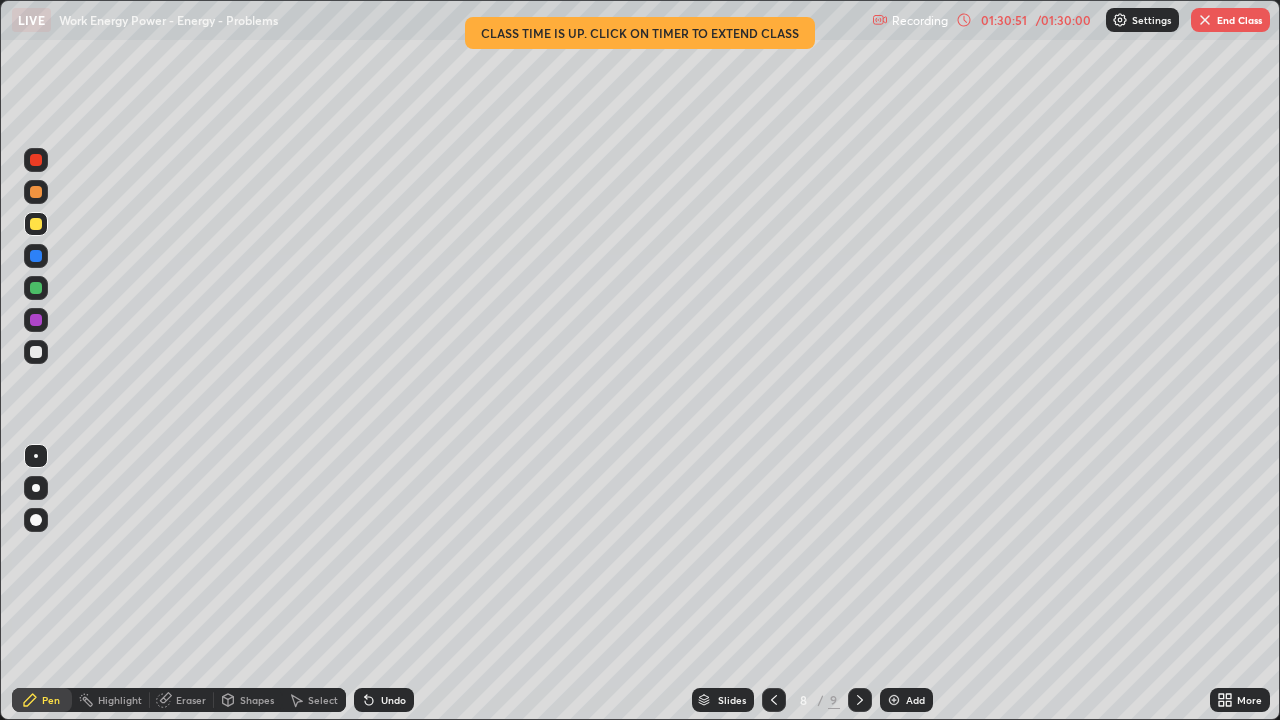 click 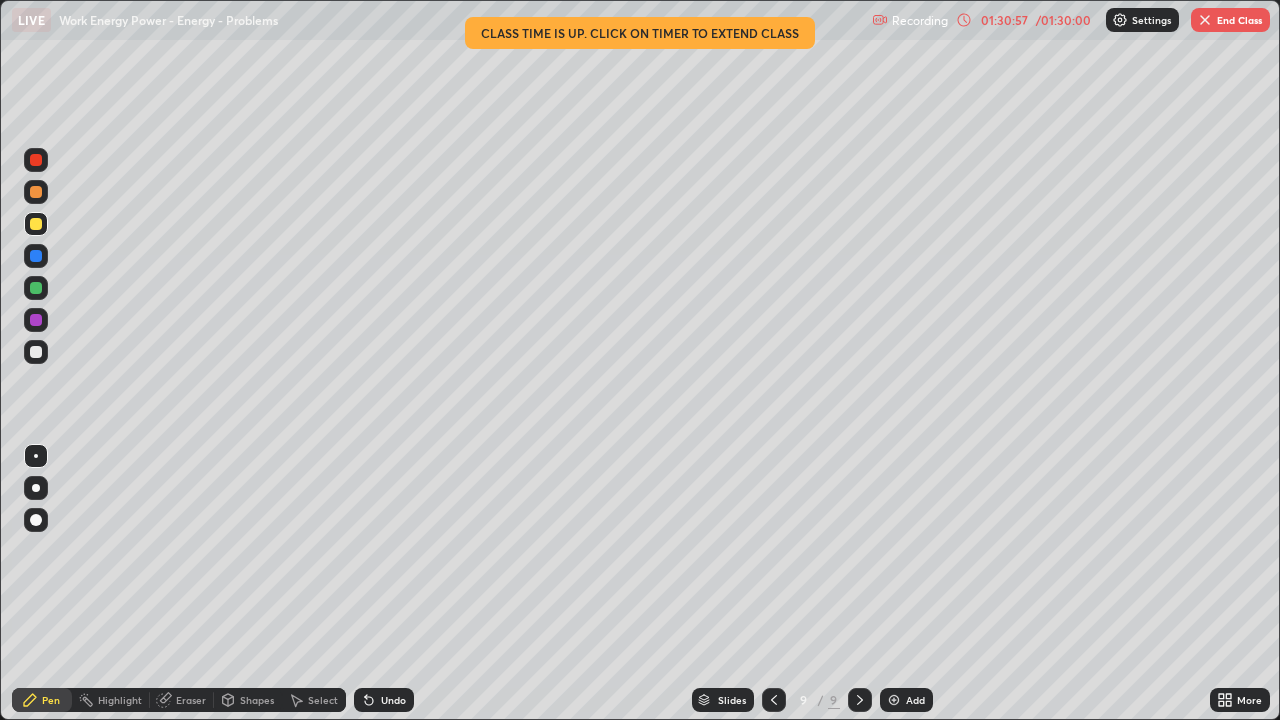 click on "End Class" at bounding box center [1230, 20] 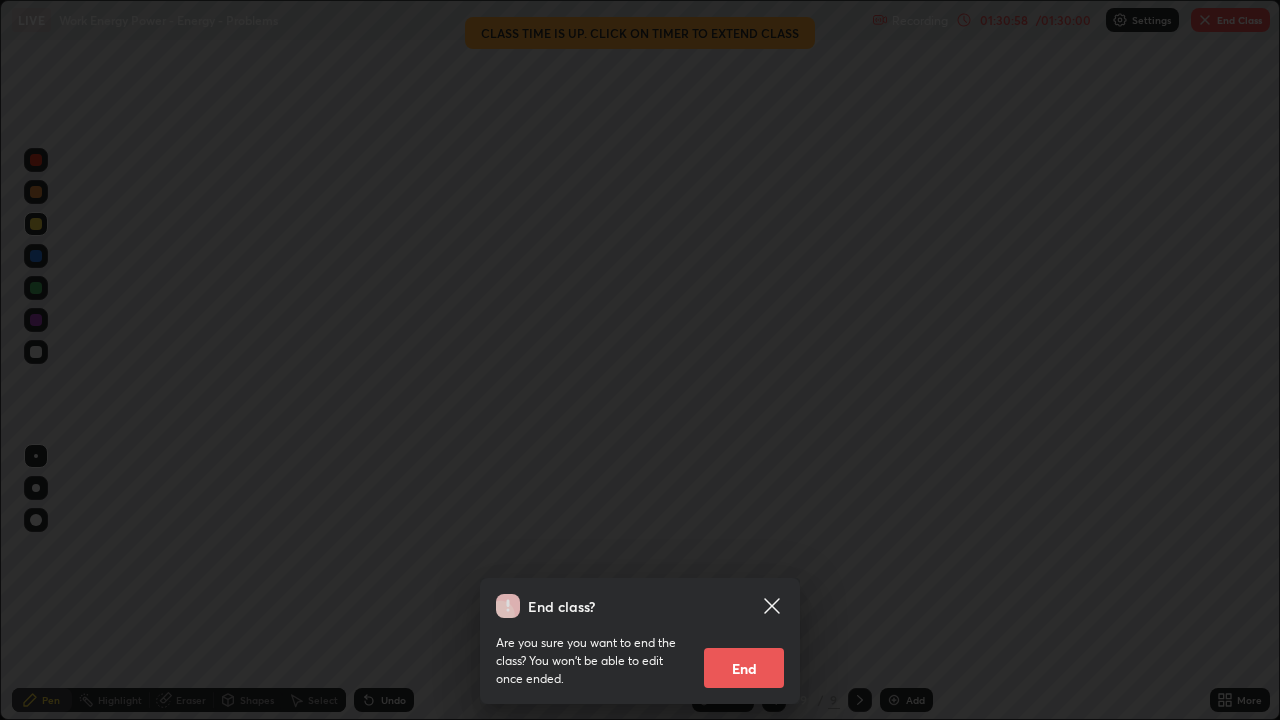 click on "End" at bounding box center (744, 668) 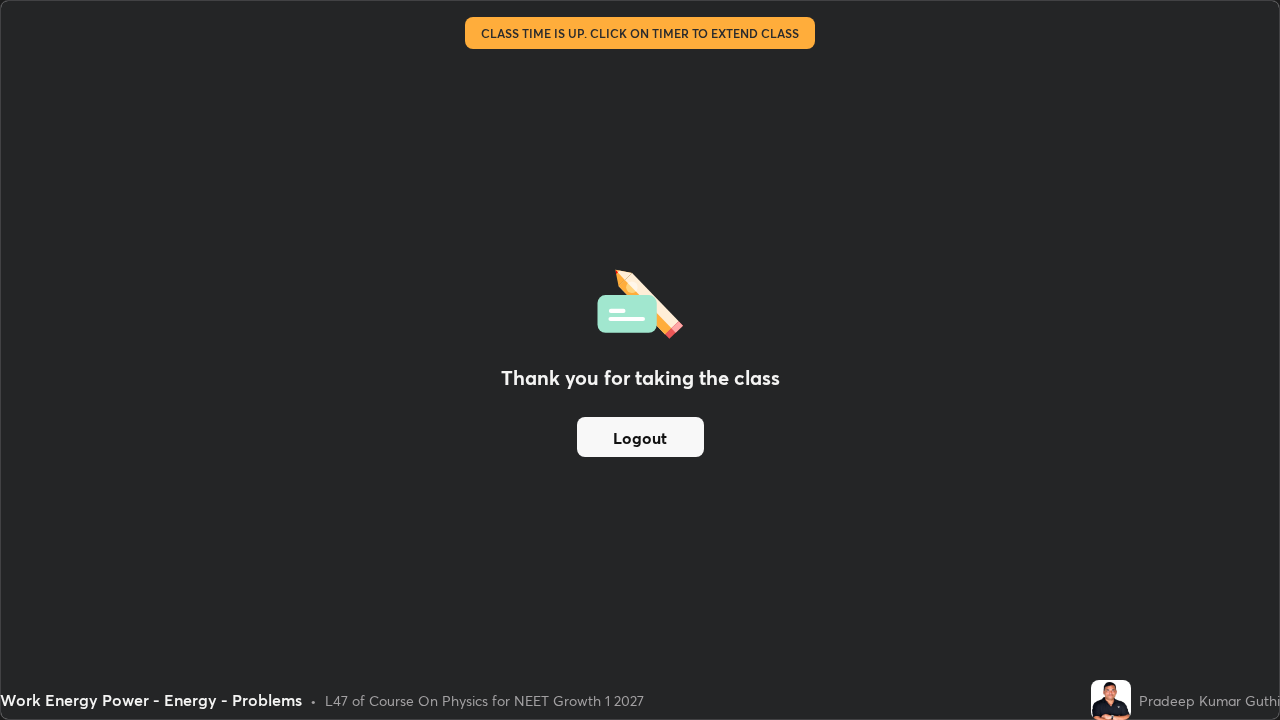 click on "Logout" at bounding box center (640, 437) 